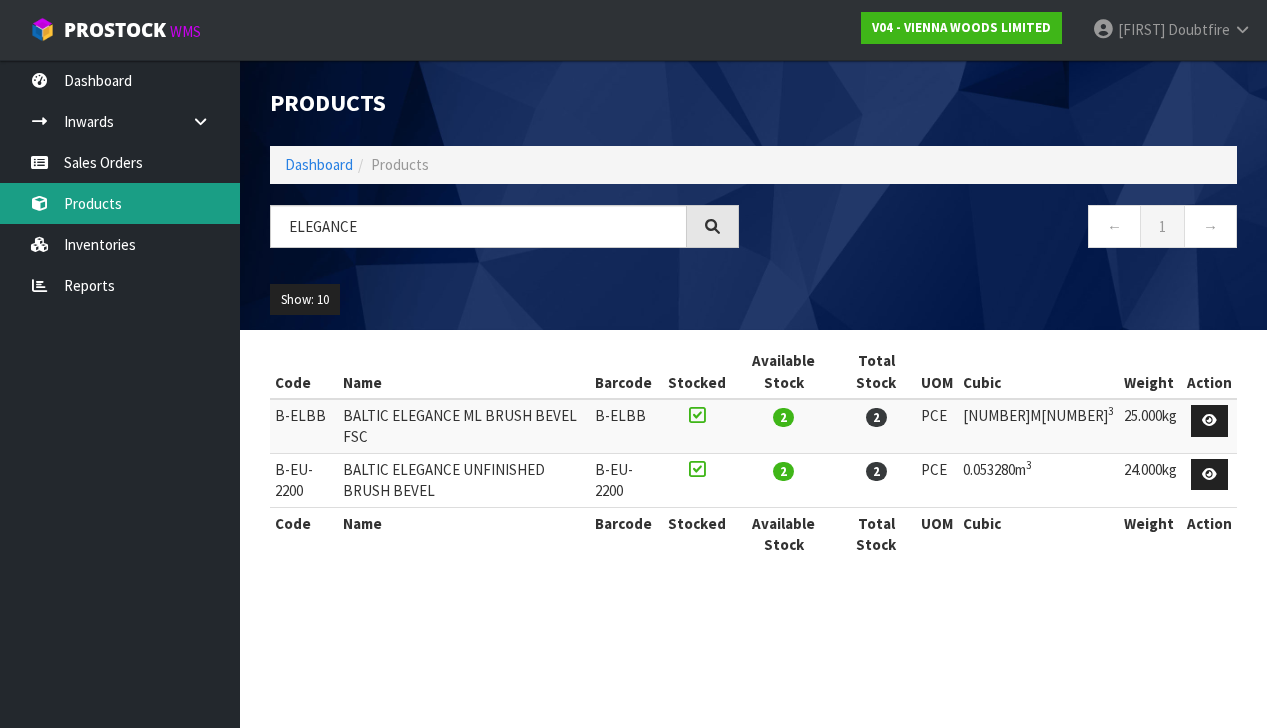 scroll, scrollTop: 0, scrollLeft: 0, axis: both 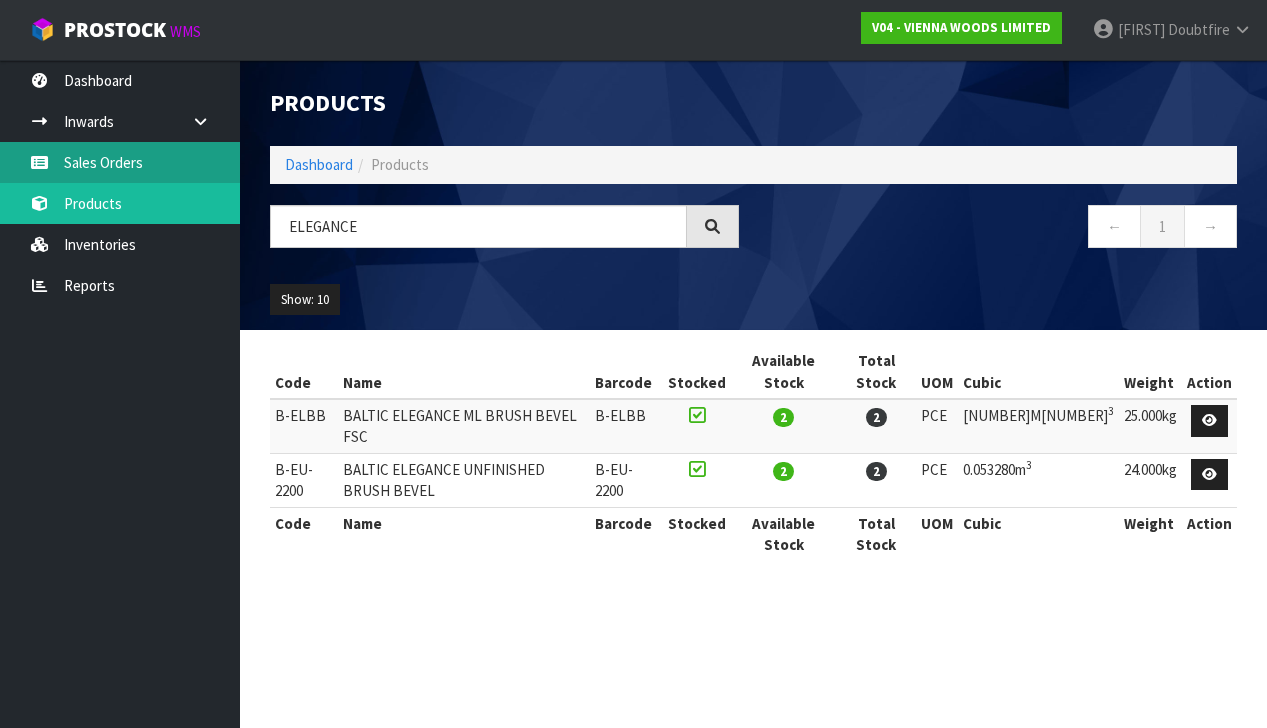 click on "Sales Orders" at bounding box center [120, 162] 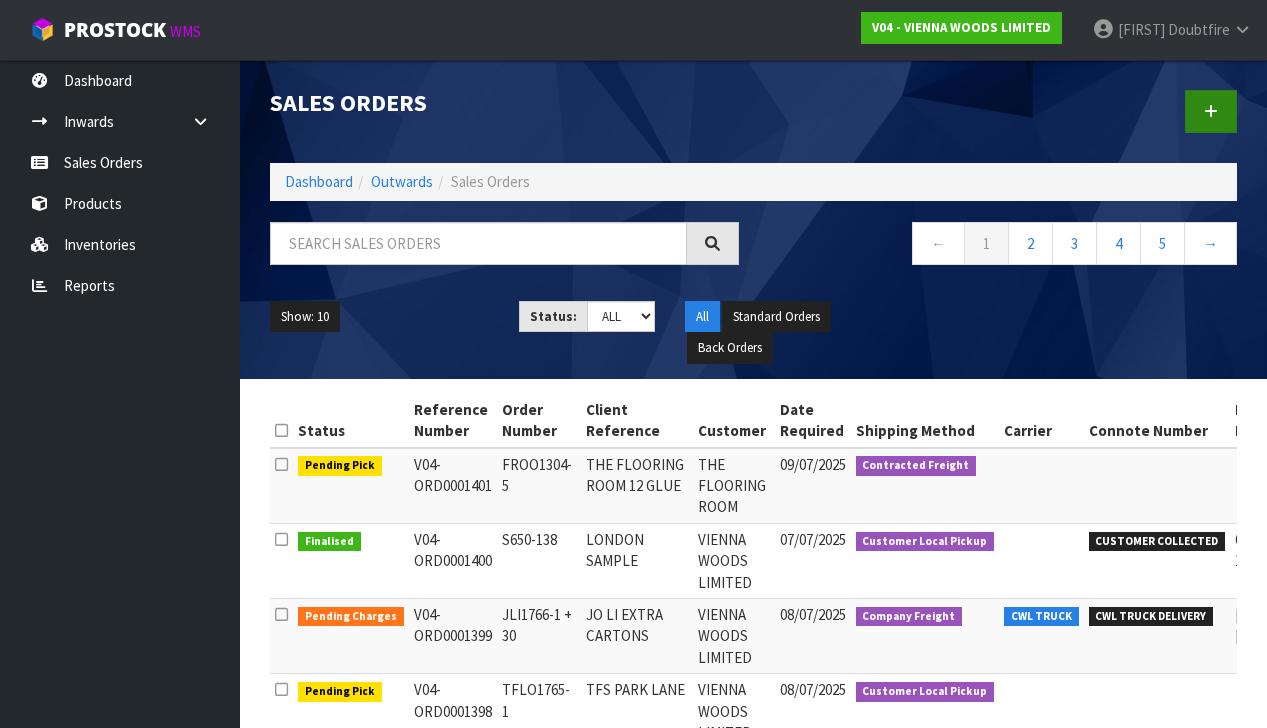 click at bounding box center (1211, 111) 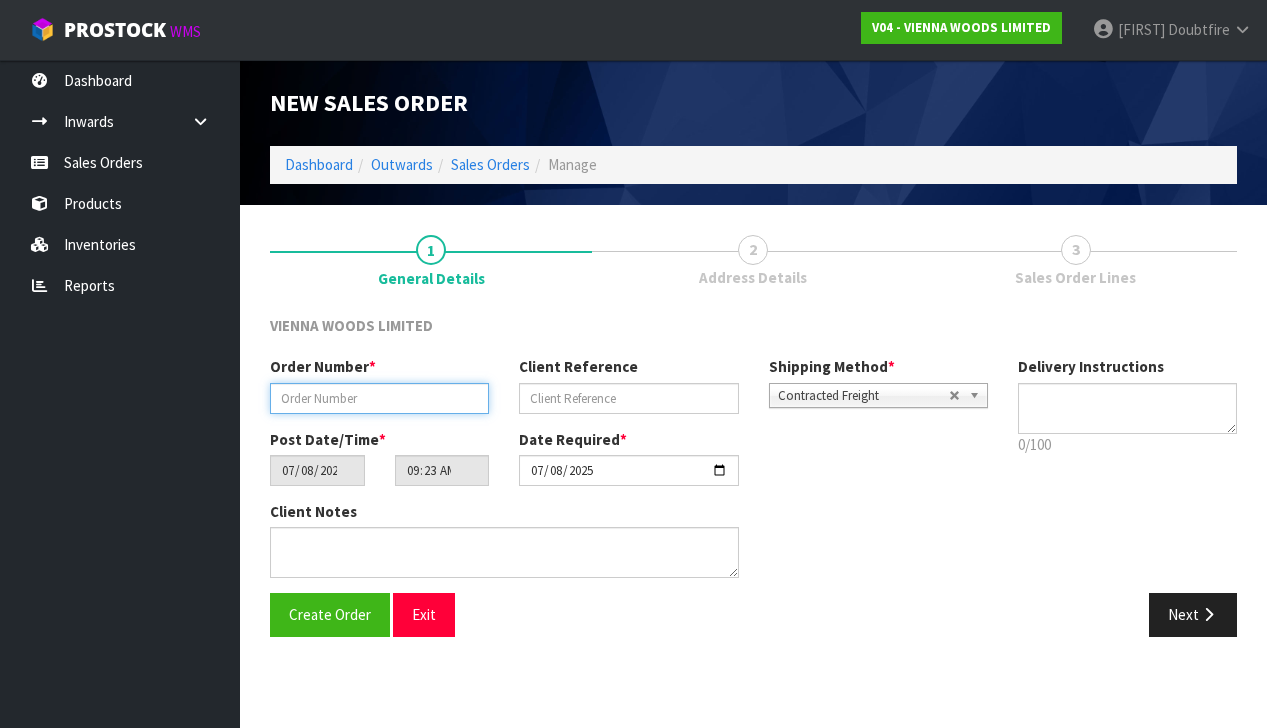 paste on "GBRO1572-2" 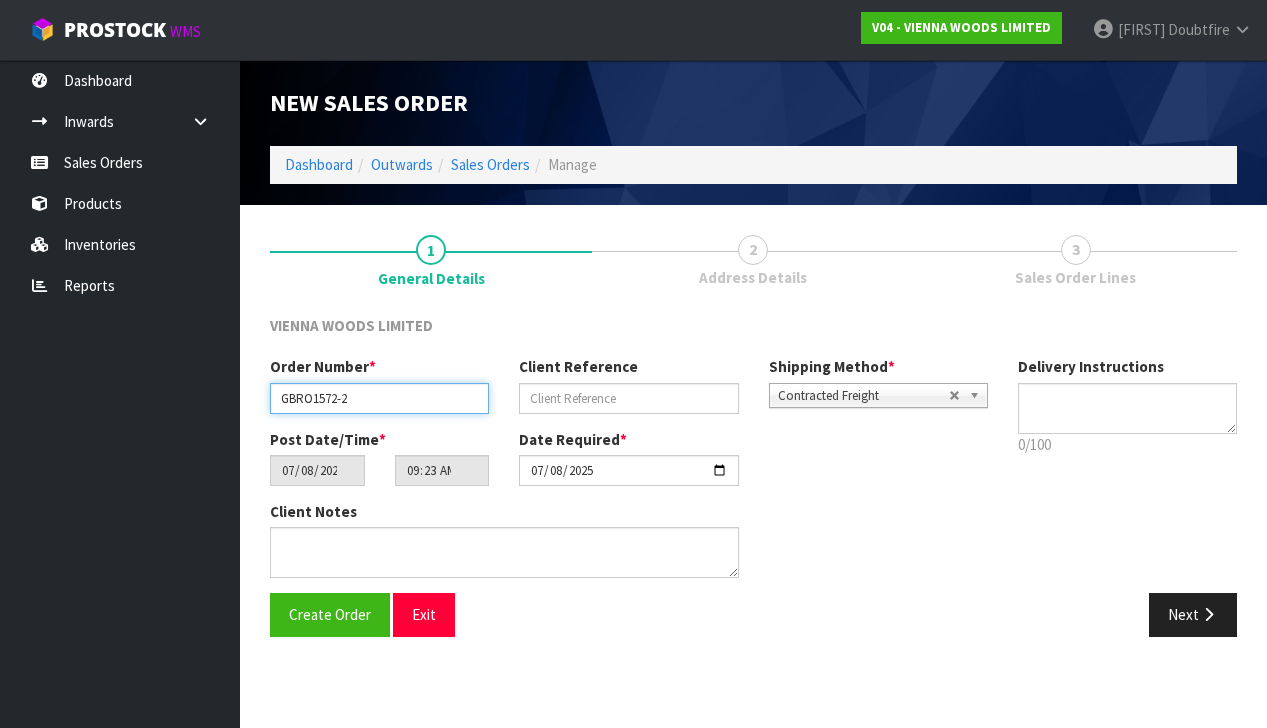 type on "GBRO1572-2" 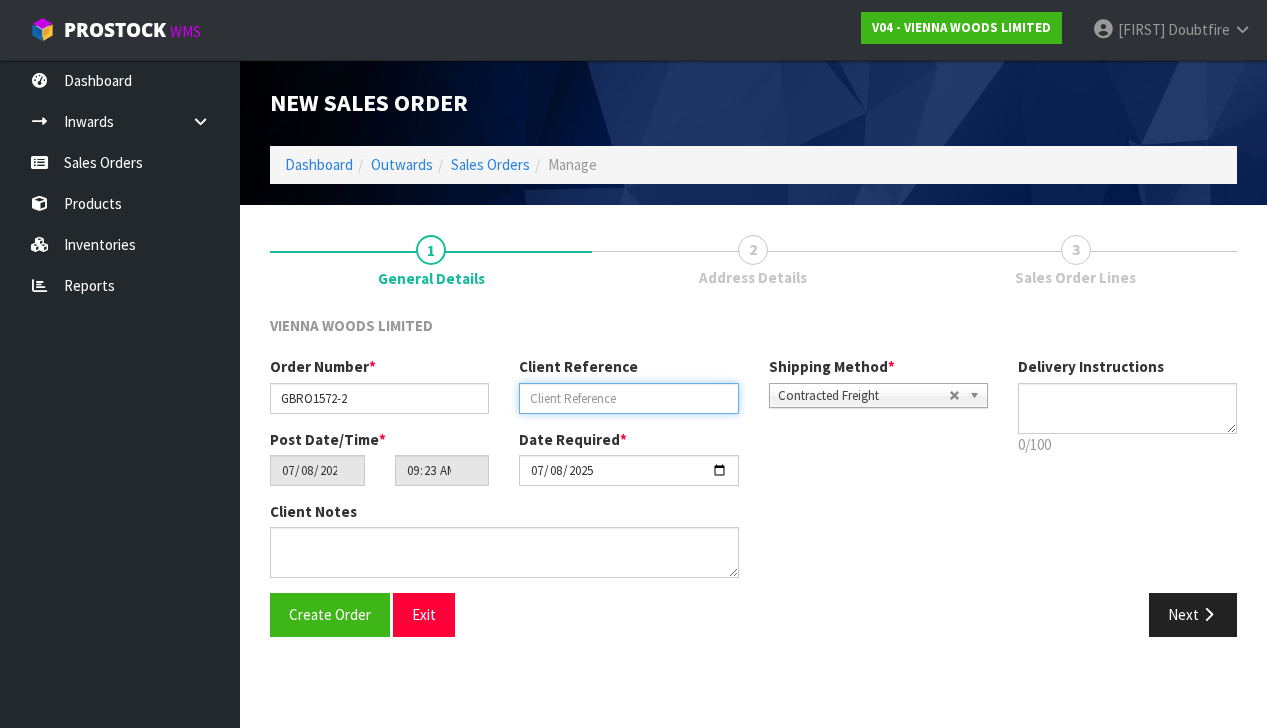 click at bounding box center [628, 398] 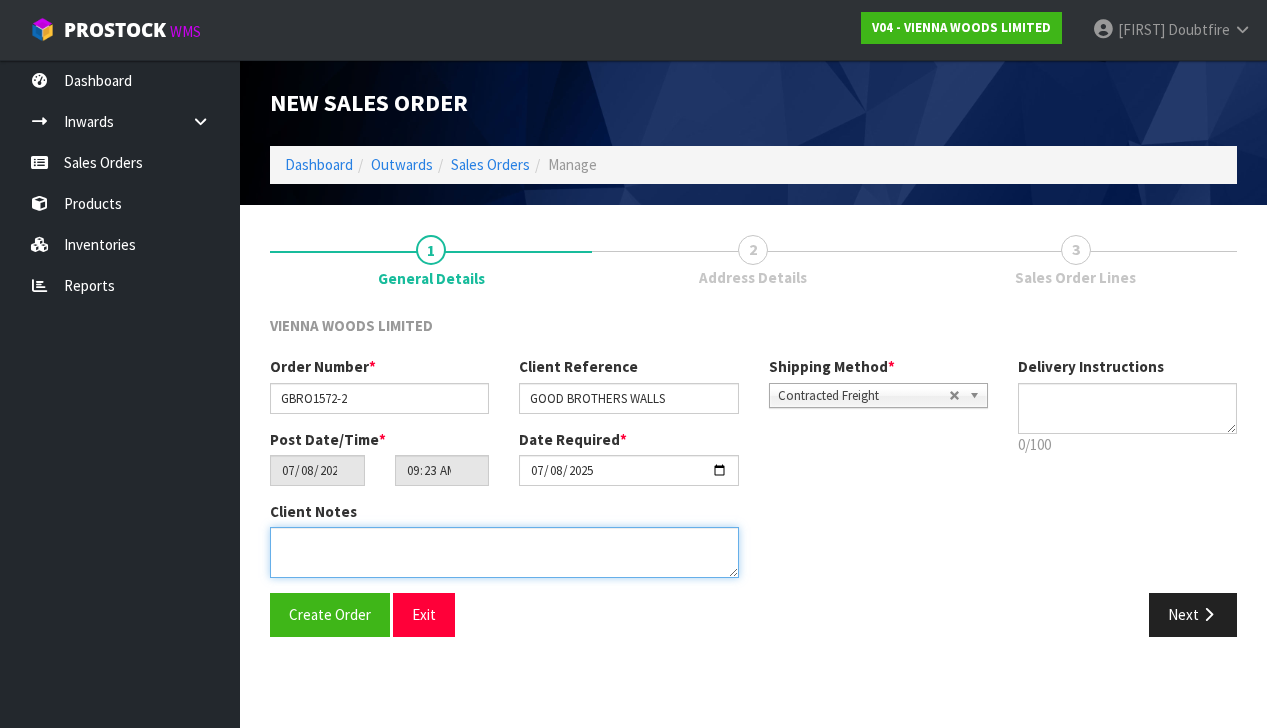 click at bounding box center [504, 552] 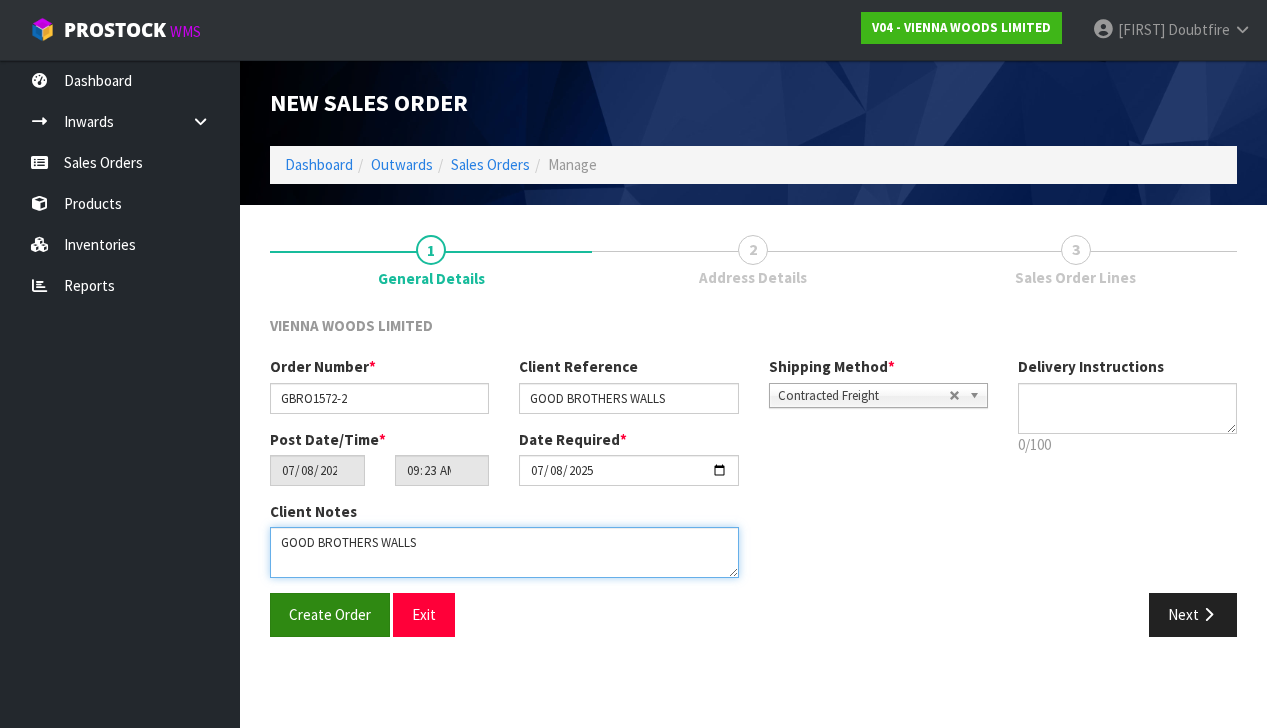 scroll, scrollTop: 0, scrollLeft: 0, axis: both 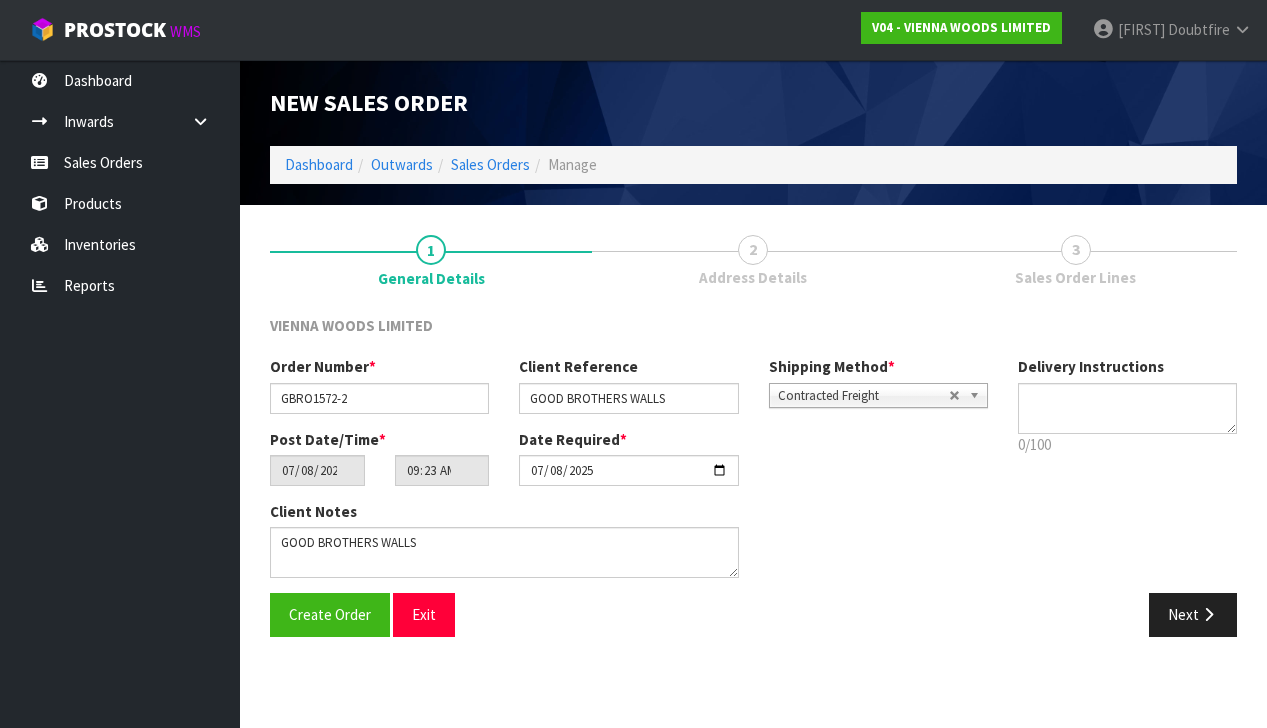 click on "[DATE]
[GENERAL]
[NUMBER]
[GENERAL]
[NUMBER]
[GENERAL]
[BRAND] LIMITED
[GENERAL]  *
[BRAND] [NUMBER]
[GENERAL]
[BRAND] [BRAND]
[GENERAL]  *
[GENERAL] [GENERAL]
[GENERAL]
[GENERAL]  *
[DATE]
[TIME]
[GENERAL]  *
[DATE]
[GENERAL]
[GENERAL]
[NUMBER]/[NUMBER]
[GENERAL] [GENERAL] maximum [GENERAL]!
[GENERAL]" at bounding box center (753, 436) 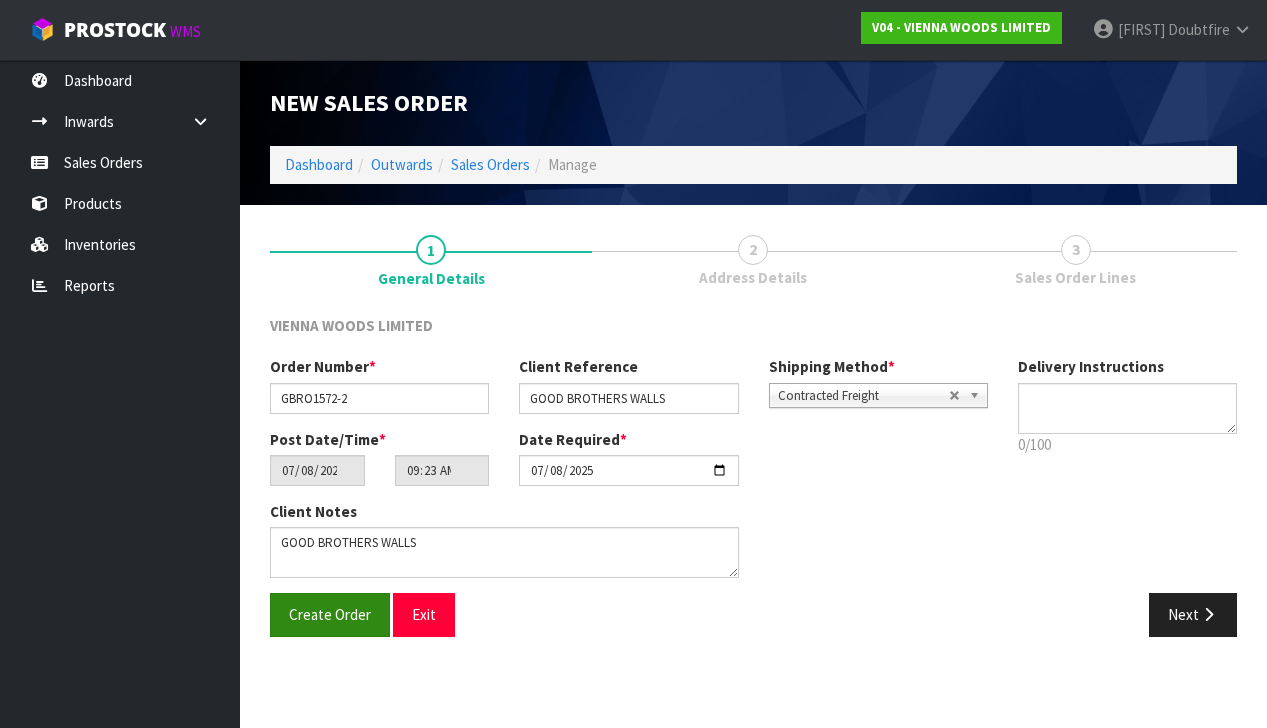 click on "Create Order" at bounding box center [330, 614] 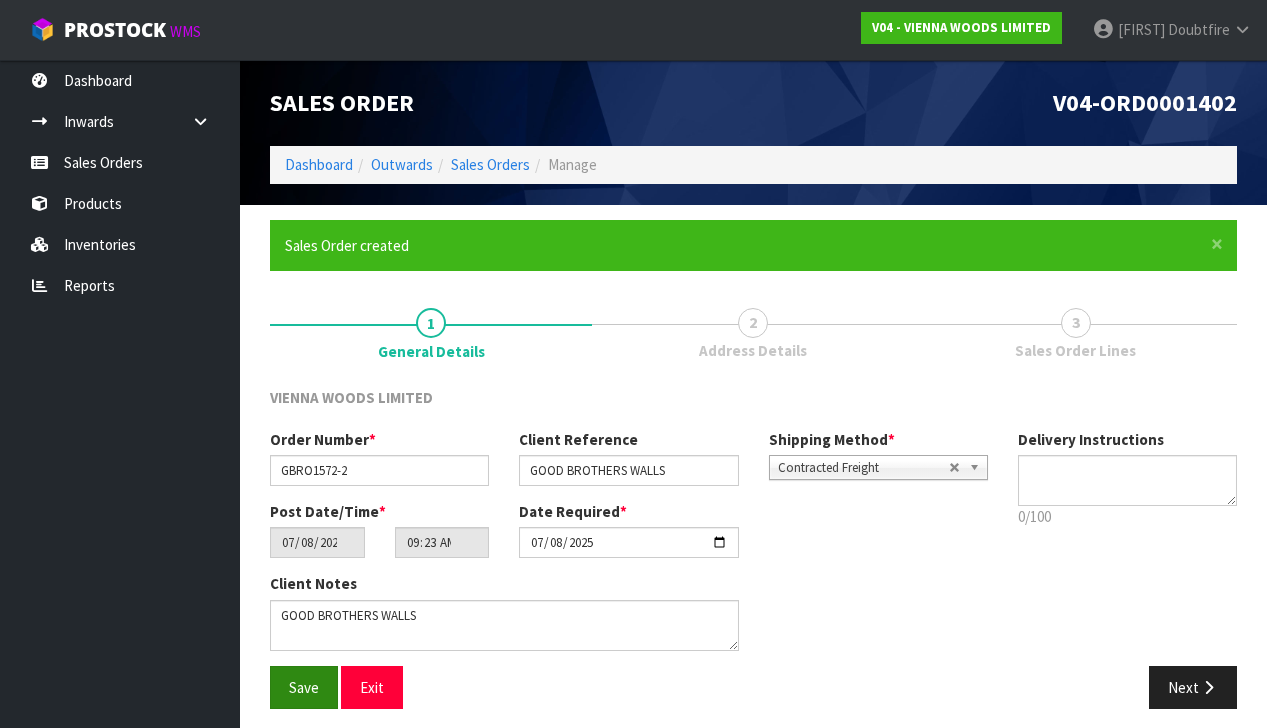 click on "Save" at bounding box center [304, 687] 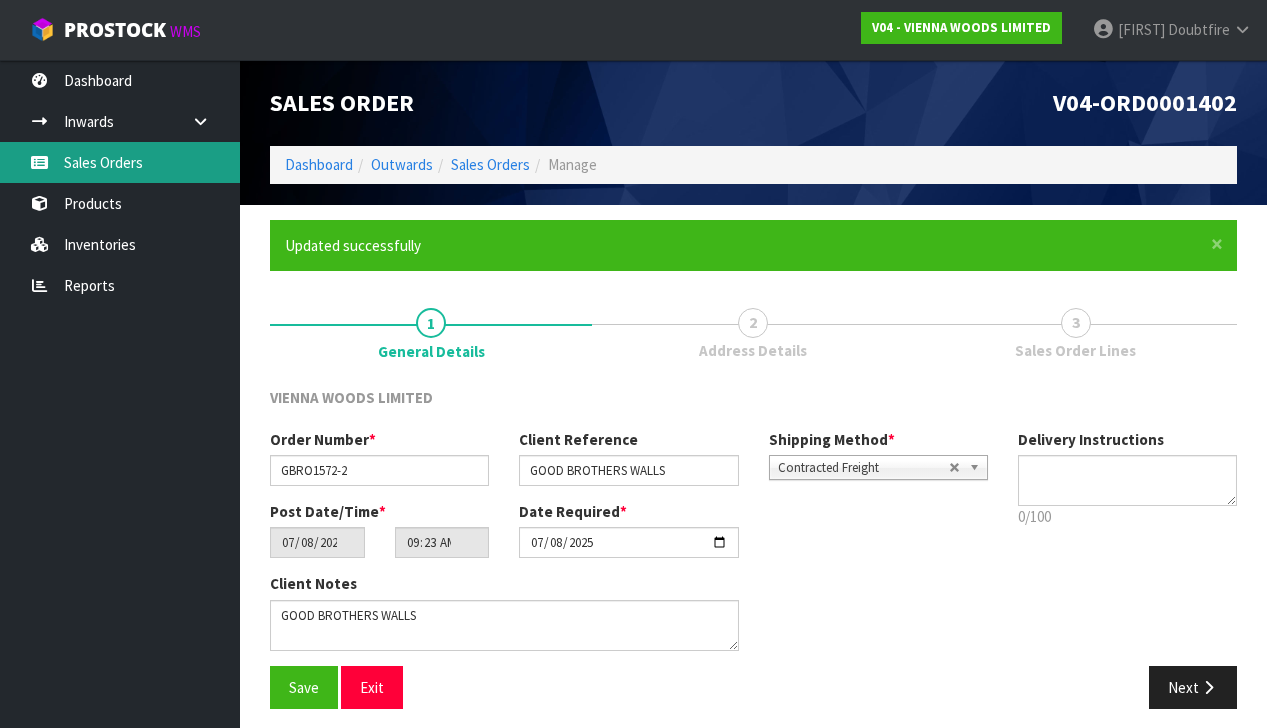 click on "Sales Orders" at bounding box center (120, 162) 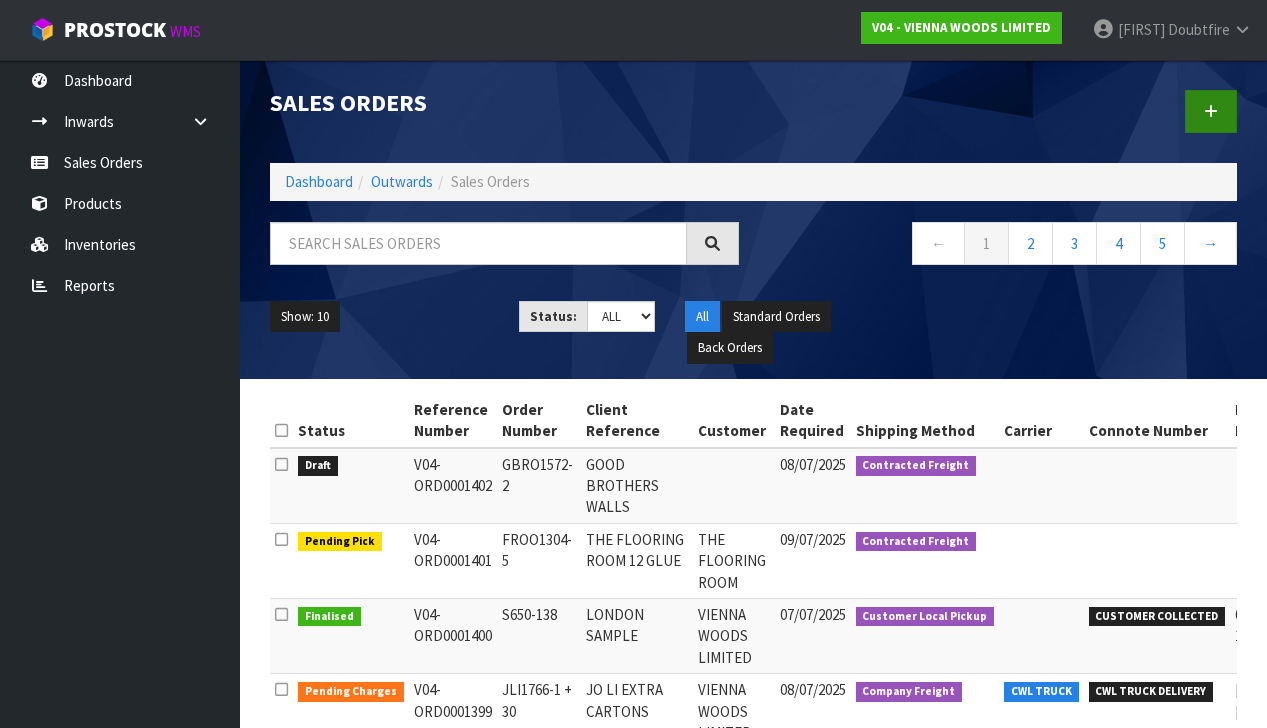 click at bounding box center (1211, 111) 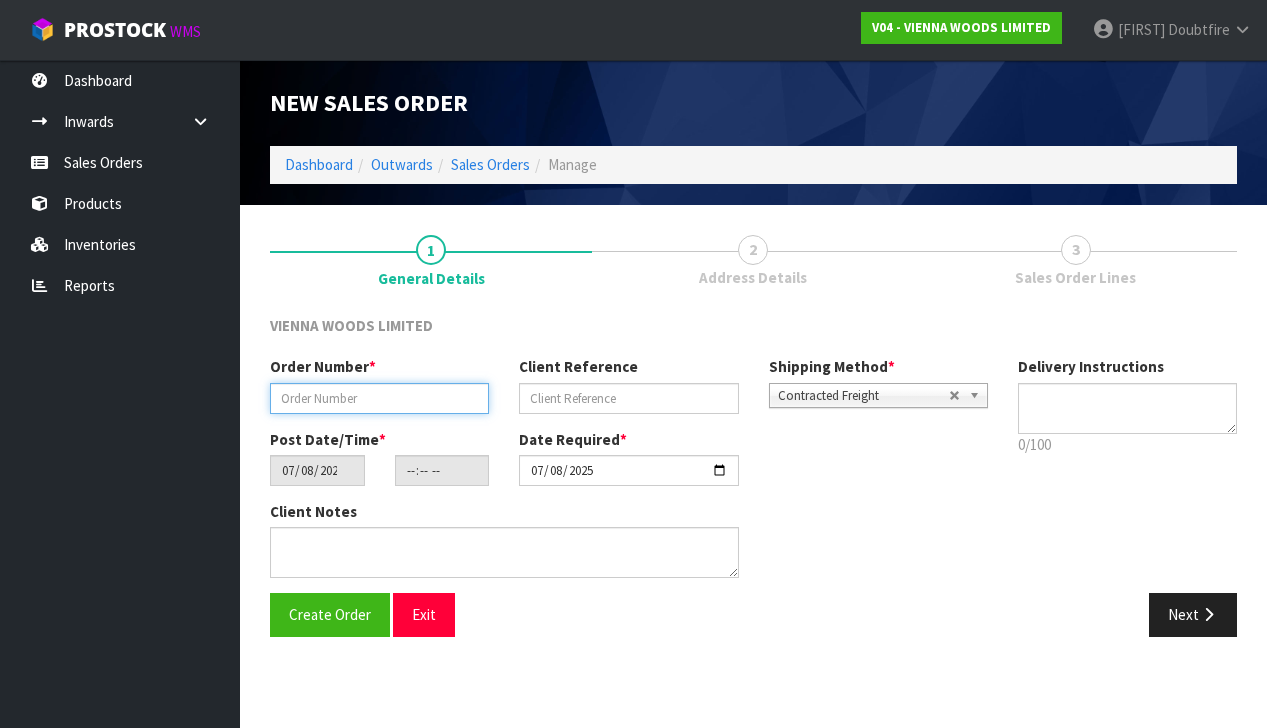 click at bounding box center (379, 398) 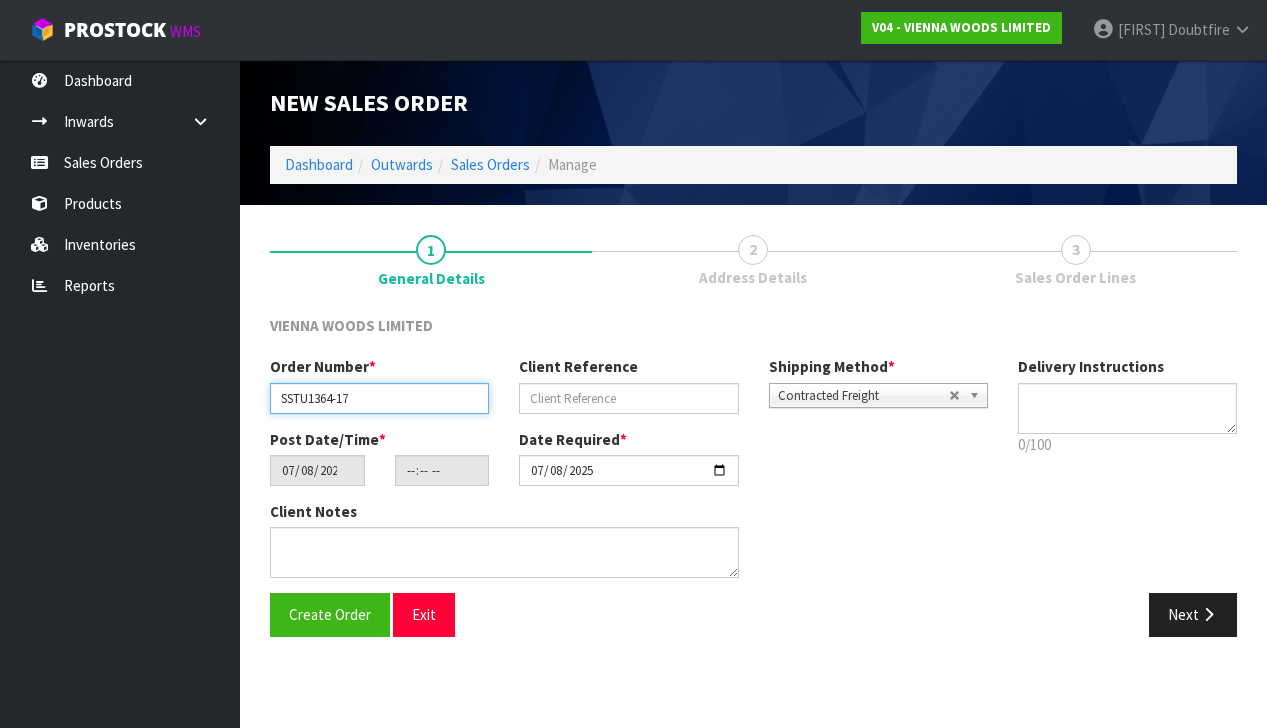 type on "SSTU1364-17" 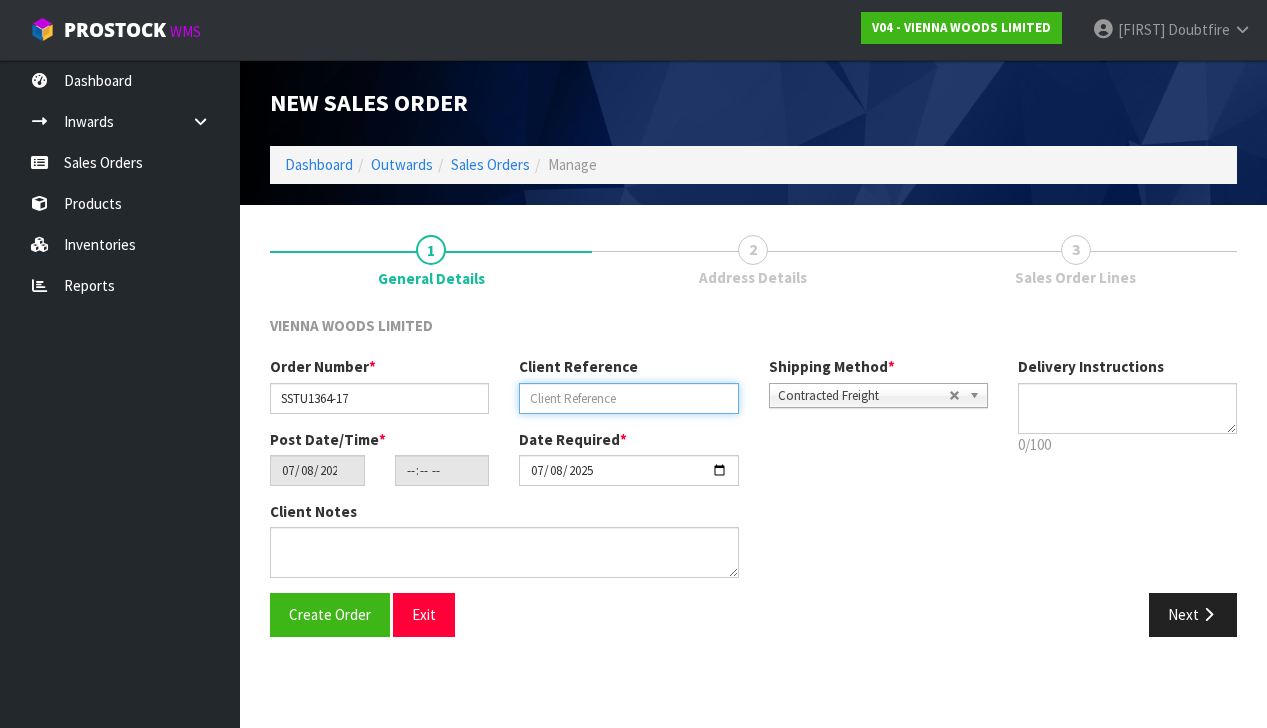 click at bounding box center (628, 398) 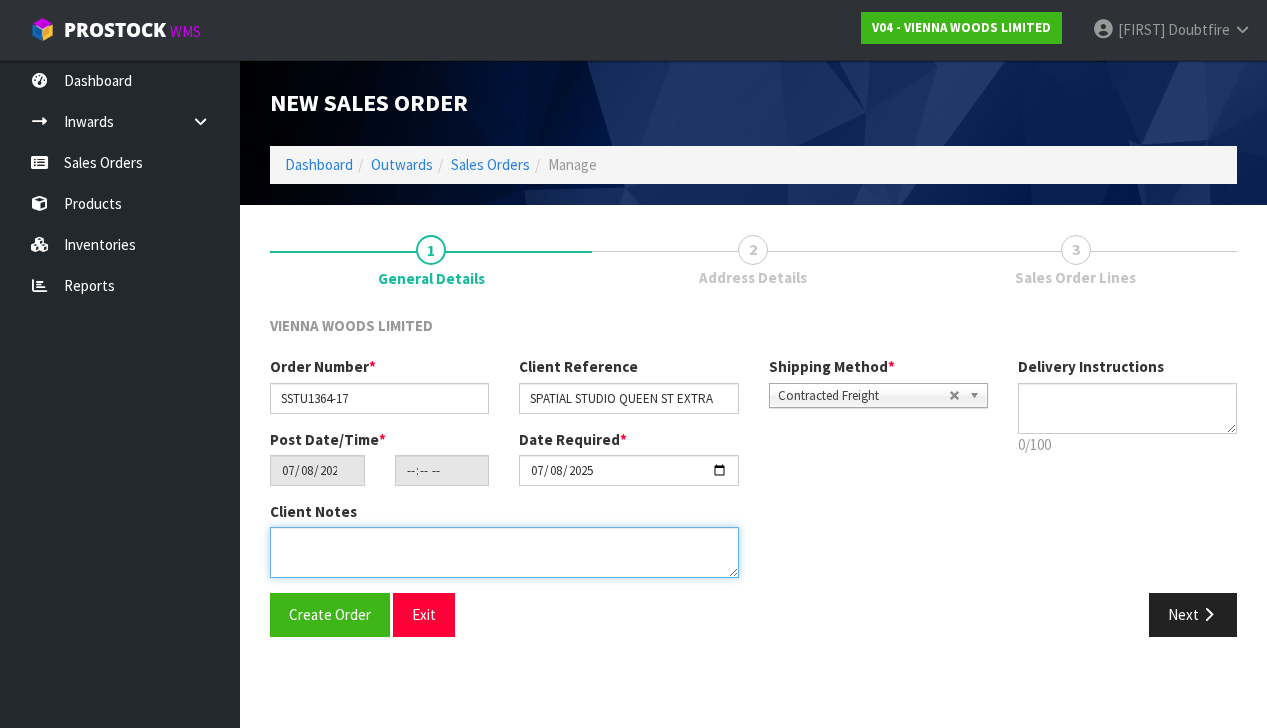 click at bounding box center [504, 552] 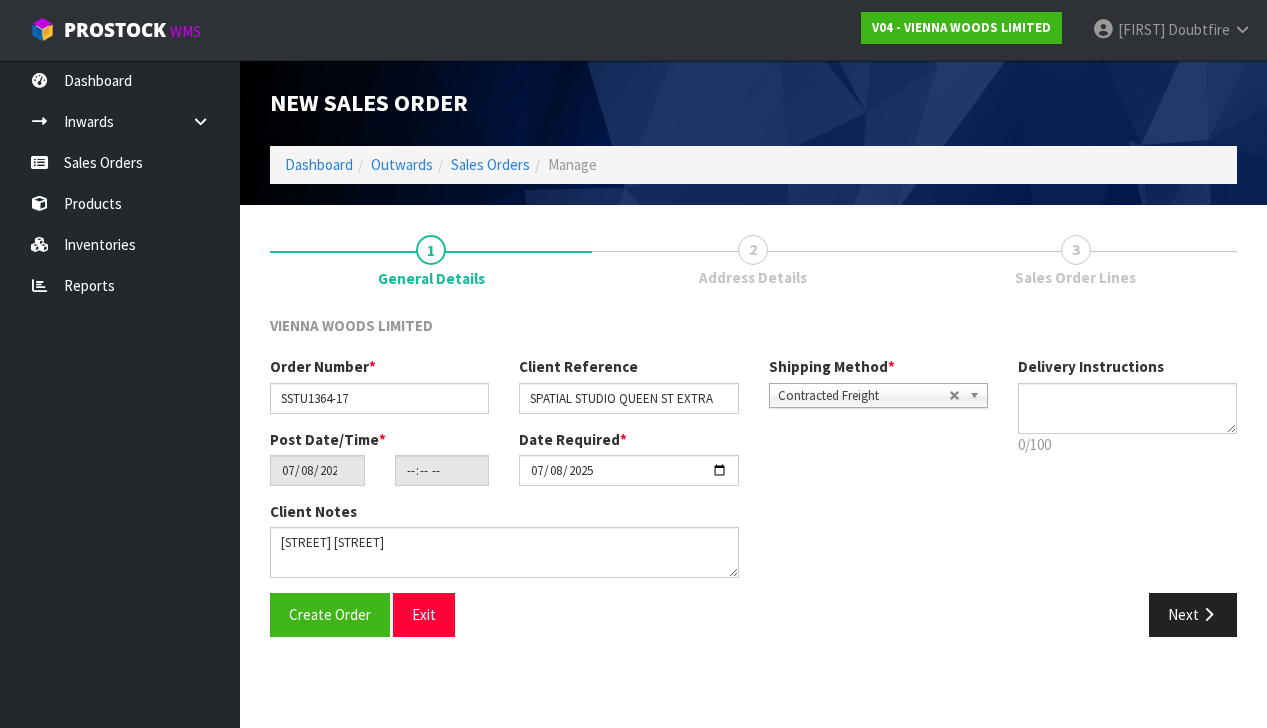 click on "Contracted Freight" at bounding box center (863, 396) 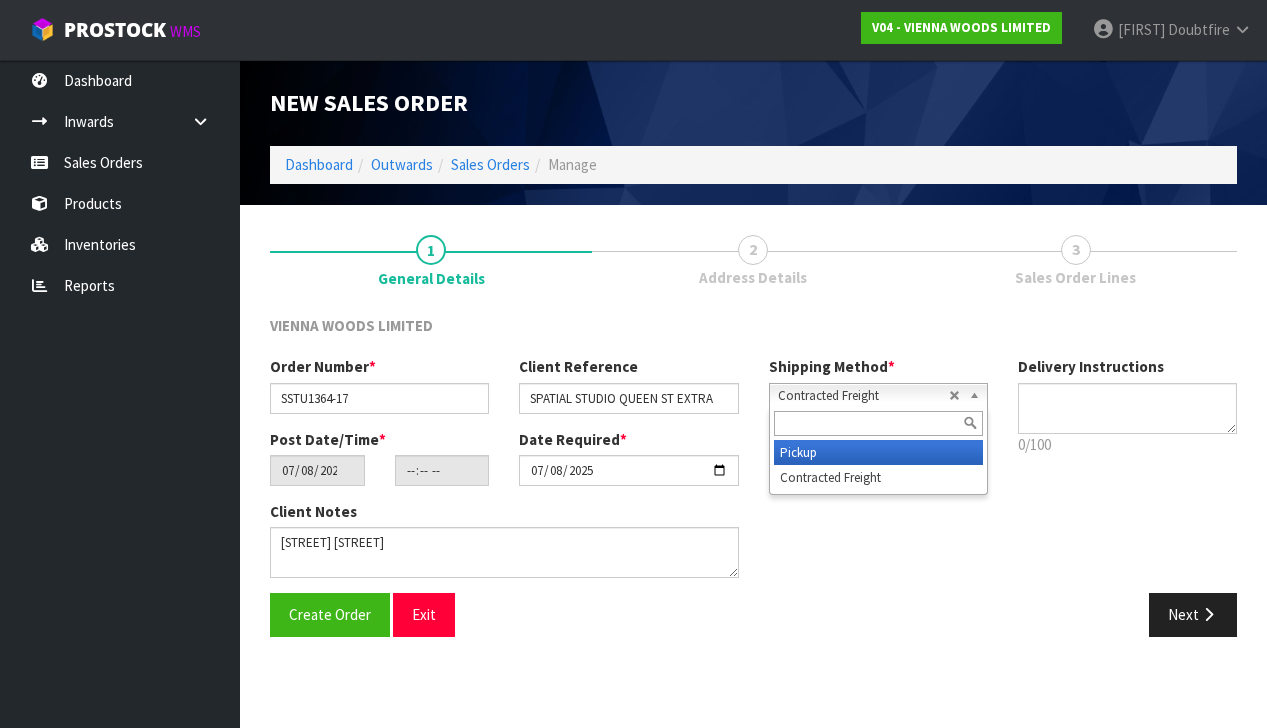 click on "Pickup" at bounding box center [878, 452] 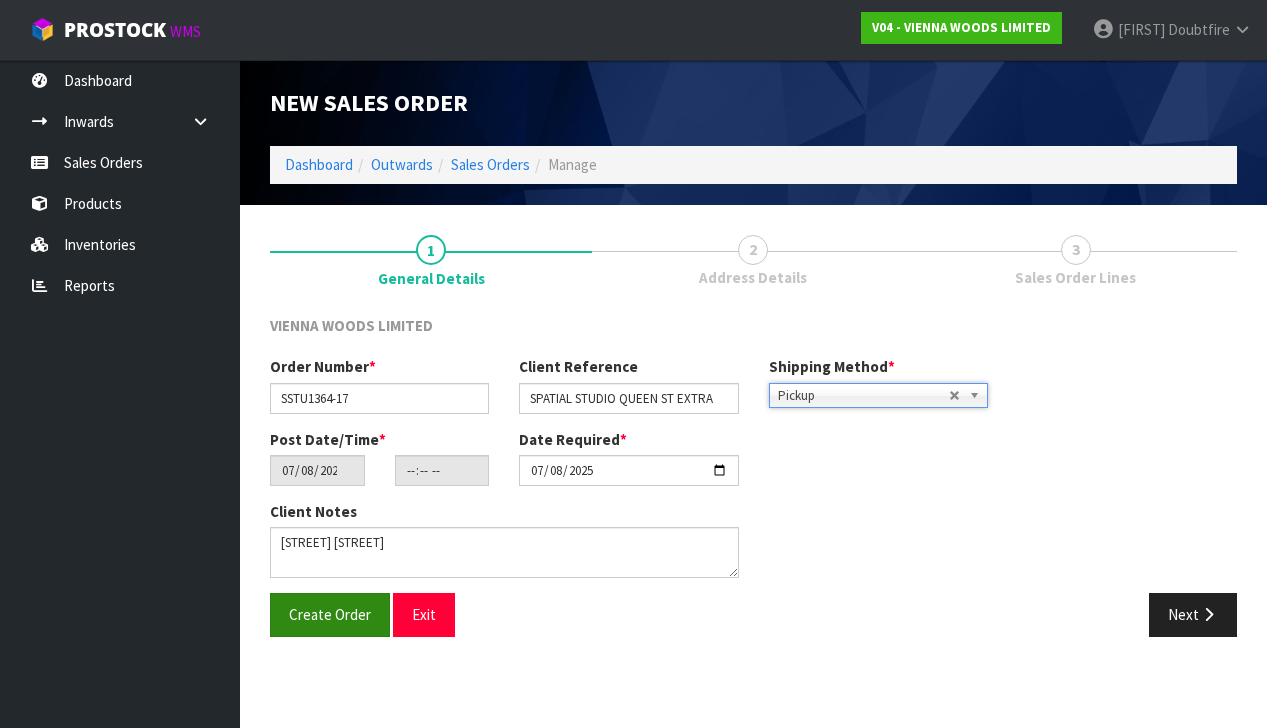 click on "Create Order" at bounding box center [330, 614] 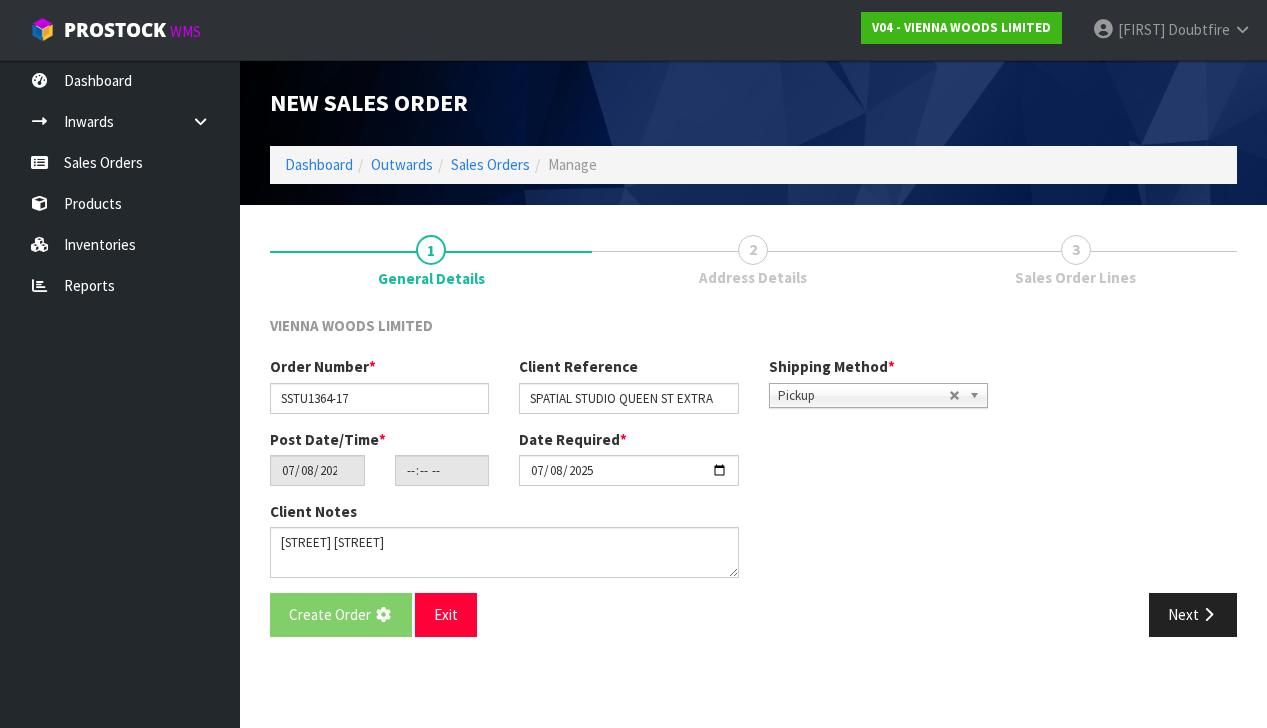 scroll, scrollTop: 0, scrollLeft: 0, axis: both 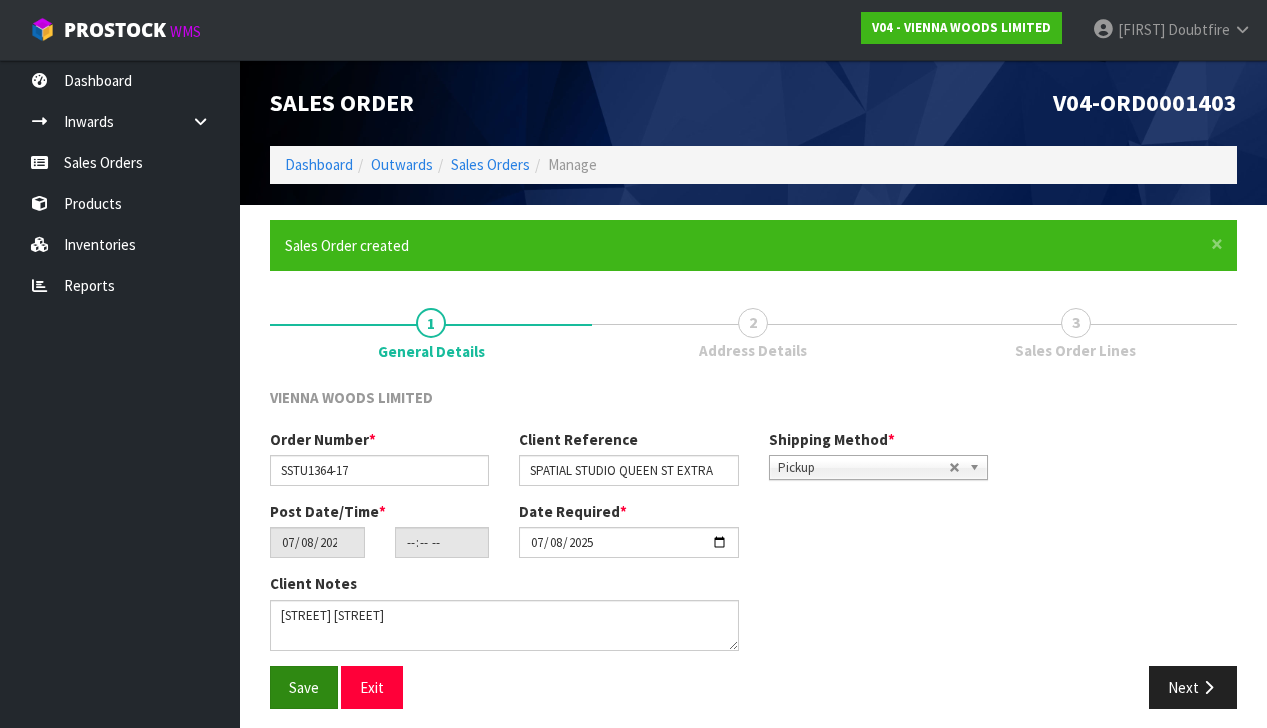 click on "Save" at bounding box center (304, 687) 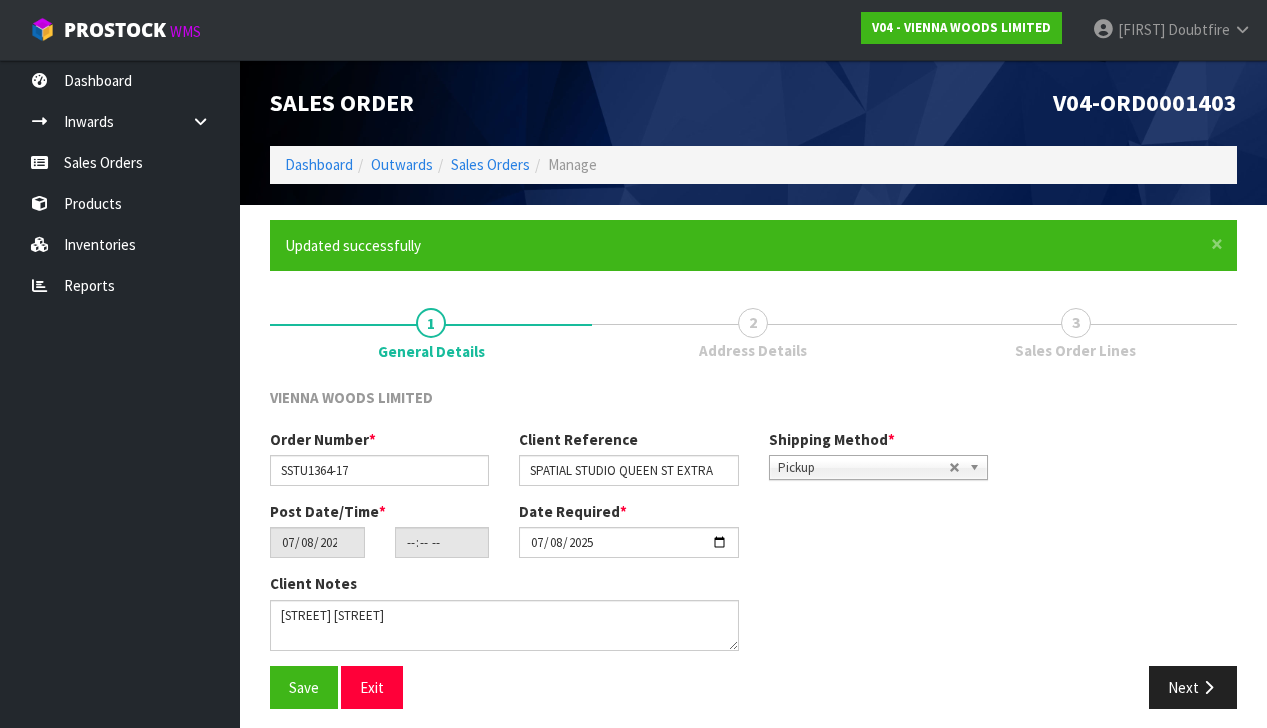 click on "Next" at bounding box center [1193, 687] 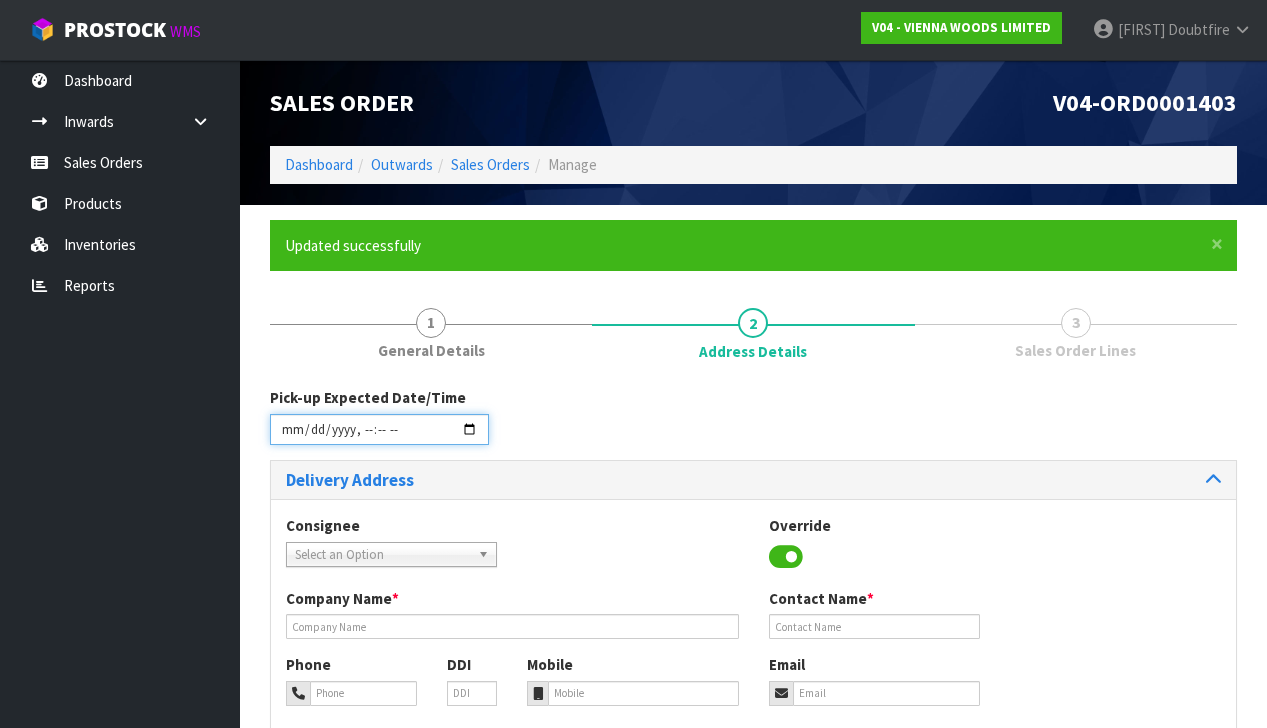 click at bounding box center [379, 429] 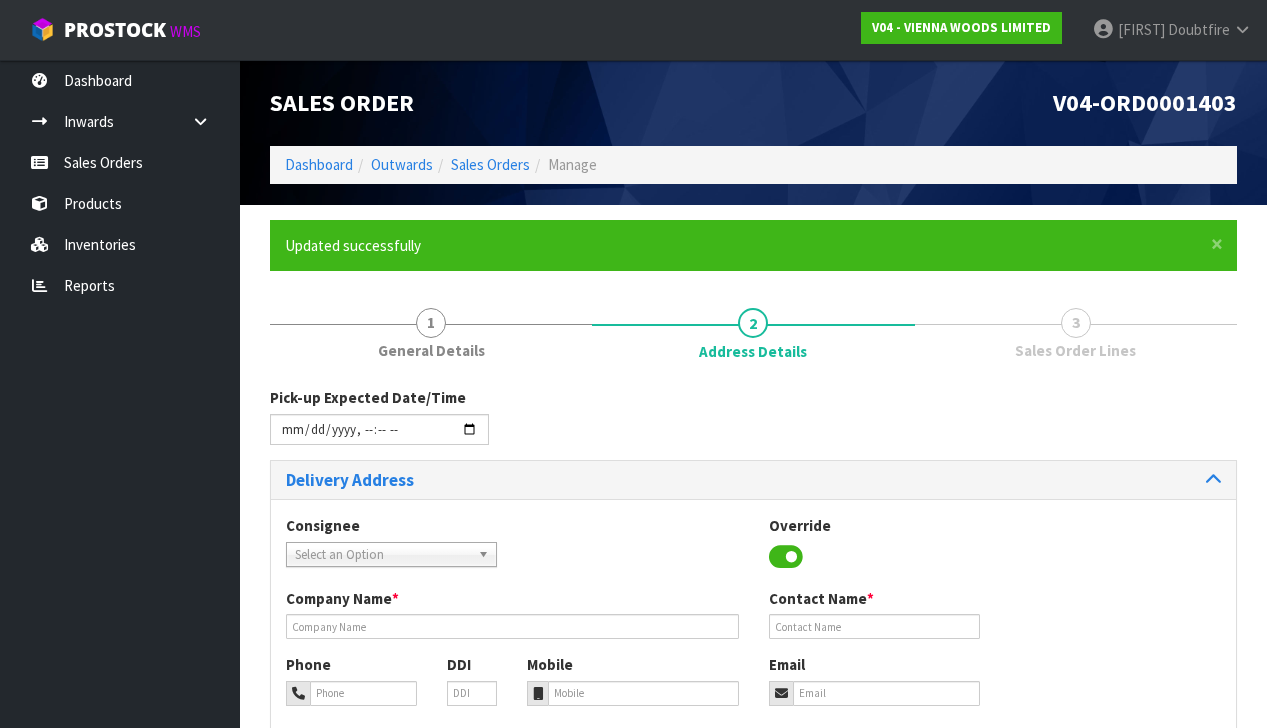 click on "Pick-up Expected Date/Time" at bounding box center (753, 423) 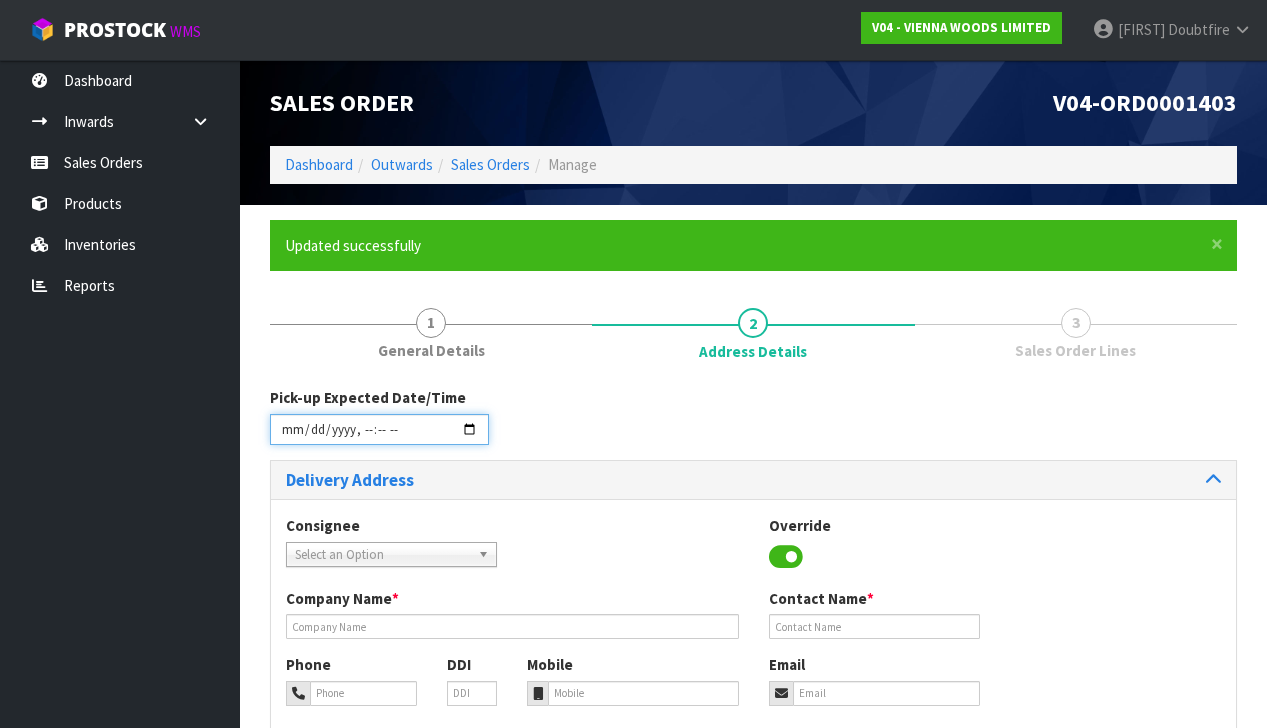click at bounding box center (379, 429) 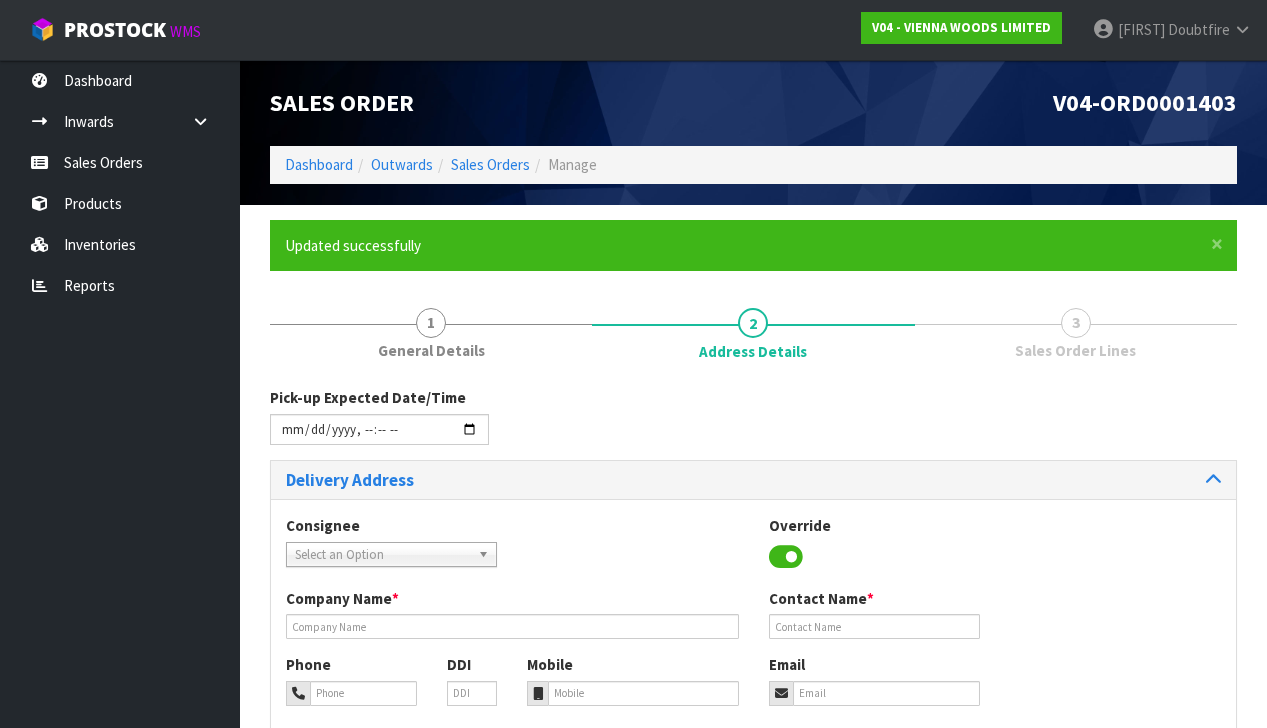 click on "Pick-up Expected Date/Time" at bounding box center (753, 423) 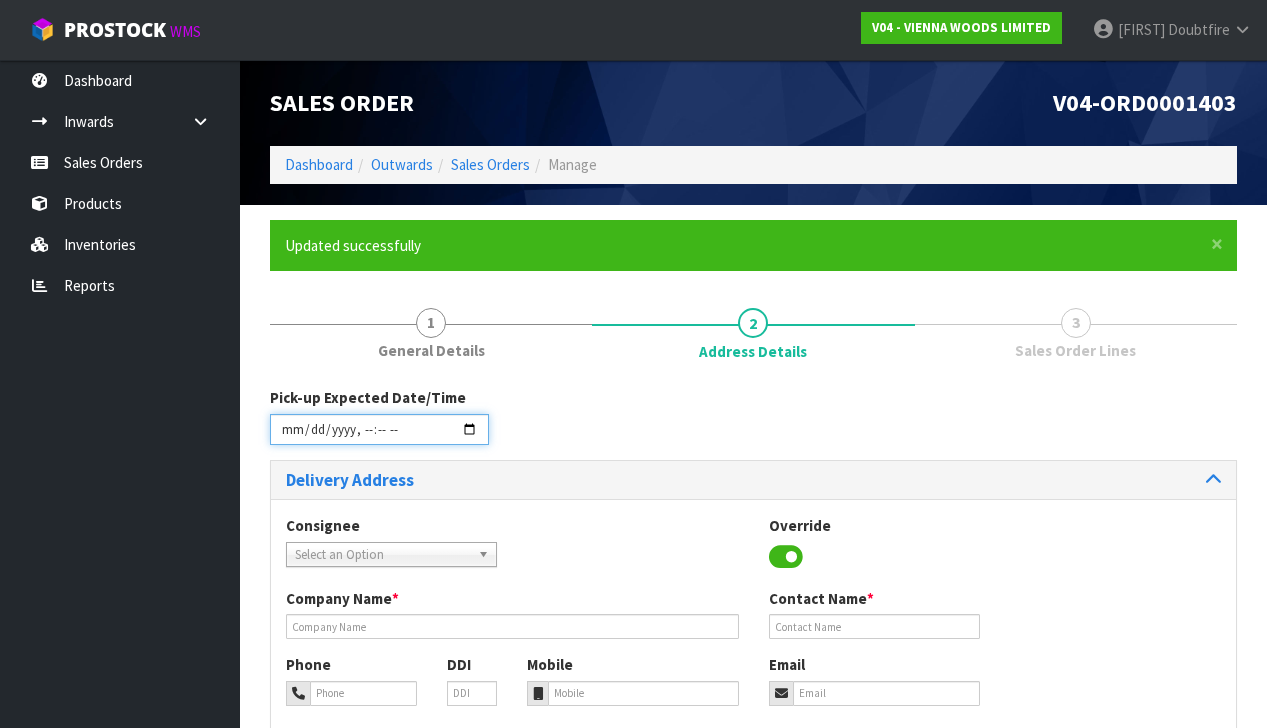 click at bounding box center (379, 429) 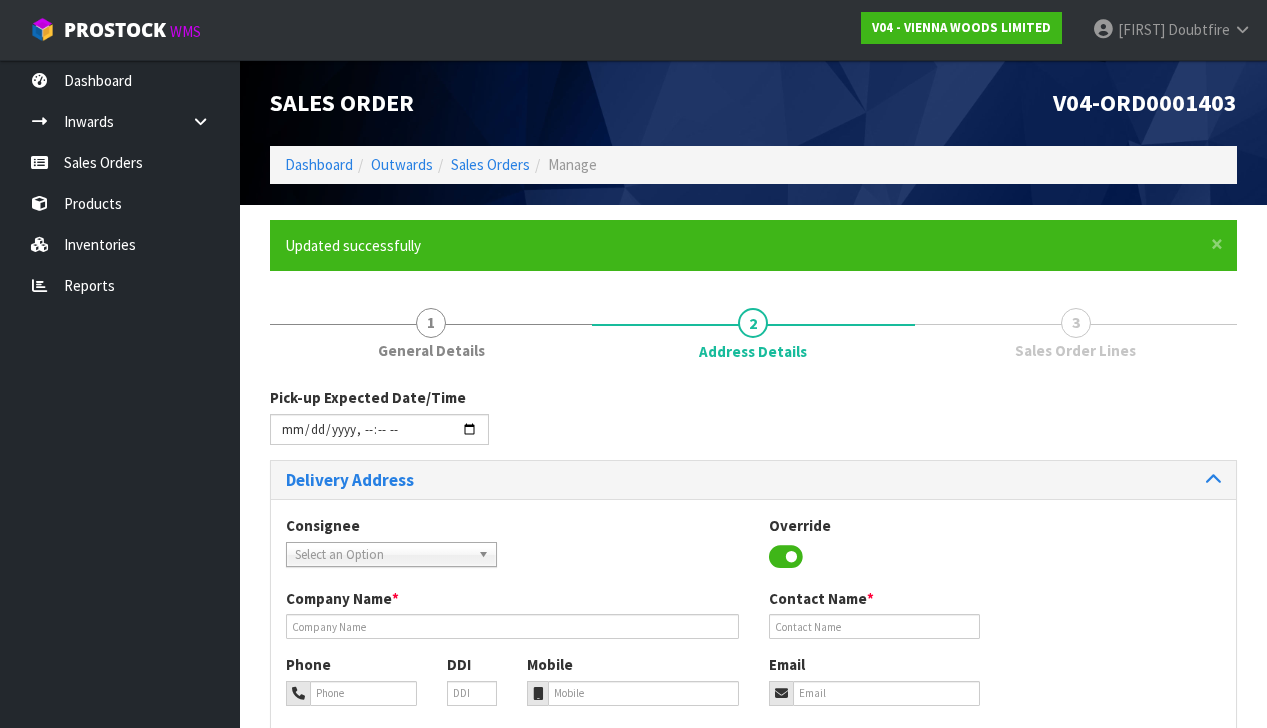 type on "[DATE]T[TIME]" 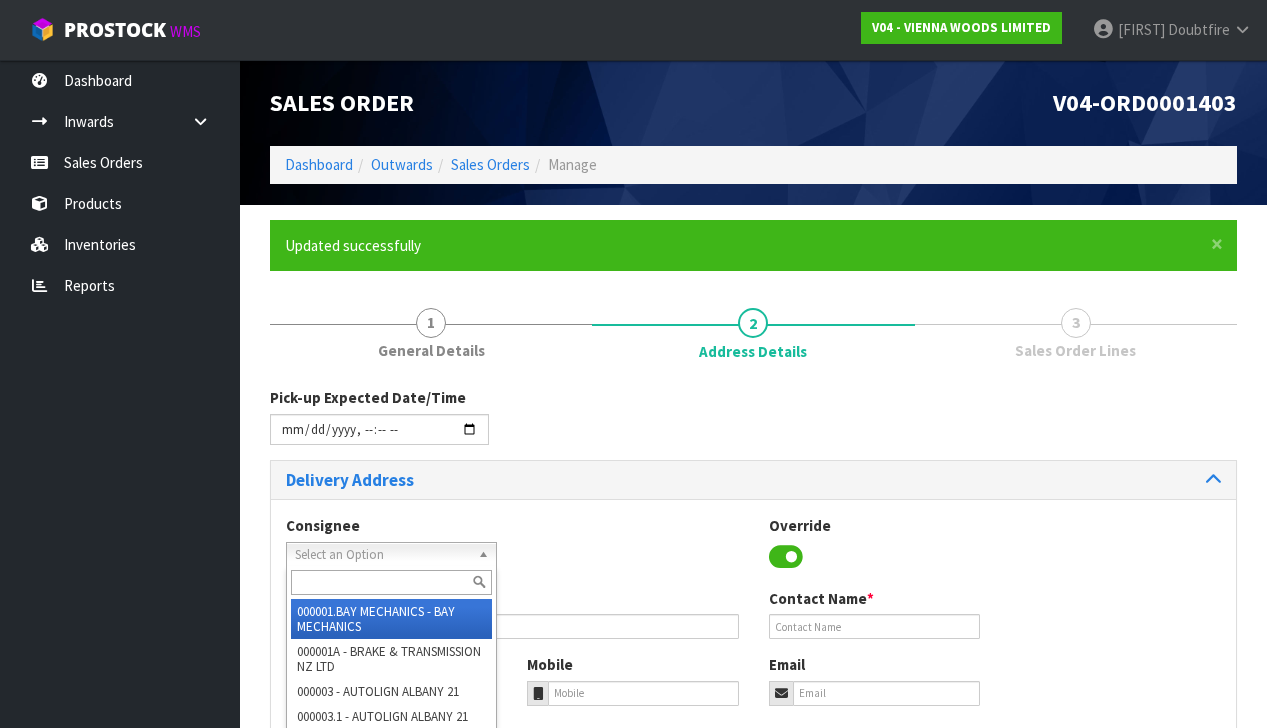 click on "Select an Option" at bounding box center [382, 555] 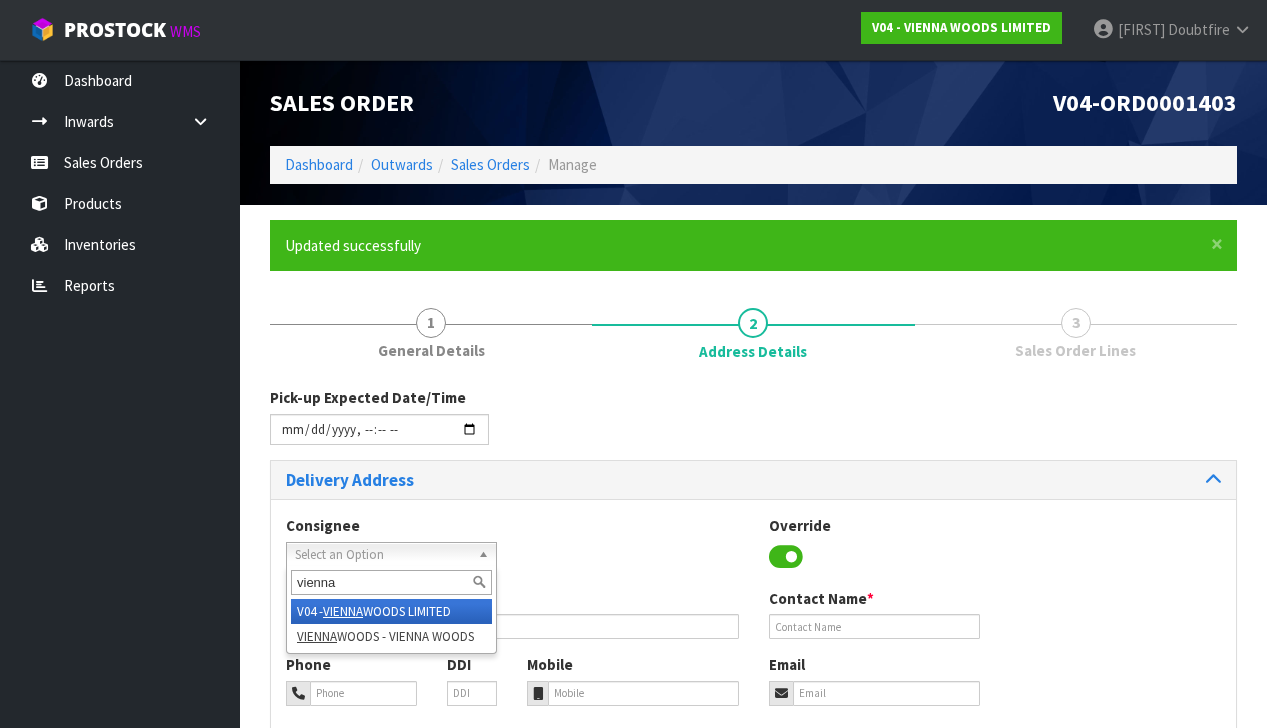 type on "vienna" 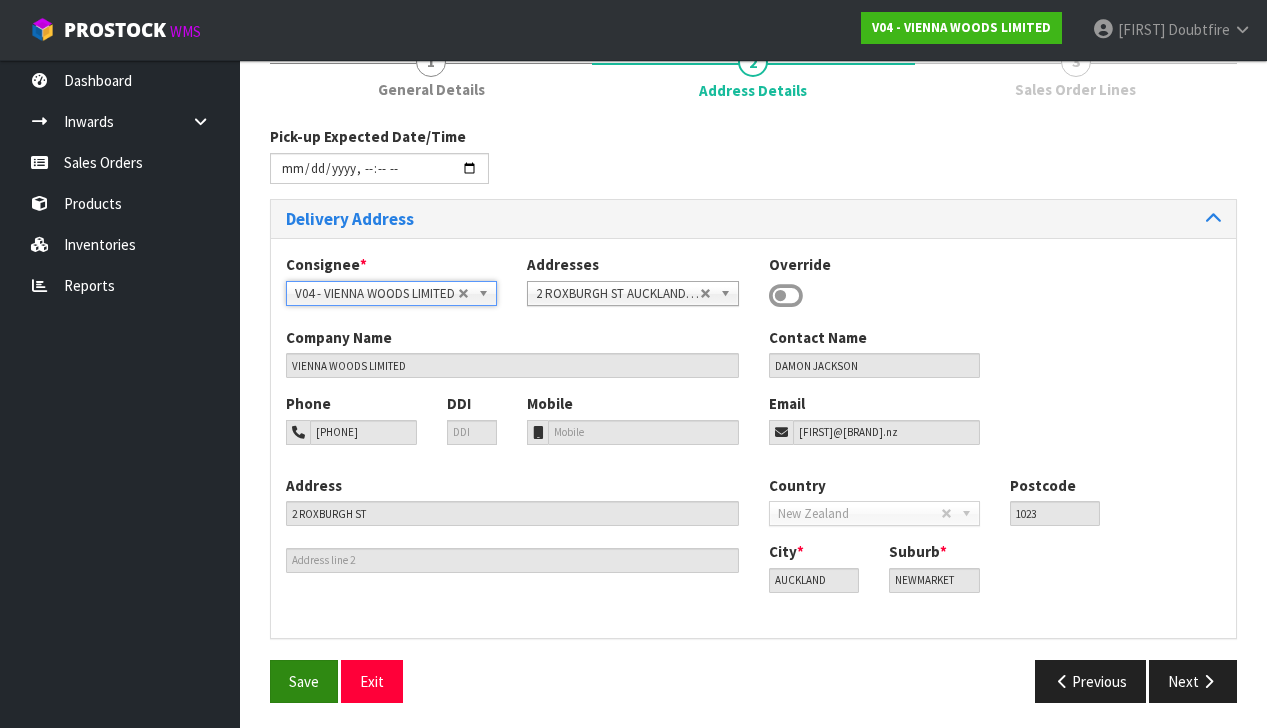 scroll, scrollTop: 260, scrollLeft: 0, axis: vertical 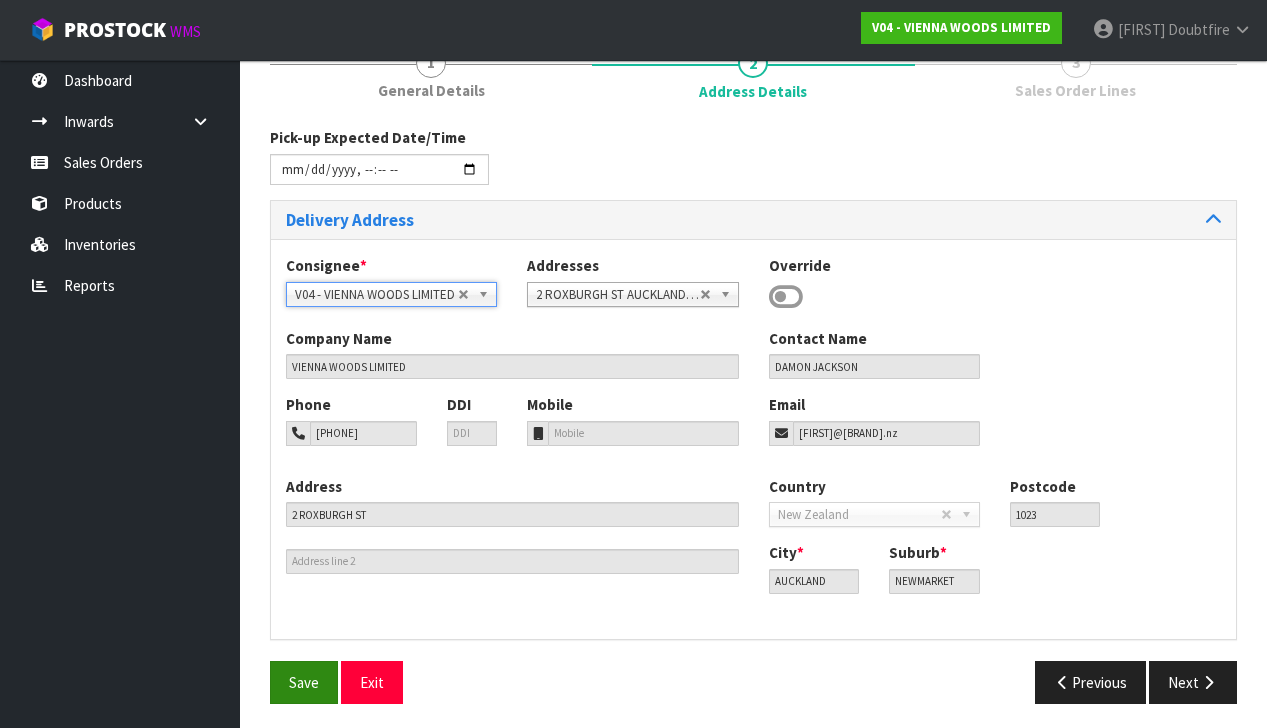click on "Save" at bounding box center (304, 682) 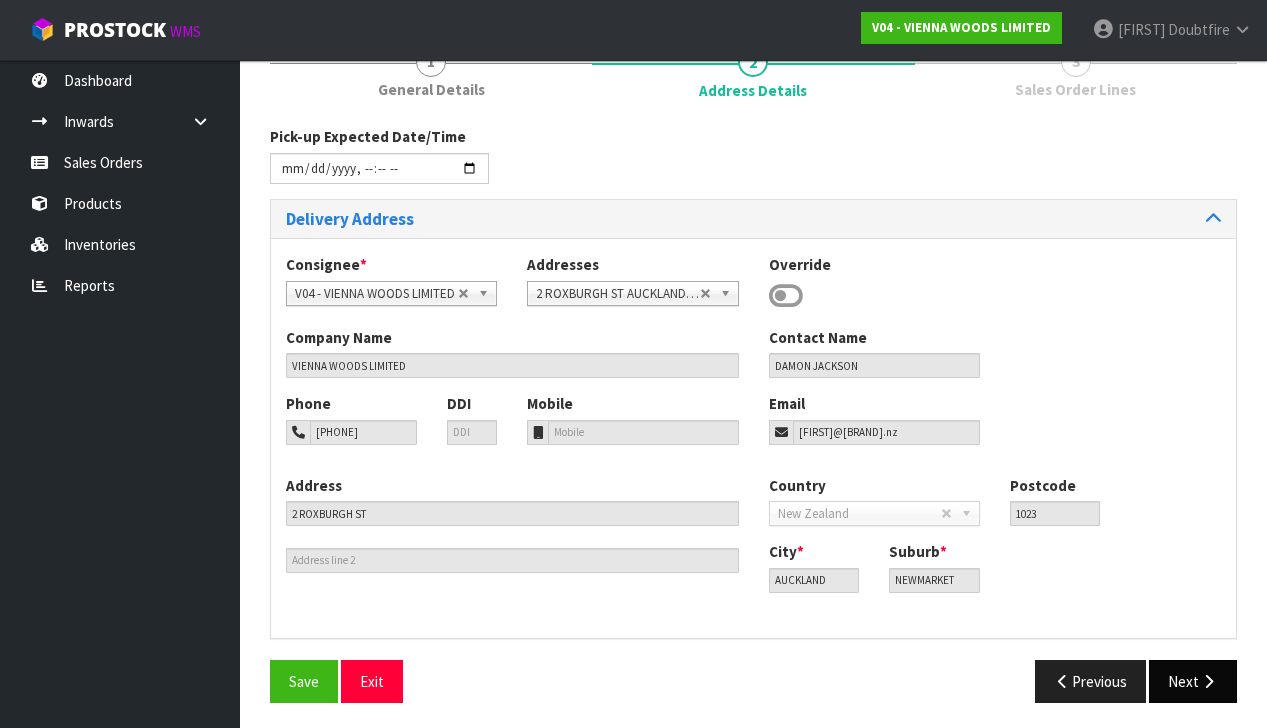 scroll, scrollTop: 260, scrollLeft: 0, axis: vertical 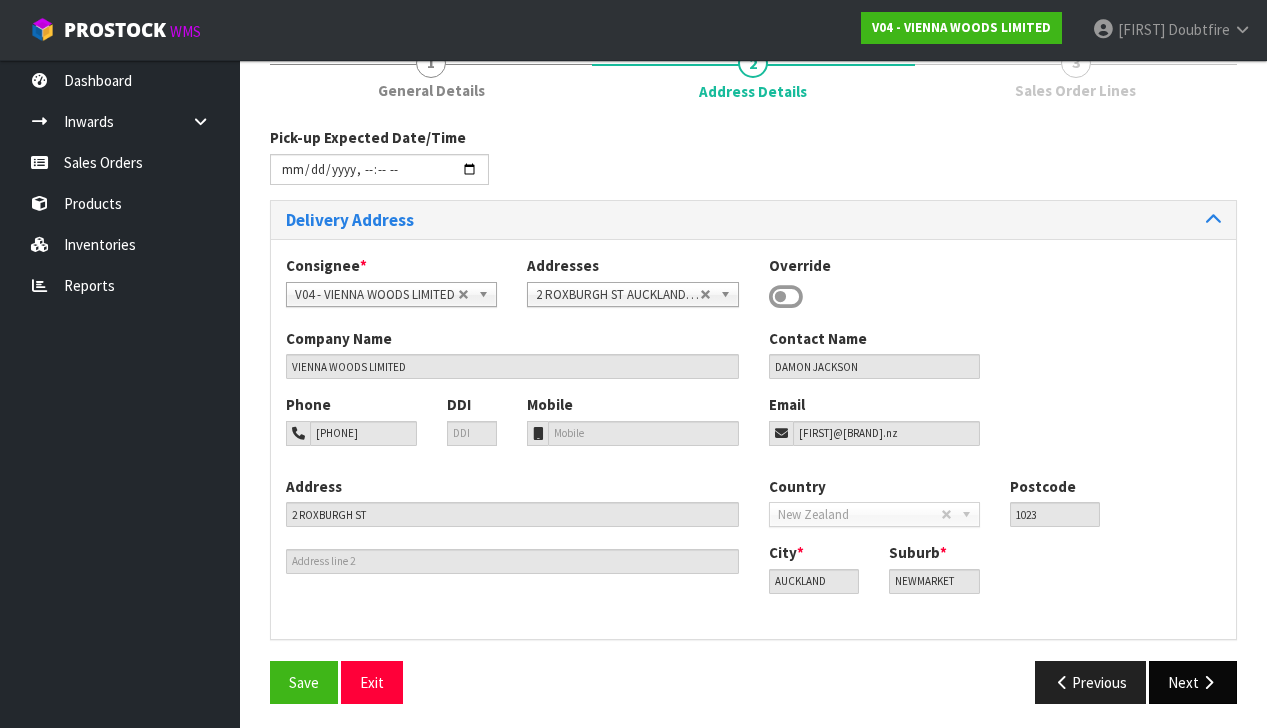 click on "Next" at bounding box center (1193, 682) 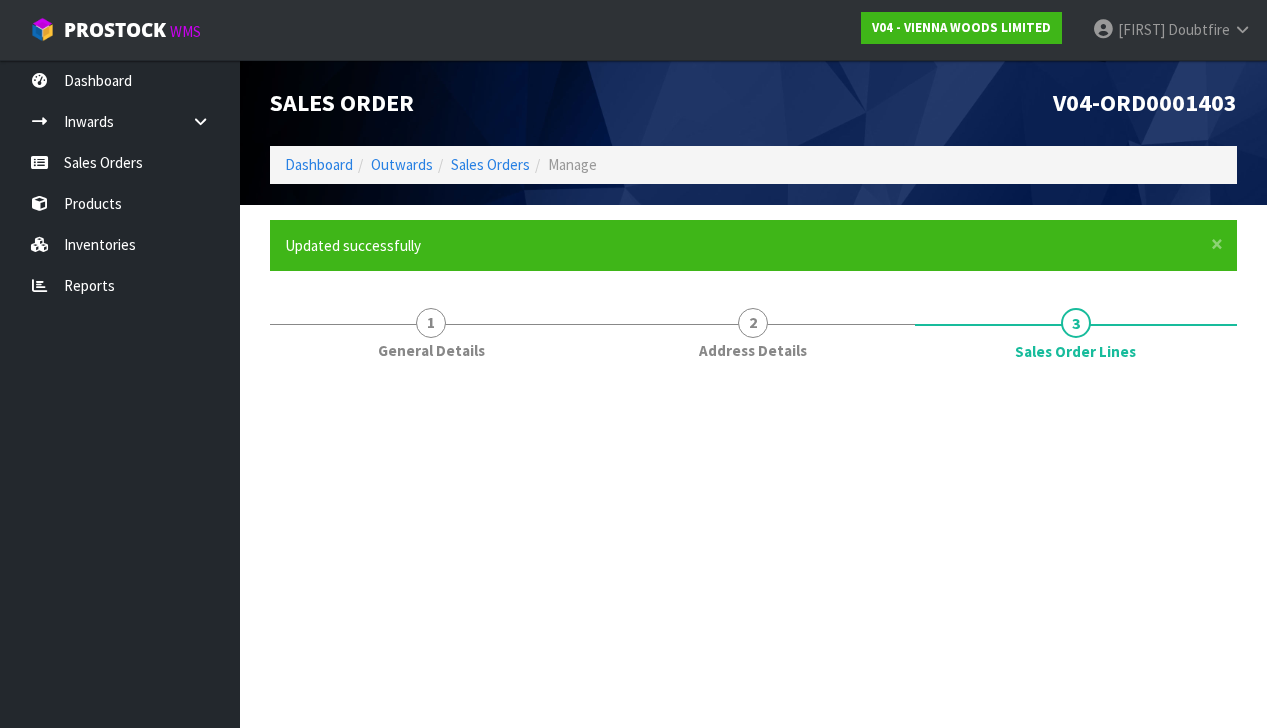 scroll, scrollTop: 0, scrollLeft: 0, axis: both 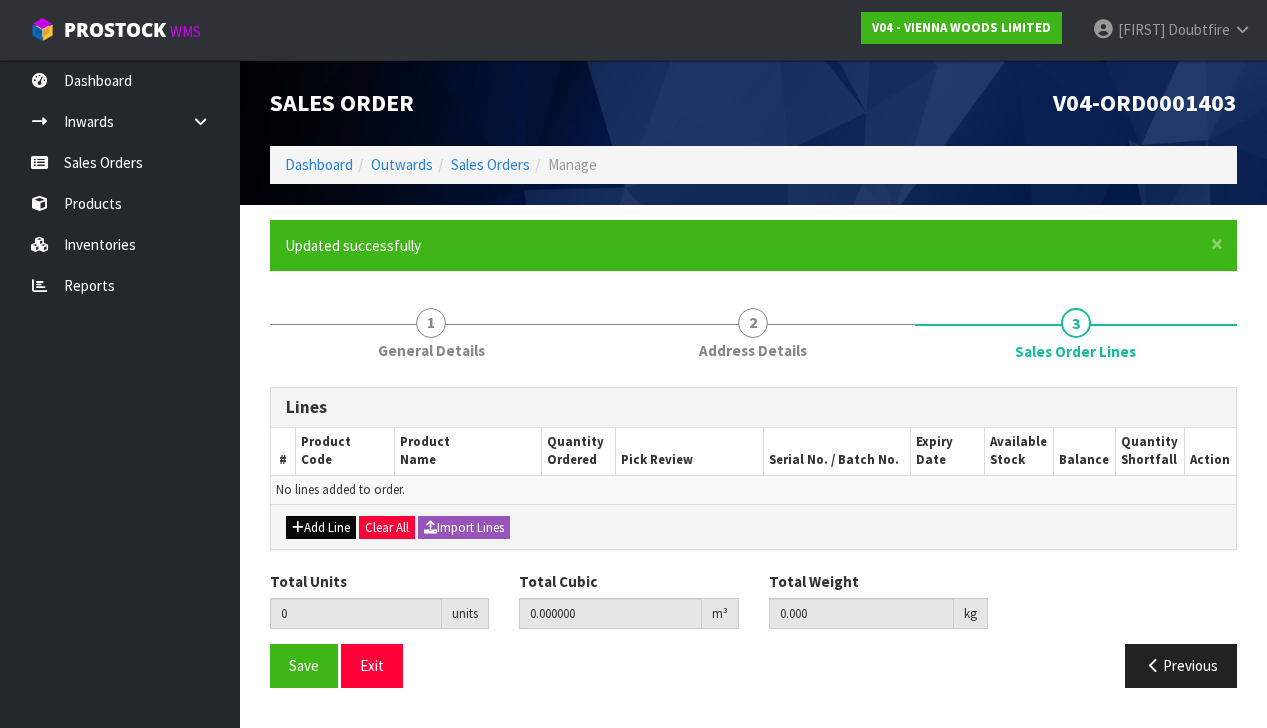click on "Add Line" at bounding box center [321, 528] 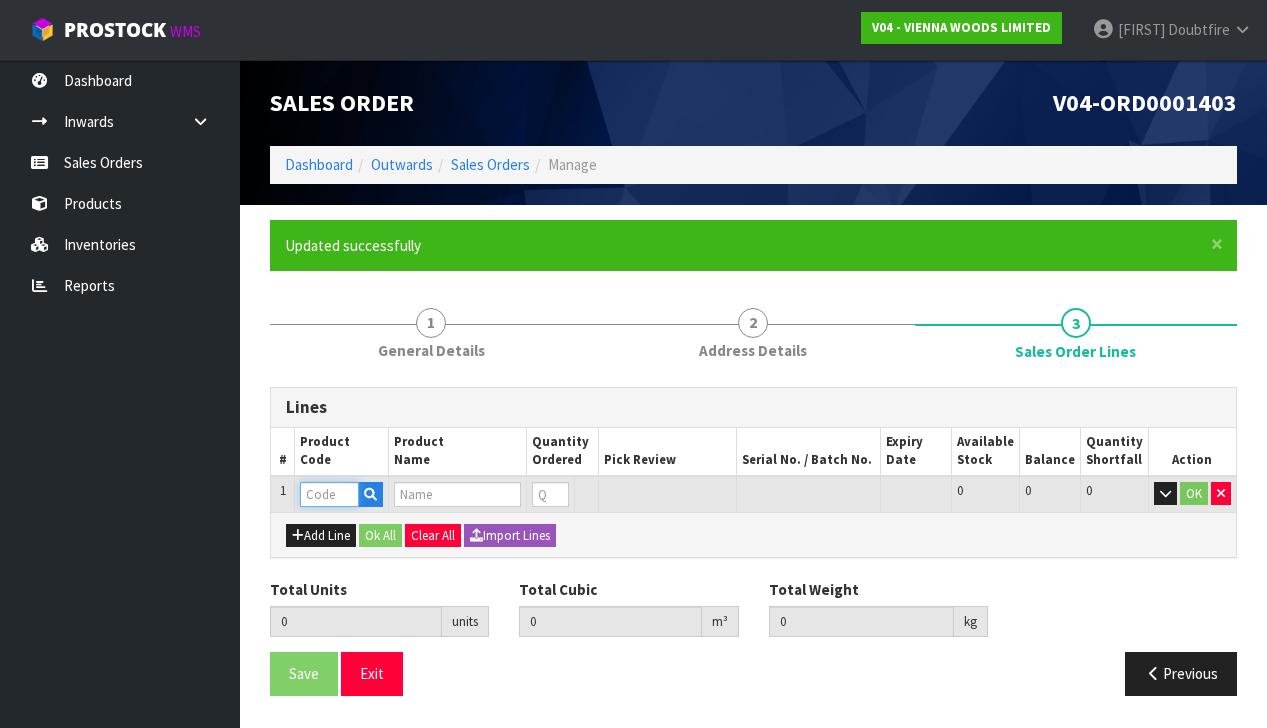 click at bounding box center (329, 494) 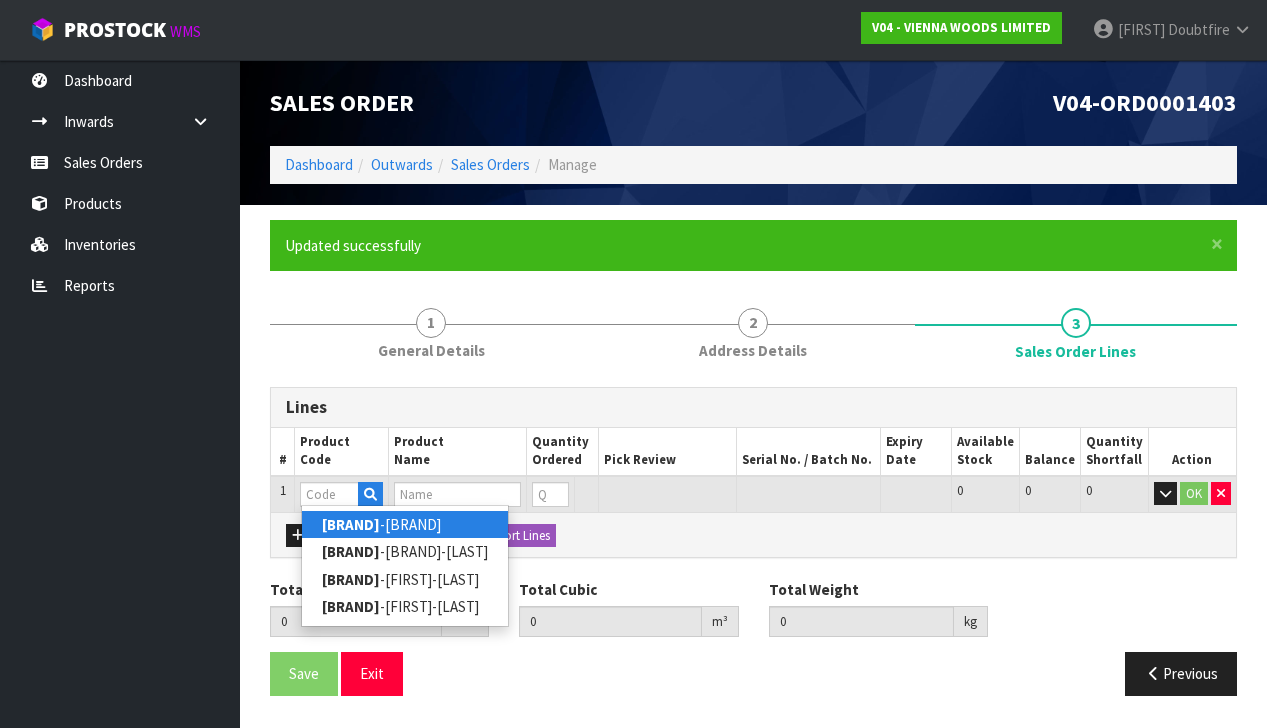 click on "[BRAND]-[BRAND]" at bounding box center (405, 524) 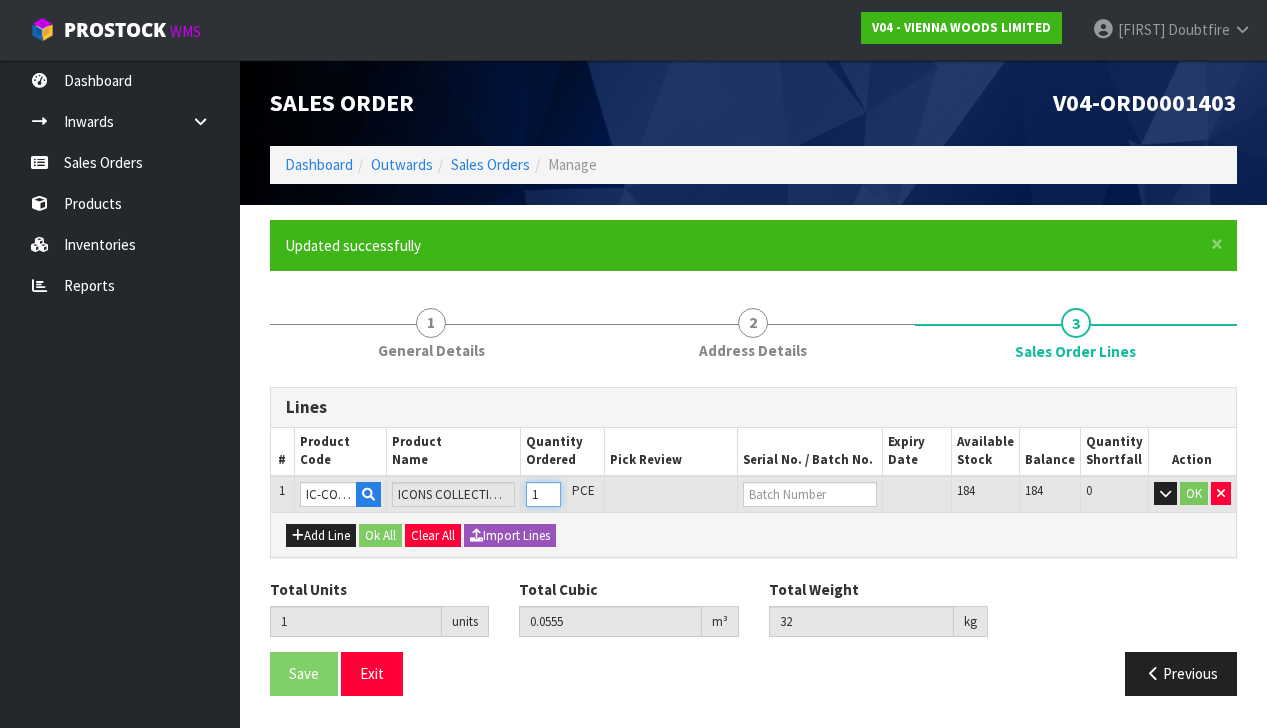 click on "1" at bounding box center [543, 494] 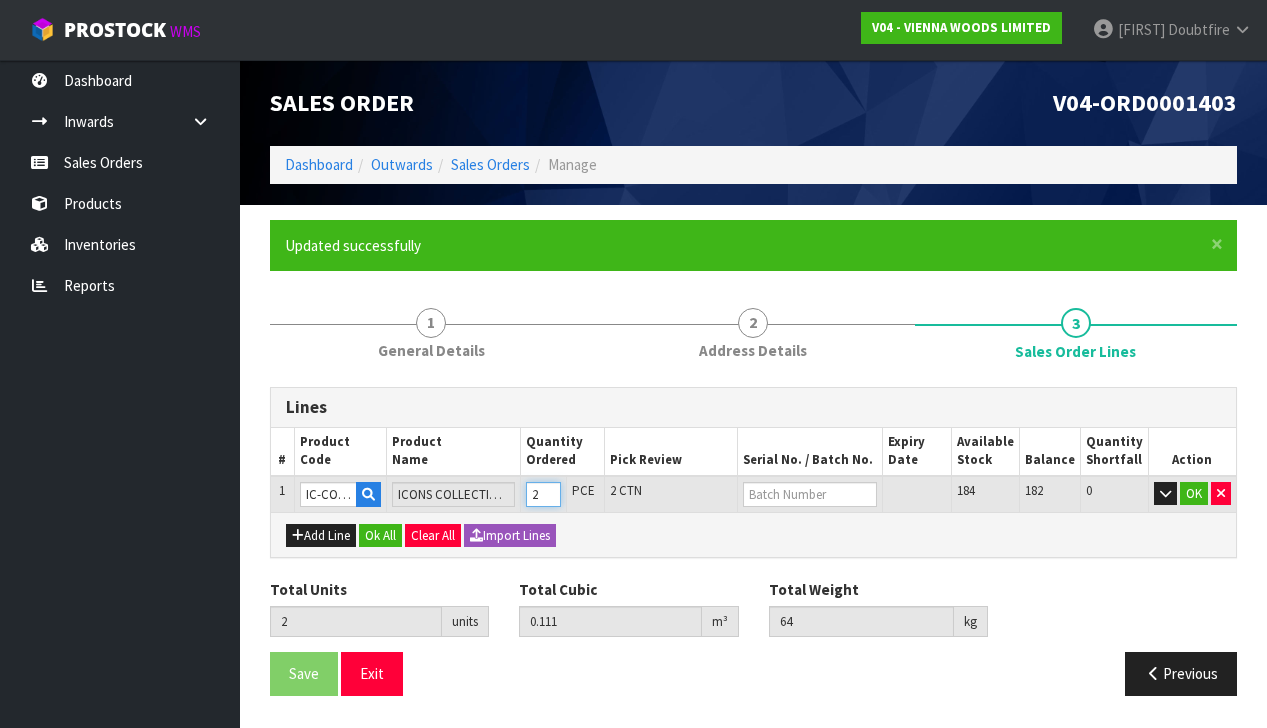 click on "2" at bounding box center (543, 494) 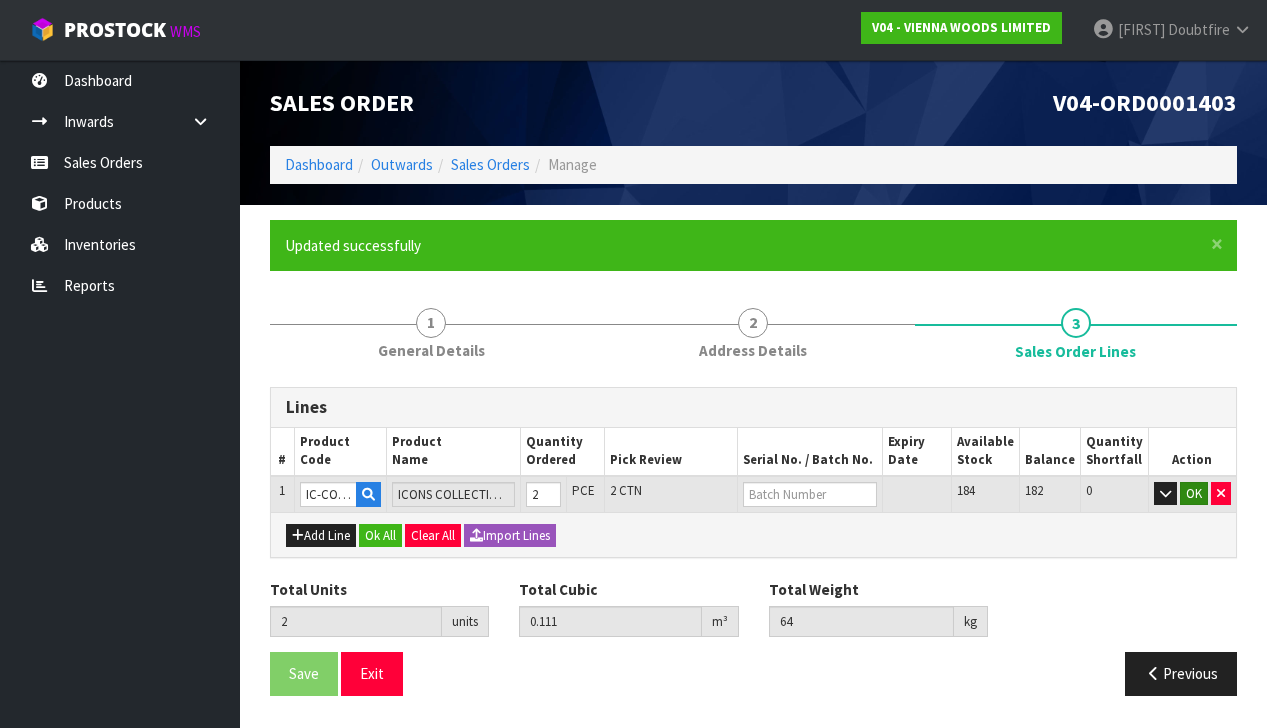 click on "OK" at bounding box center [1194, 494] 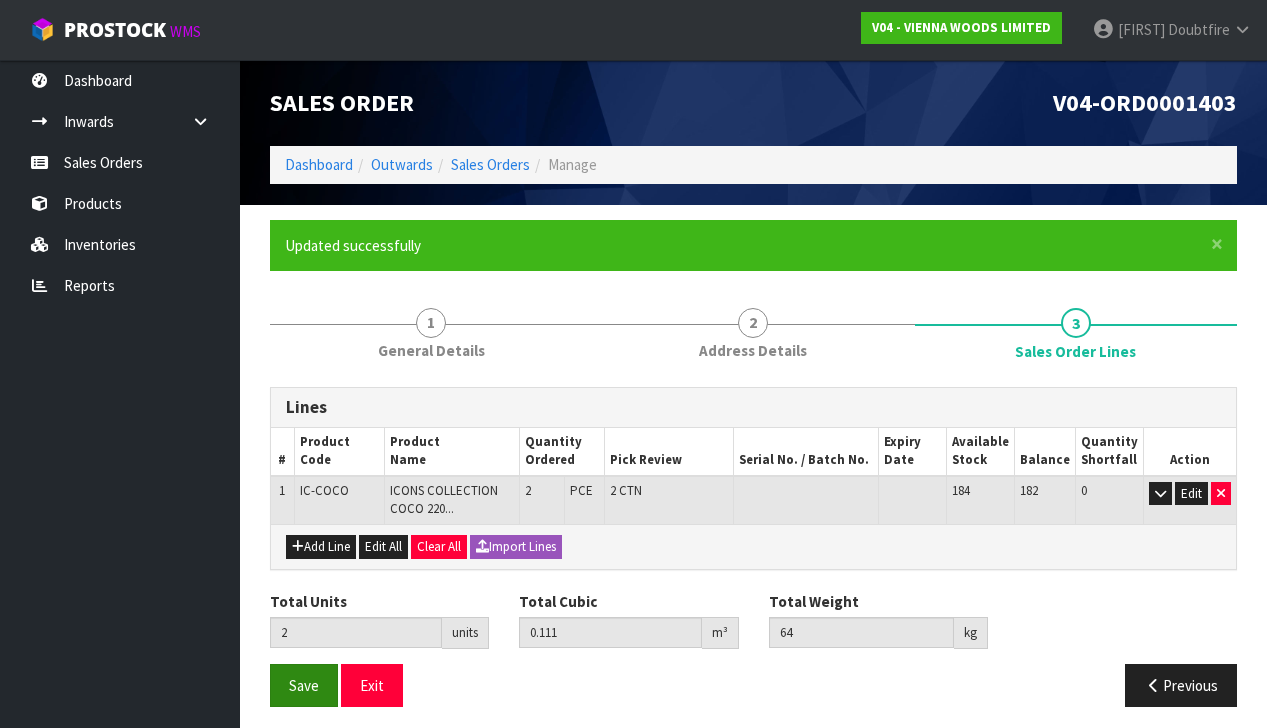 click on "Save" at bounding box center (304, 685) 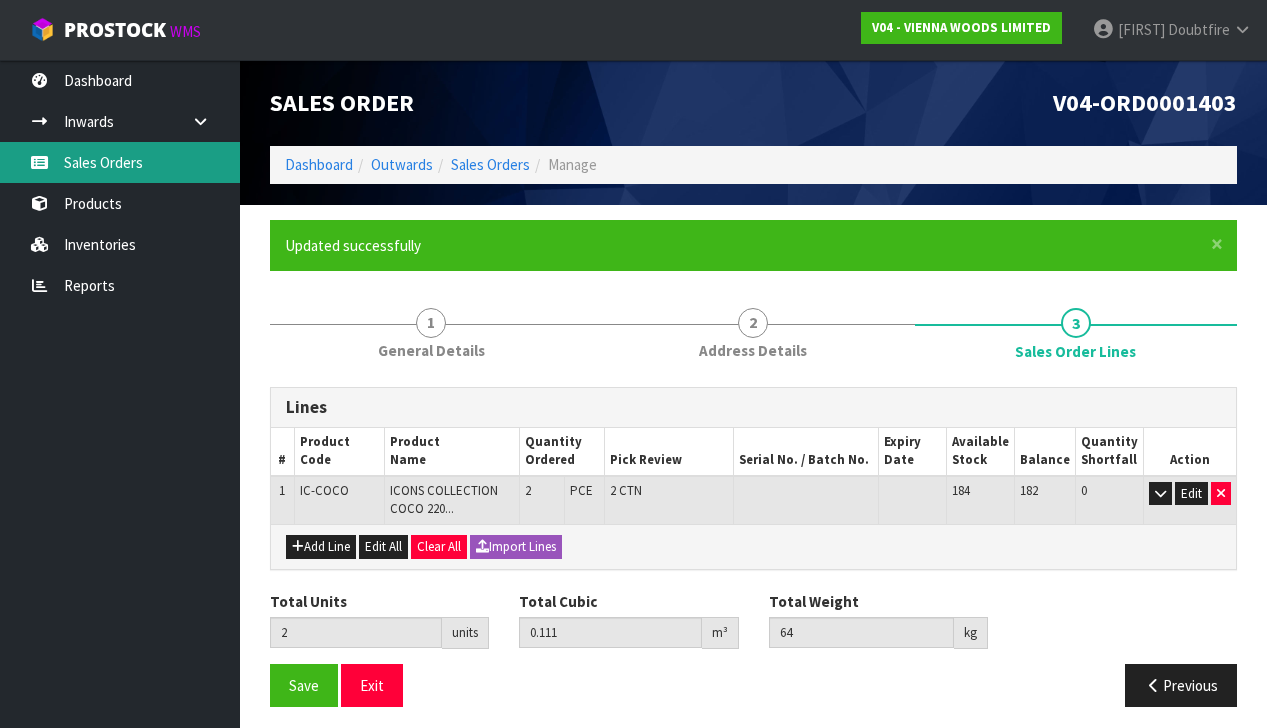 click on "Sales Orders" at bounding box center [120, 162] 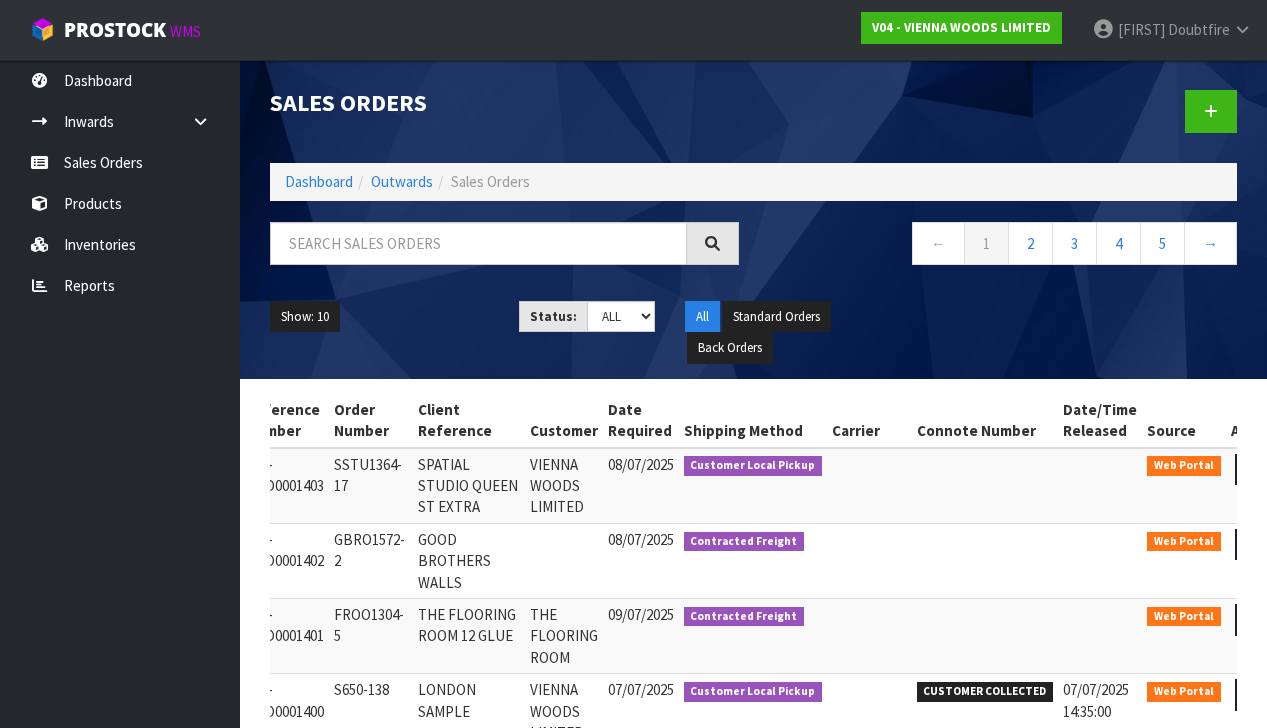 scroll, scrollTop: 0, scrollLeft: 167, axis: horizontal 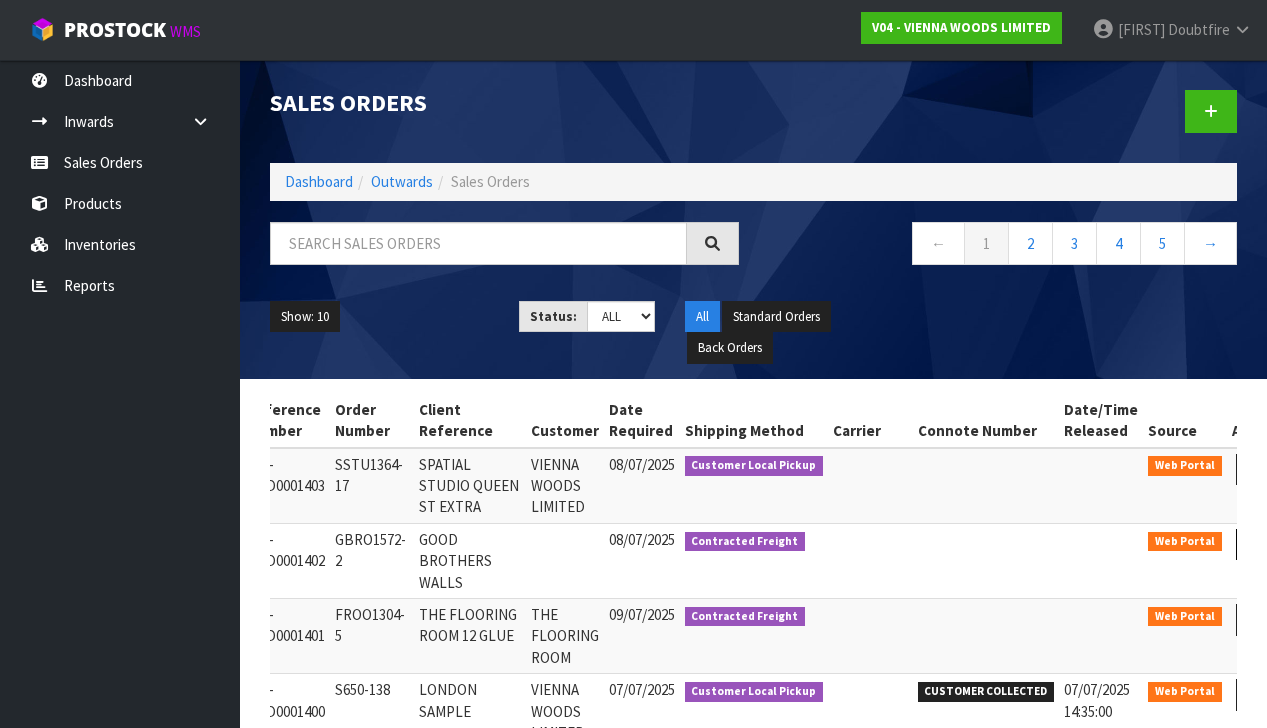 click at bounding box center (1254, 544) 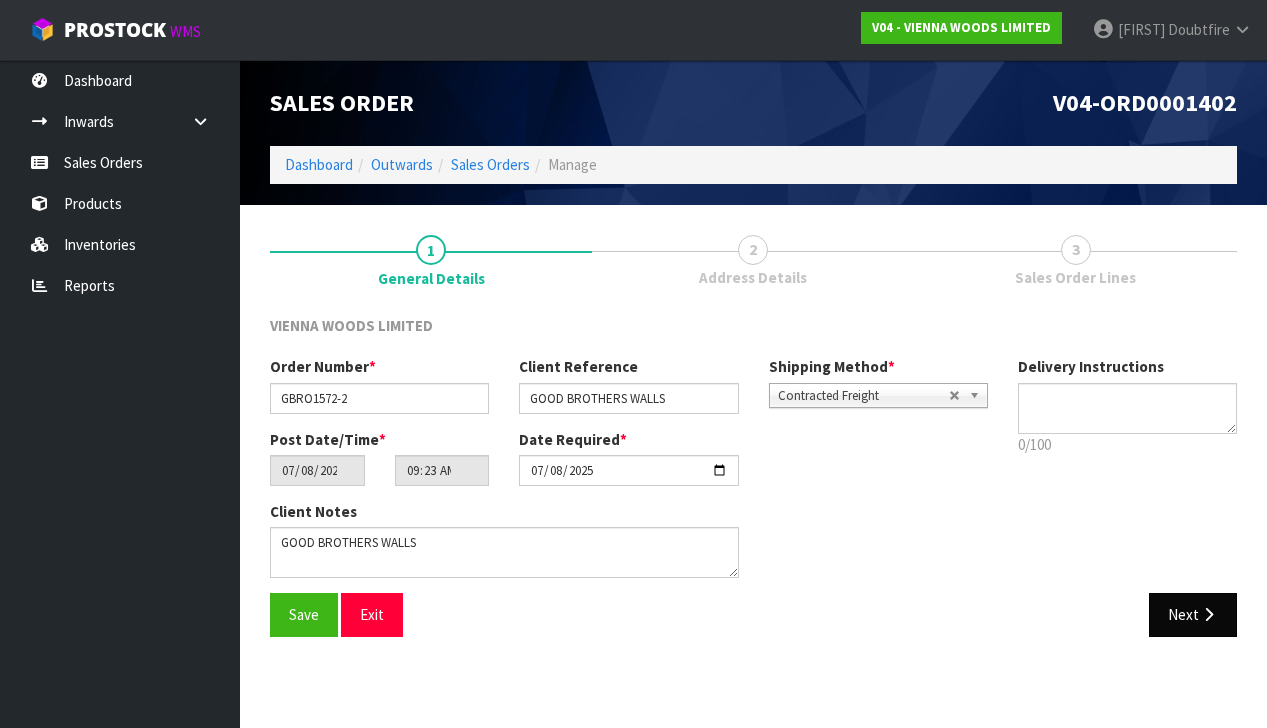 click on "Next" at bounding box center (1193, 614) 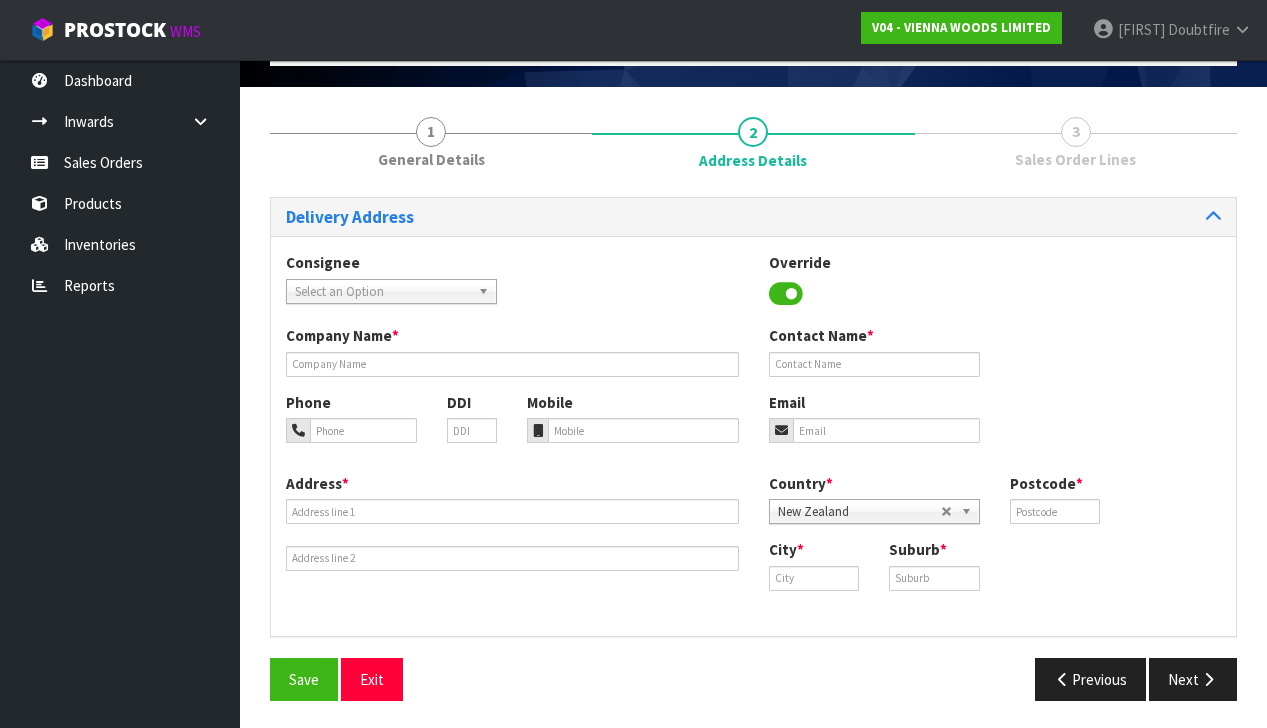 scroll, scrollTop: 116, scrollLeft: 0, axis: vertical 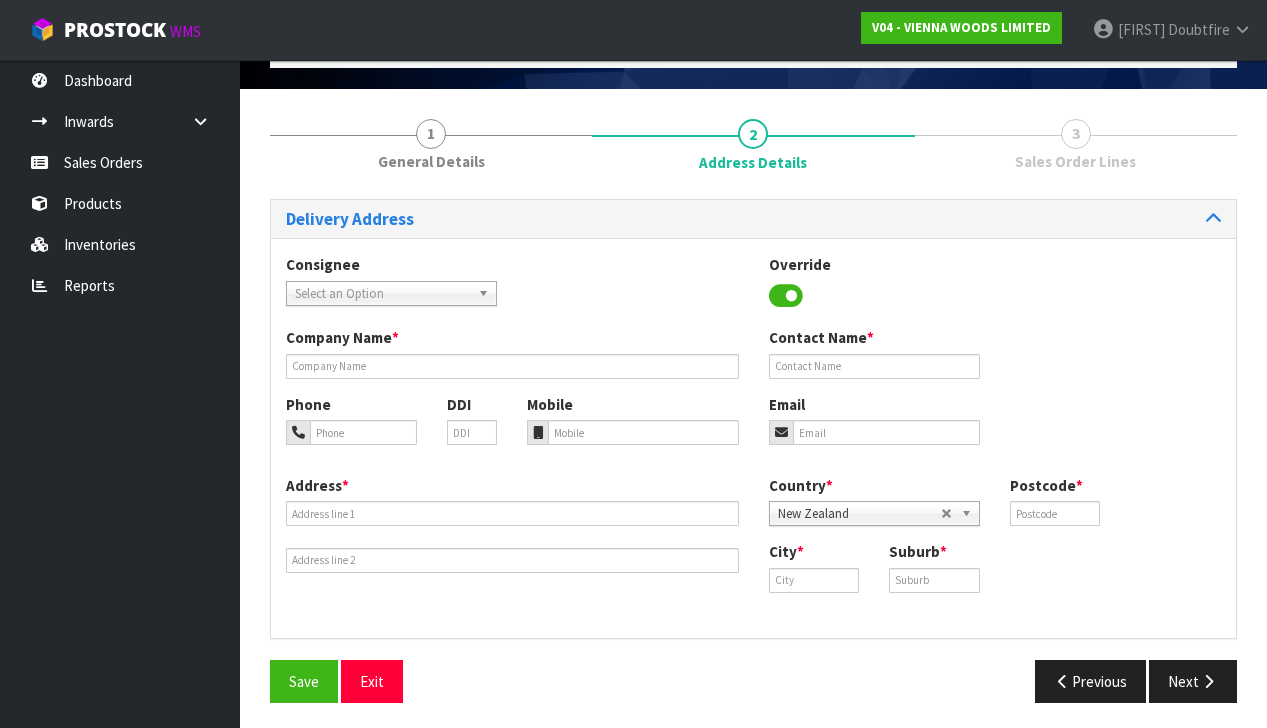 click on "Select an Option" at bounding box center [382, 294] 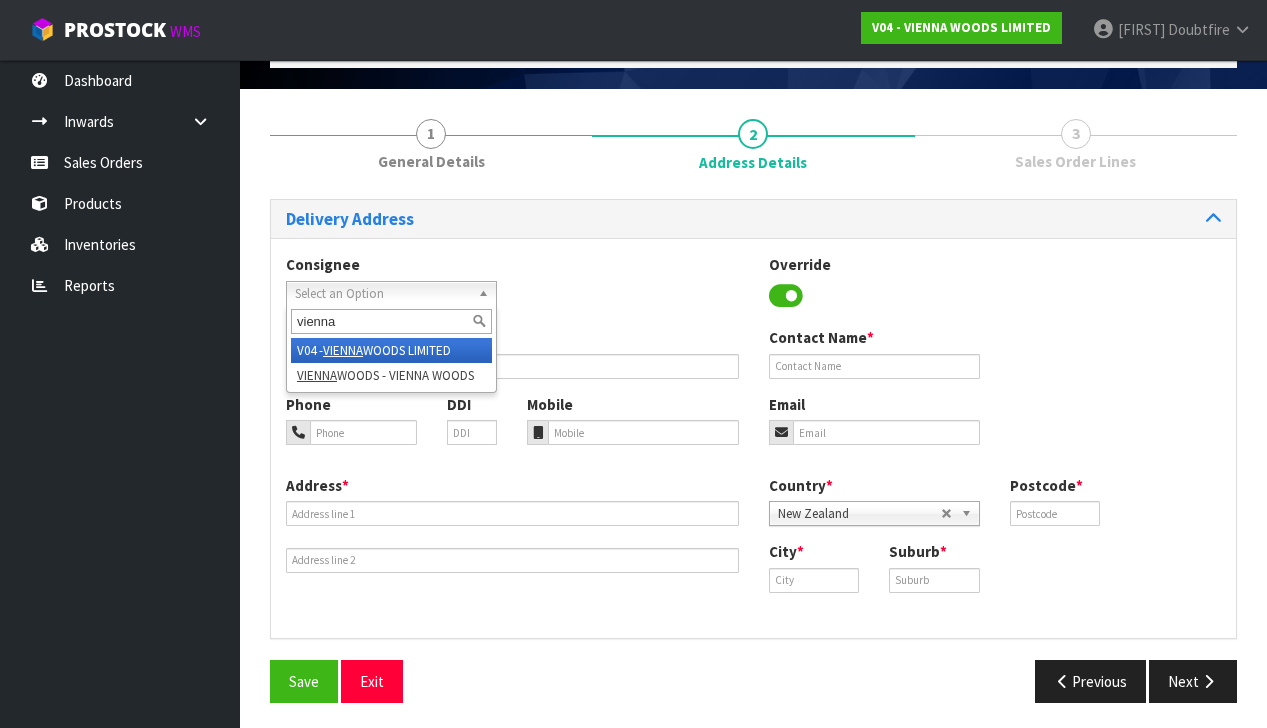 type on "vienna" 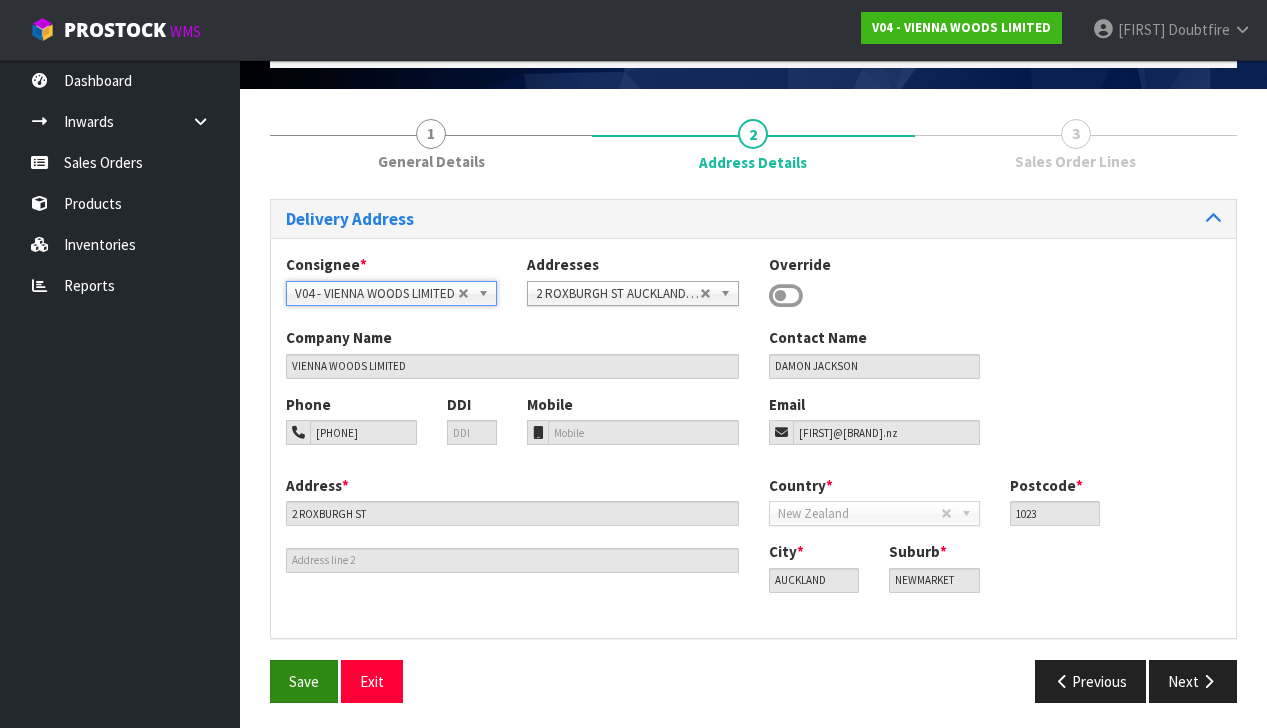 click on "Save" at bounding box center (304, 681) 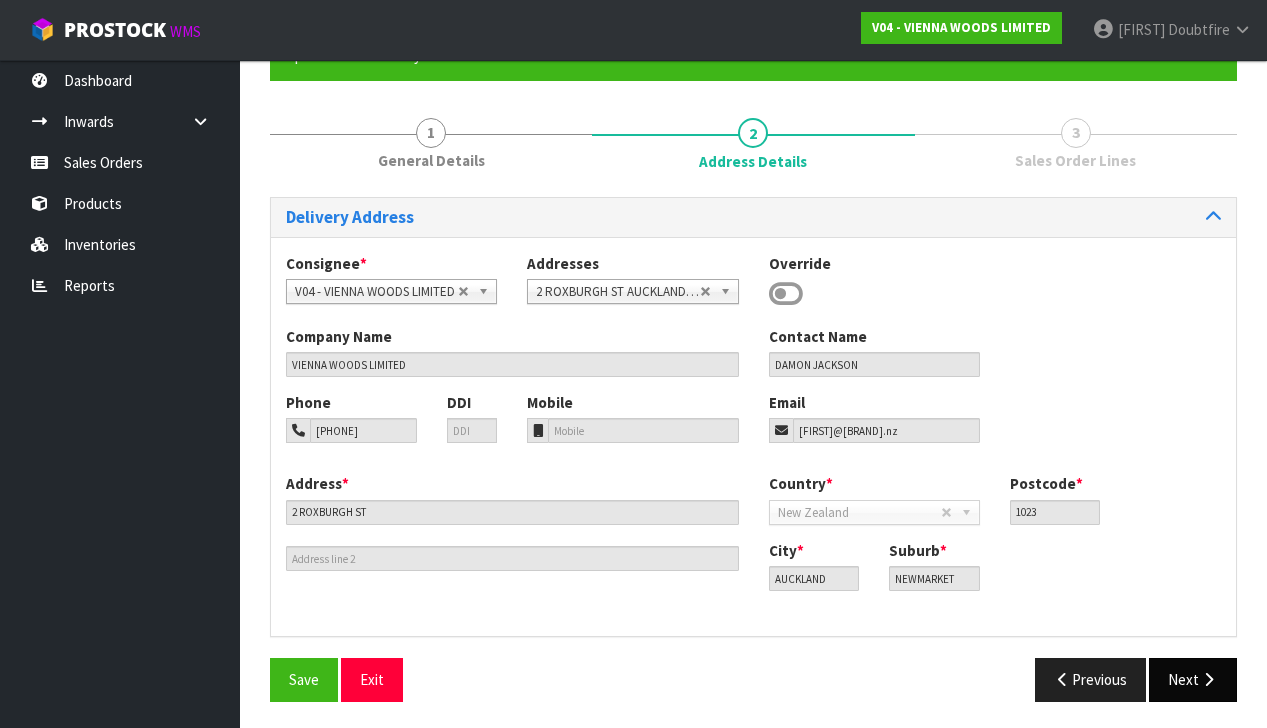 scroll, scrollTop: 188, scrollLeft: 0, axis: vertical 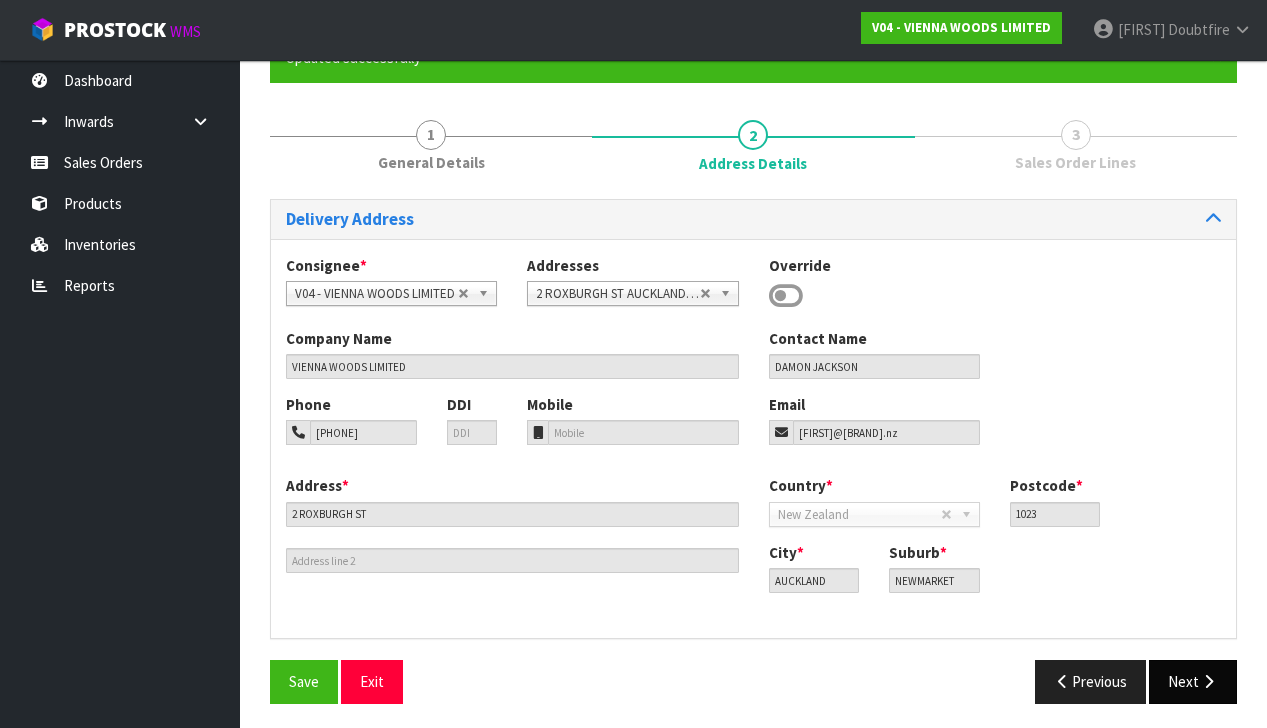 click on "Next" at bounding box center (1193, 681) 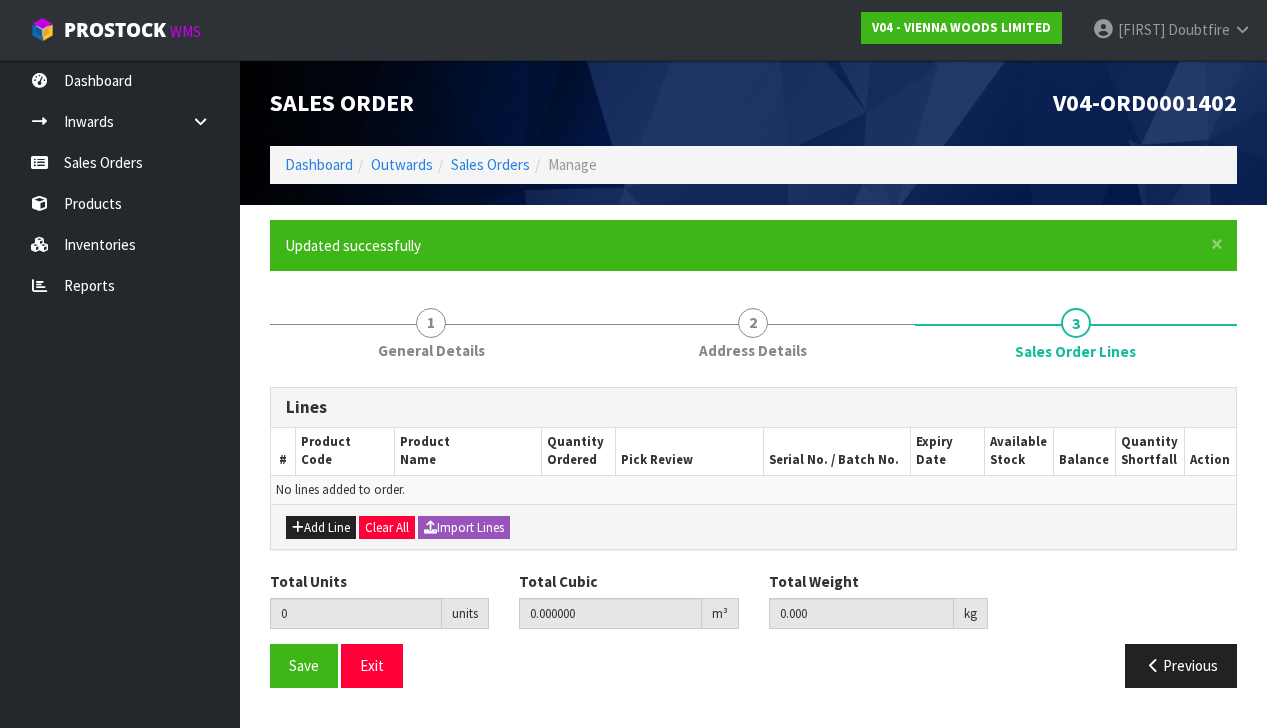 scroll, scrollTop: 0, scrollLeft: 0, axis: both 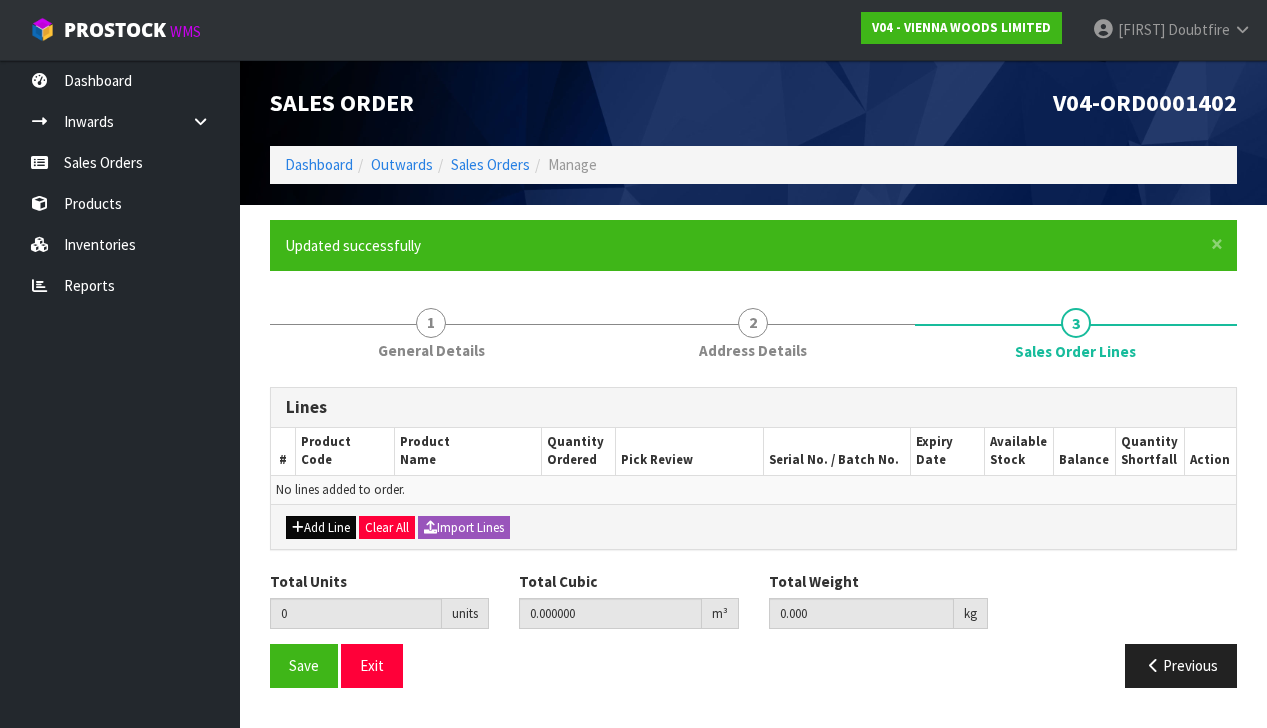 click at bounding box center (298, 527) 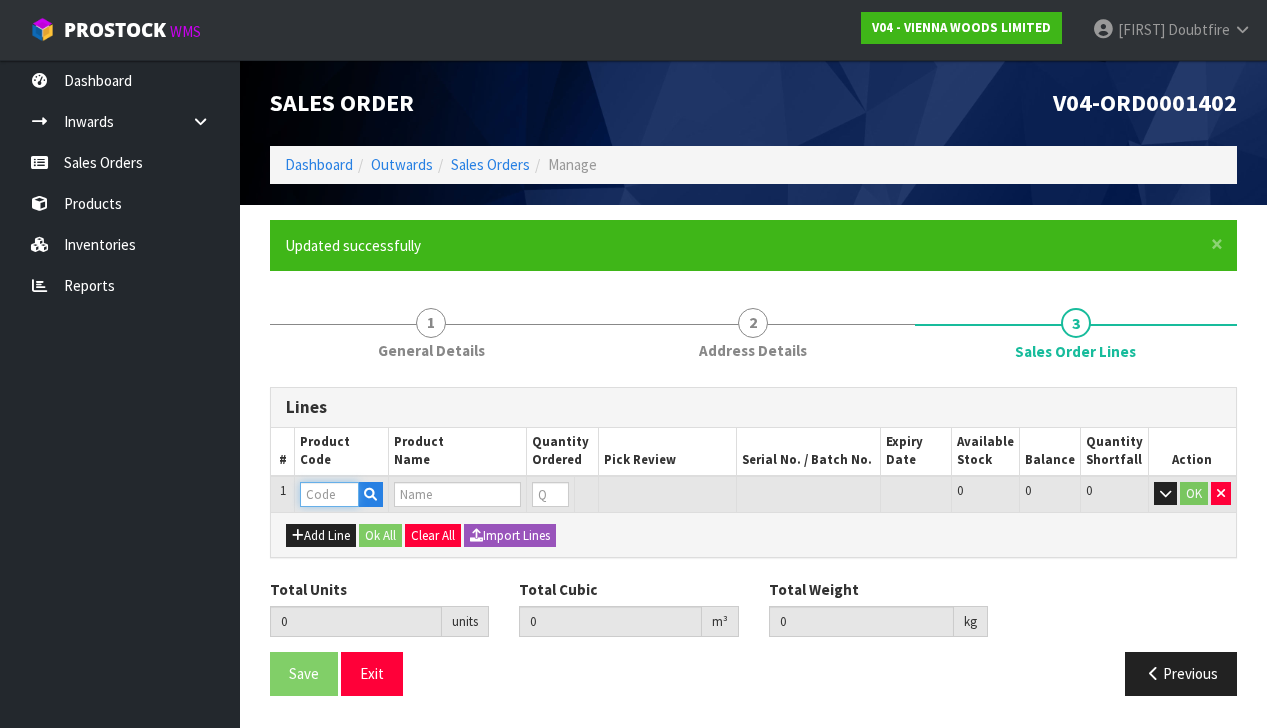 click at bounding box center [329, 494] 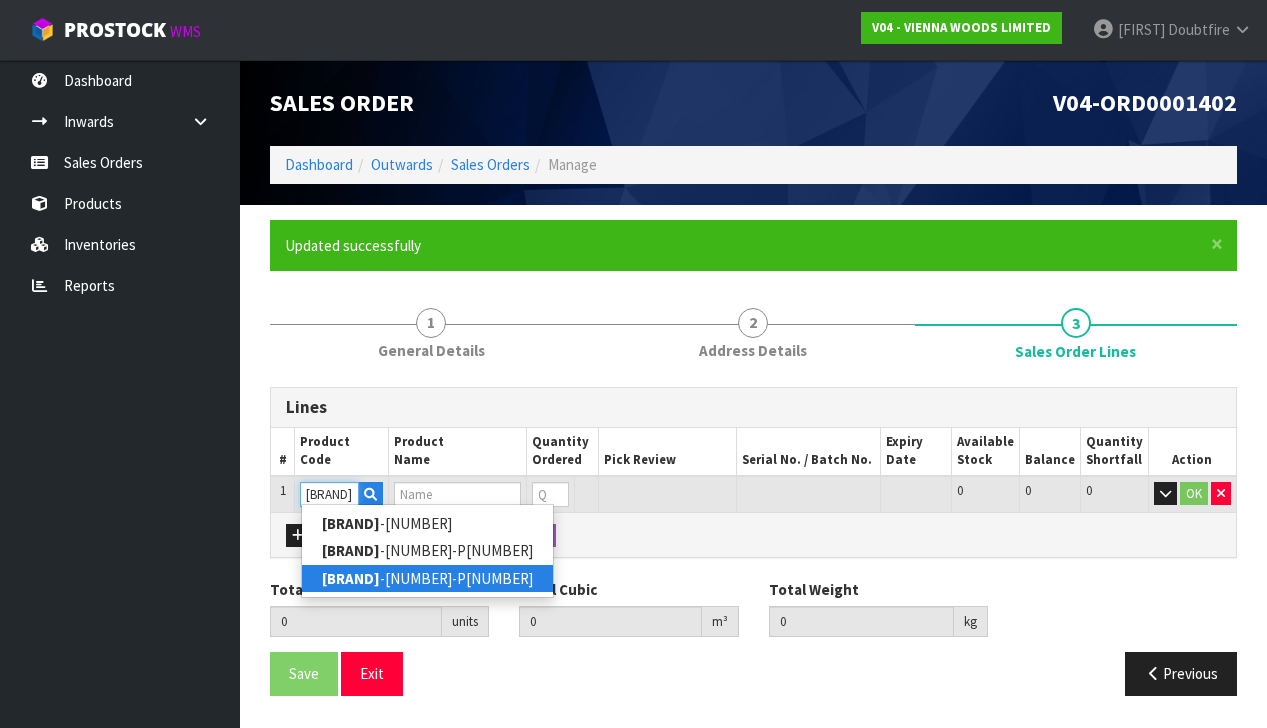type on "[BRAND]" 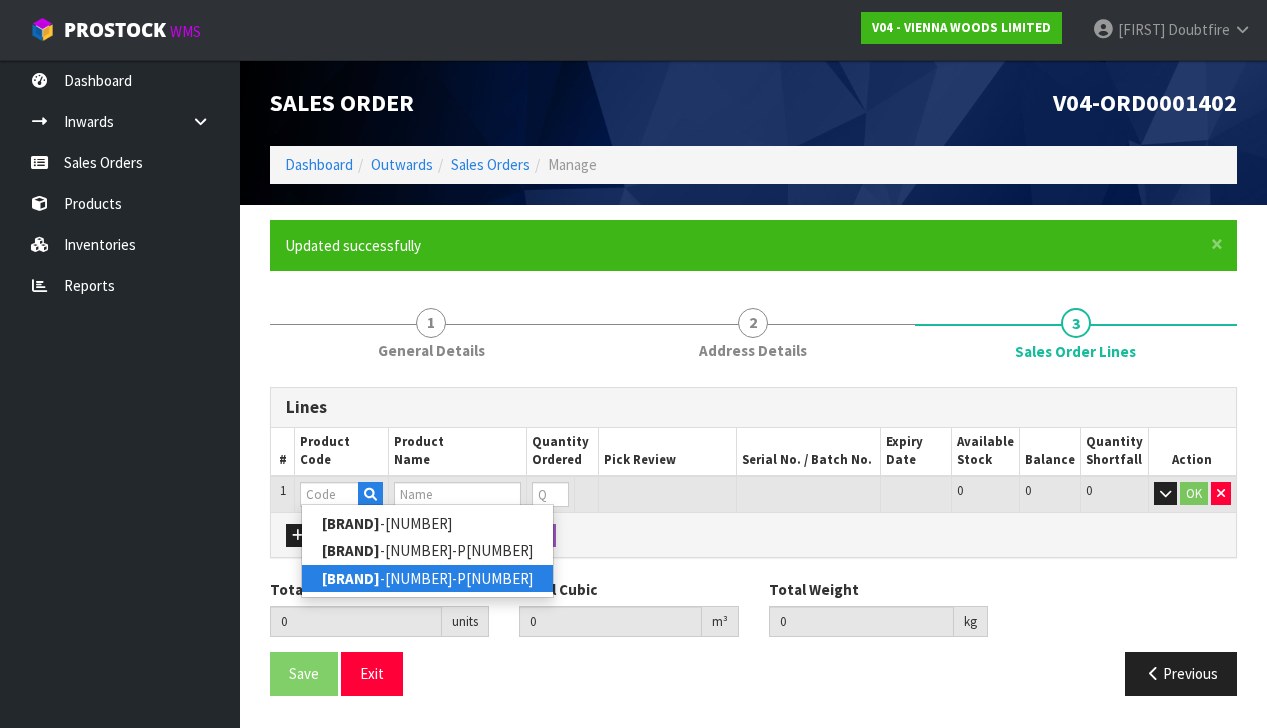 click on "[BRAND] -[NUMBER]-P[NUMBER]" at bounding box center [427, 578] 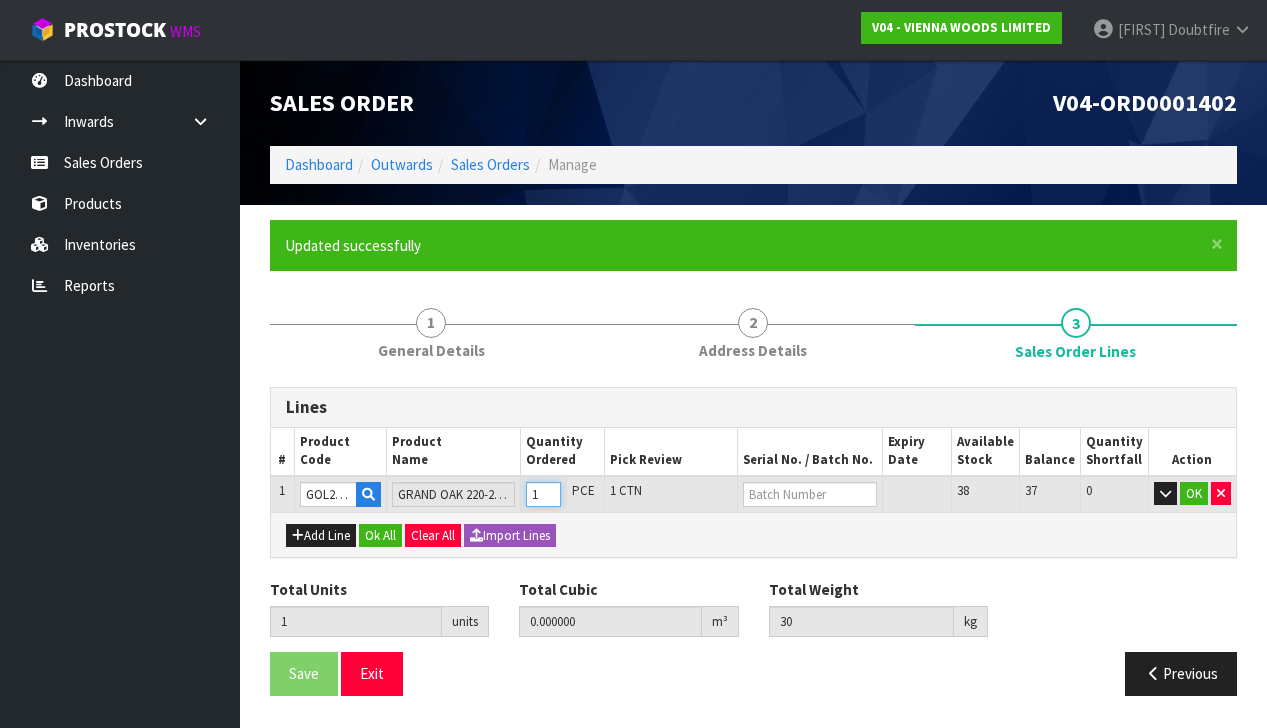 click on "1" at bounding box center [543, 494] 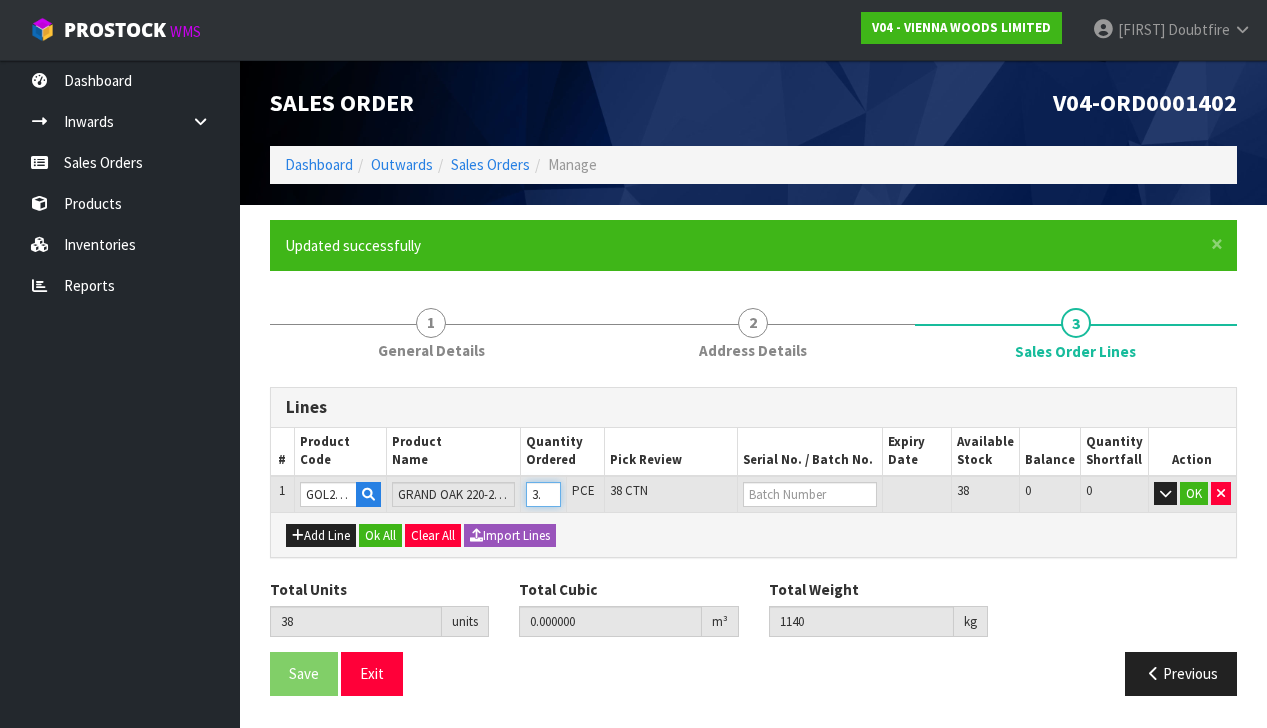 type on "38" 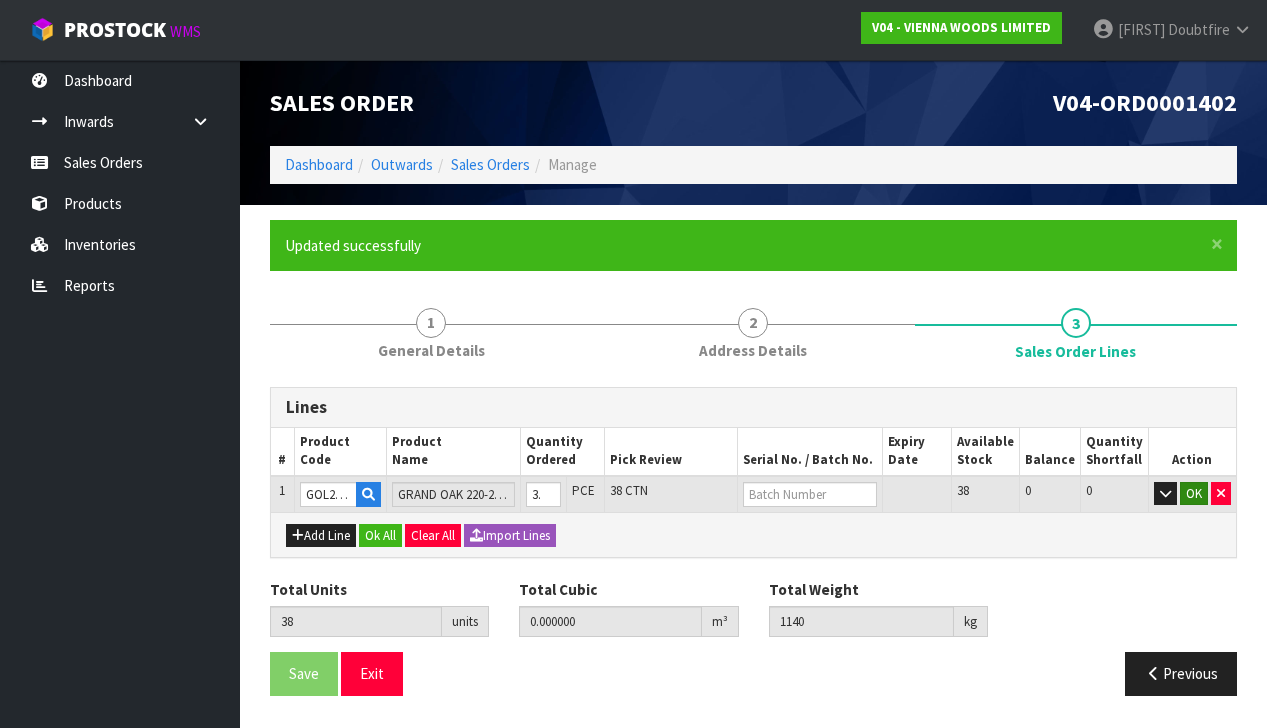 click on "OK" at bounding box center [1194, 494] 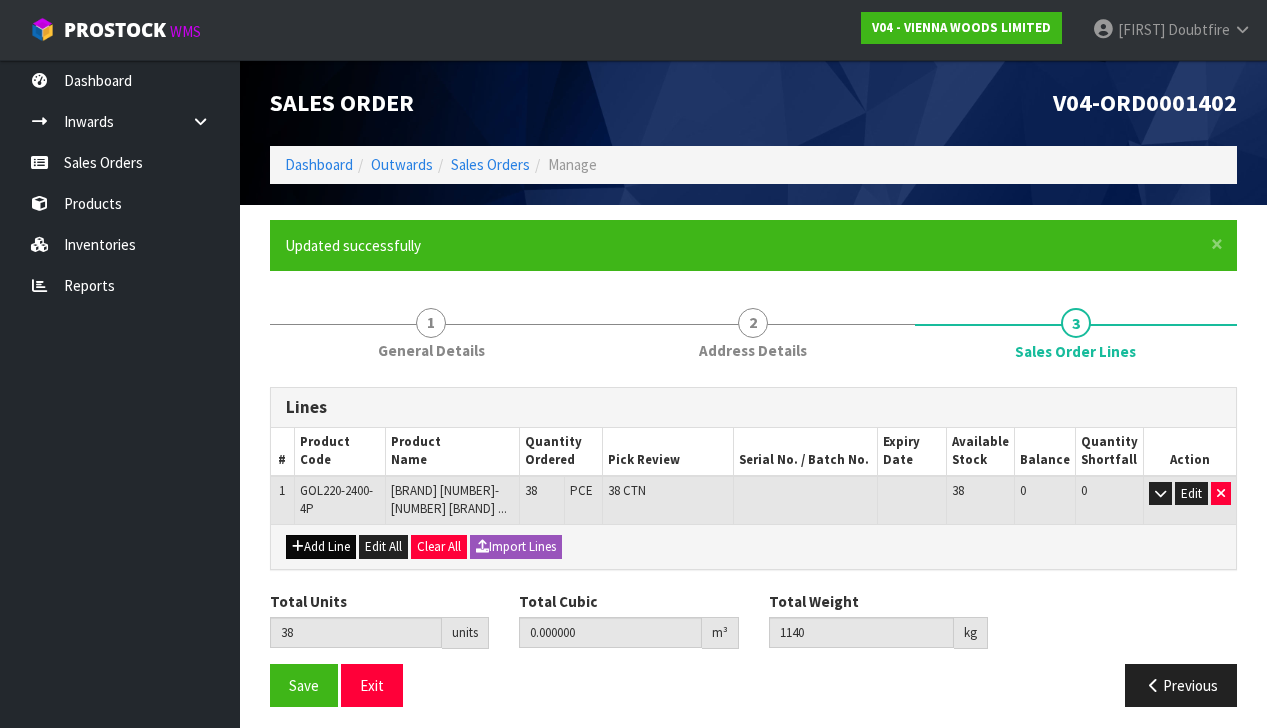 click on "Add Line" at bounding box center (321, 547) 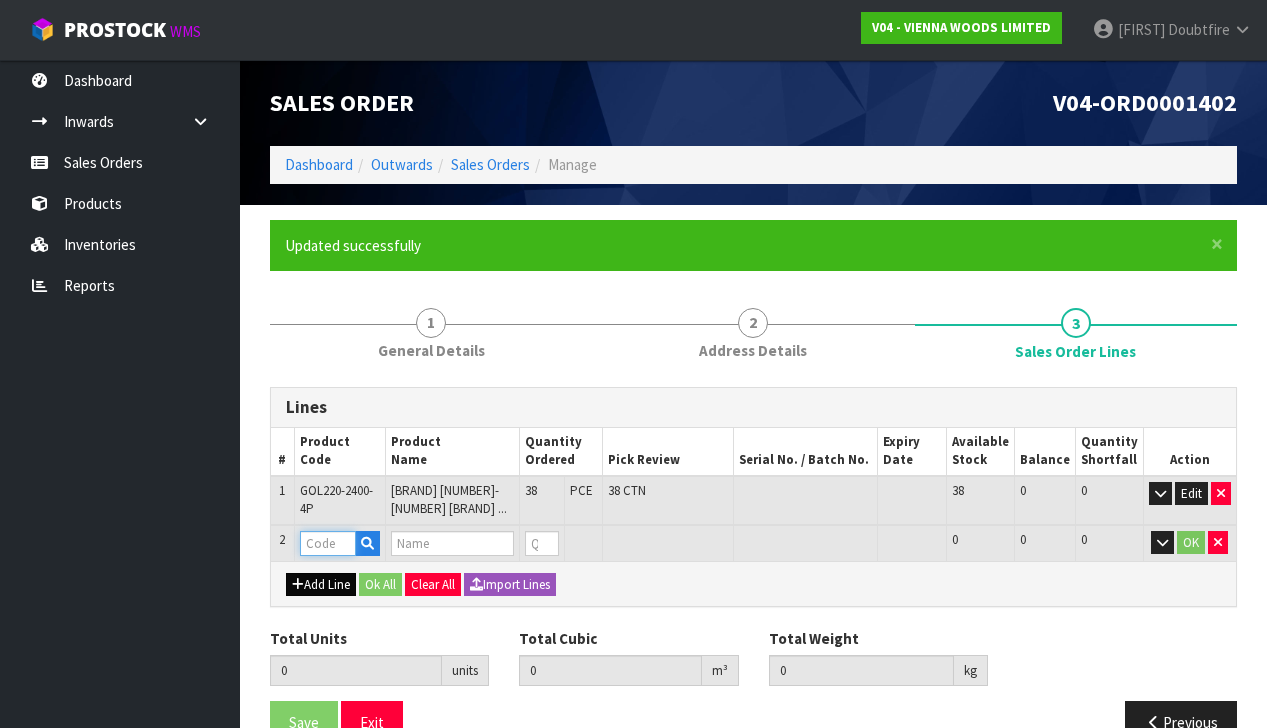click at bounding box center [328, 543] 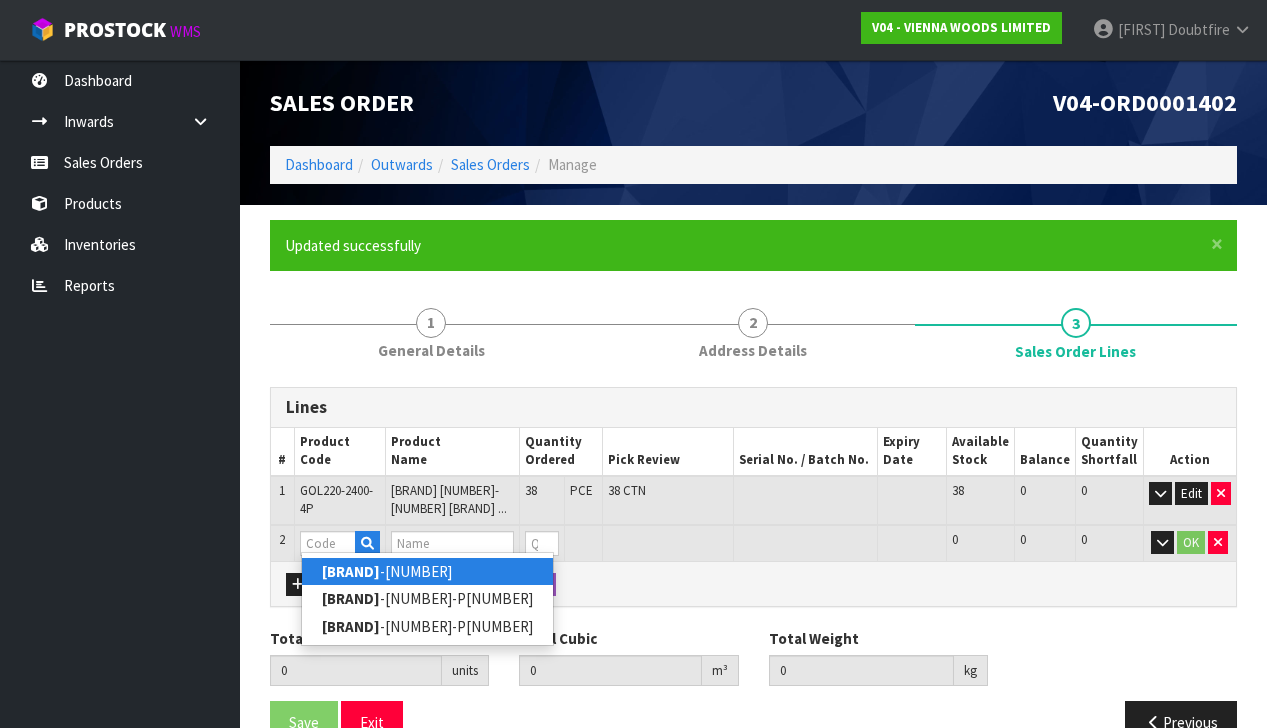 click on "[BRAND] -[NUMBER]" at bounding box center (427, 571) 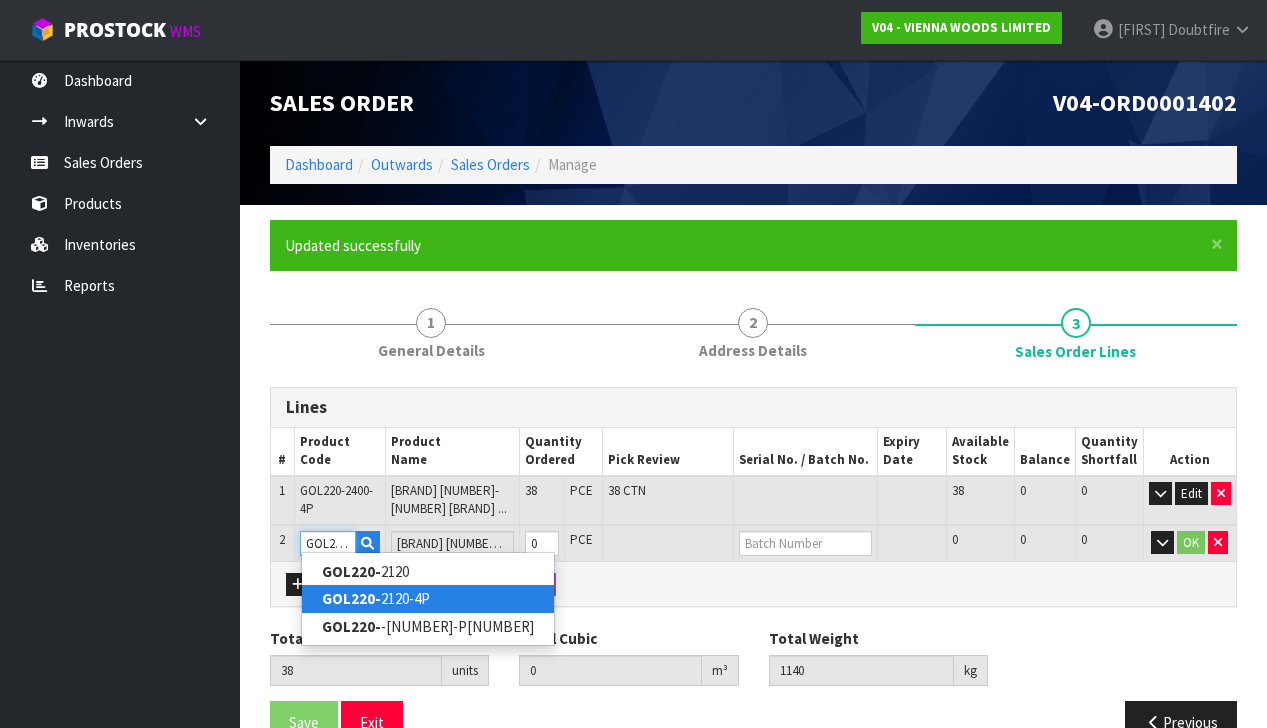 type on "GOL220-" 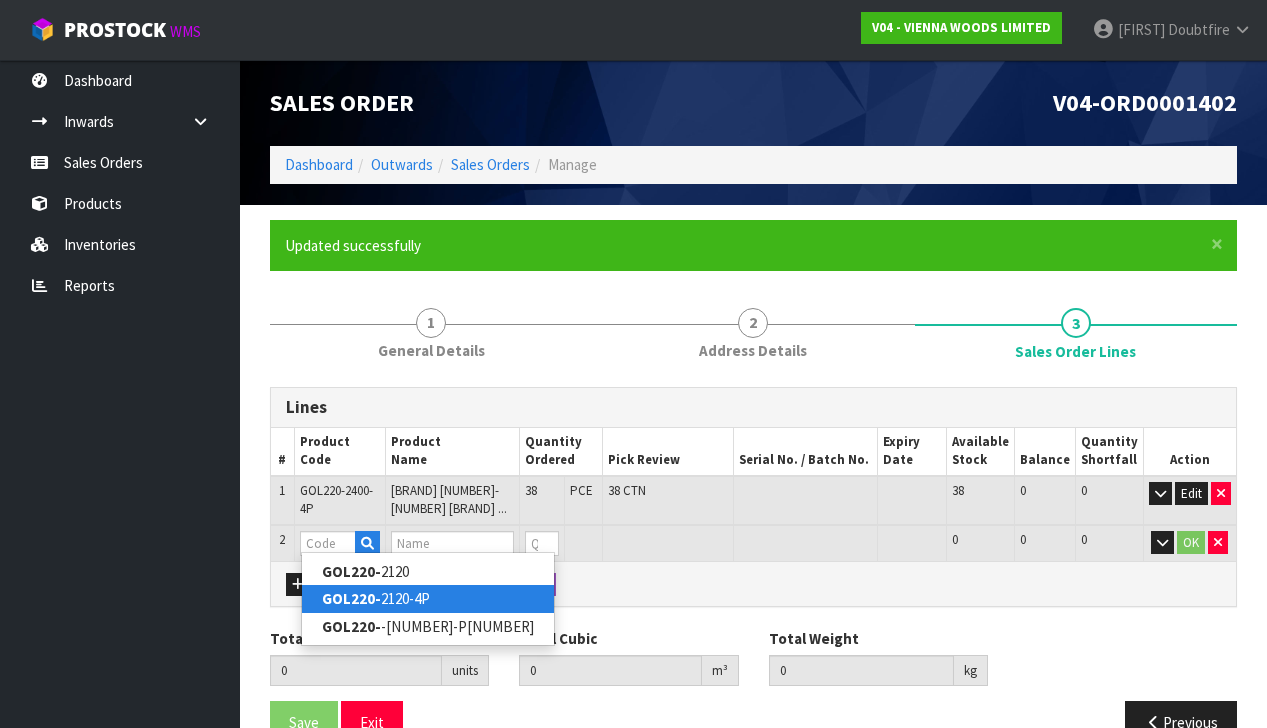 click on "GOL220- 2120-4P" at bounding box center [428, 598] 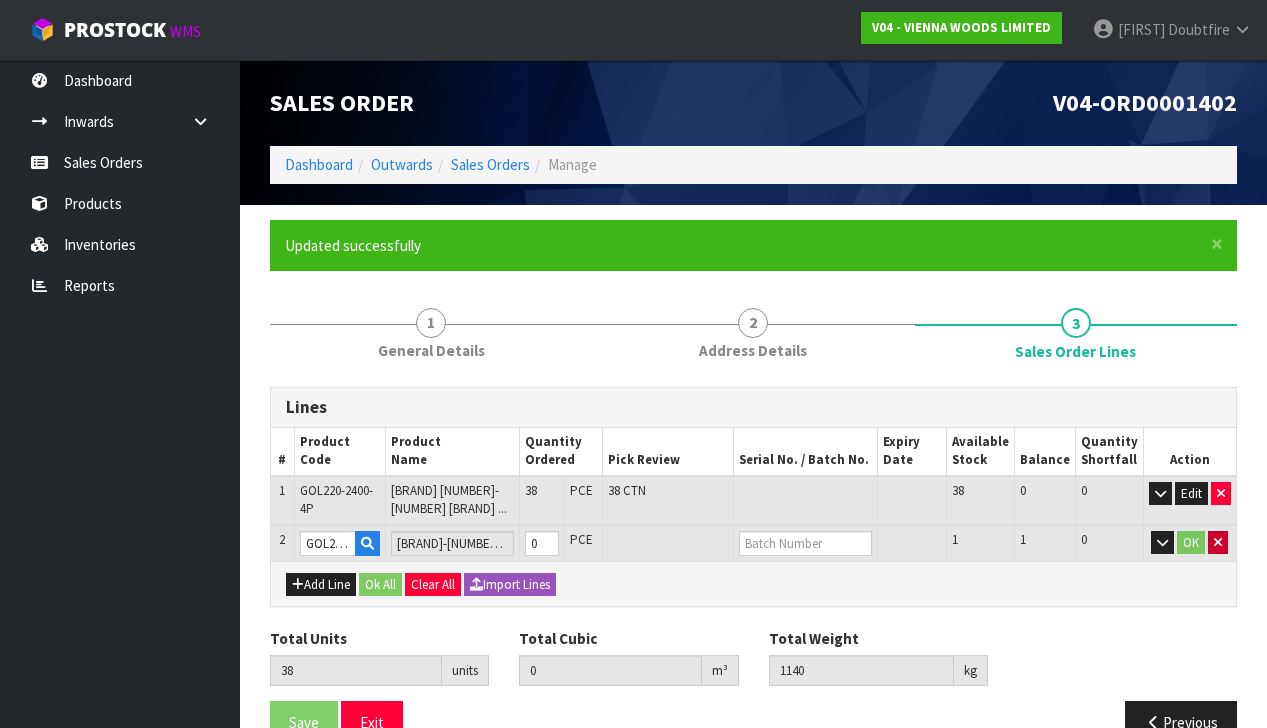 click at bounding box center (1221, 493) 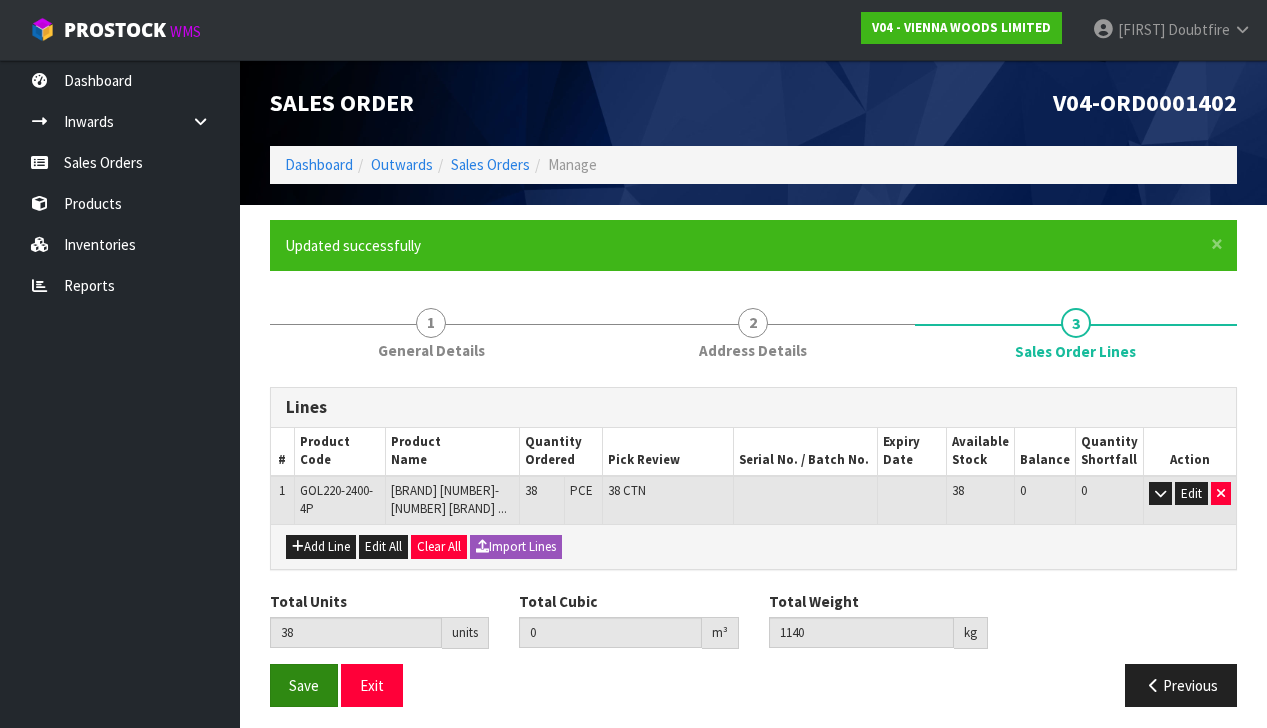 click on "Save" at bounding box center (304, 685) 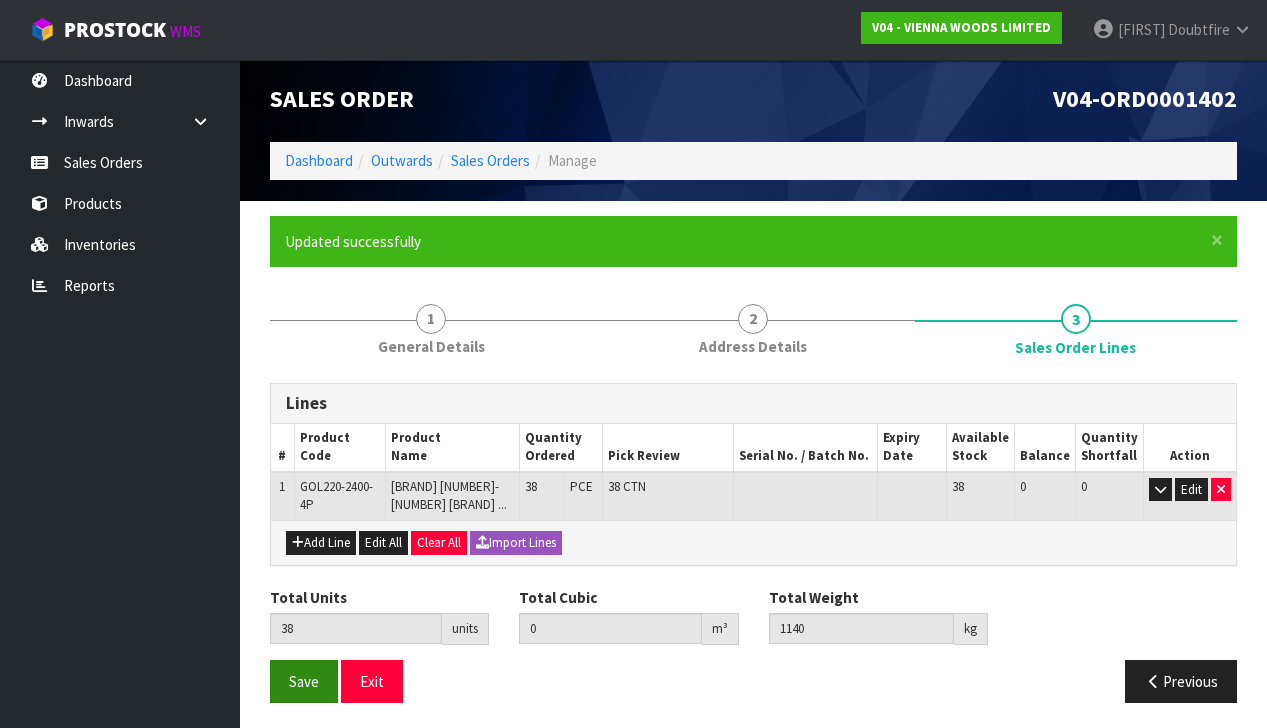 scroll, scrollTop: 3, scrollLeft: 0, axis: vertical 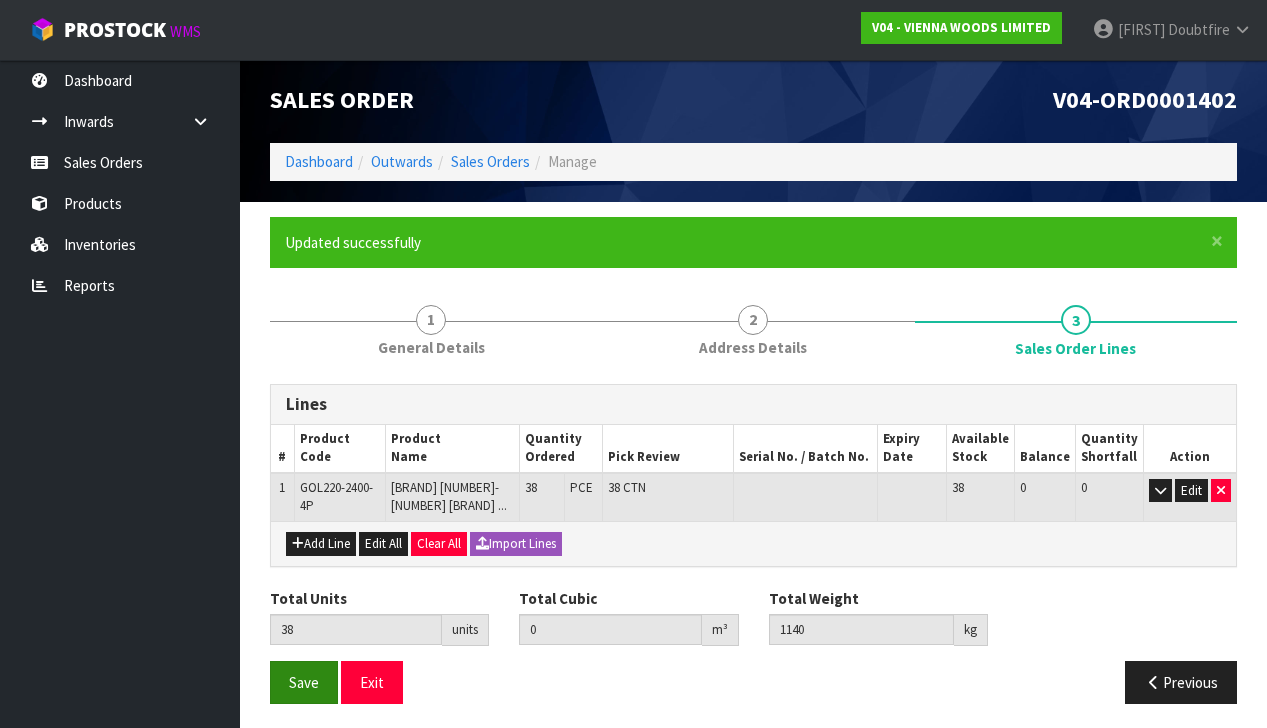 click on "Save" at bounding box center [304, 682] 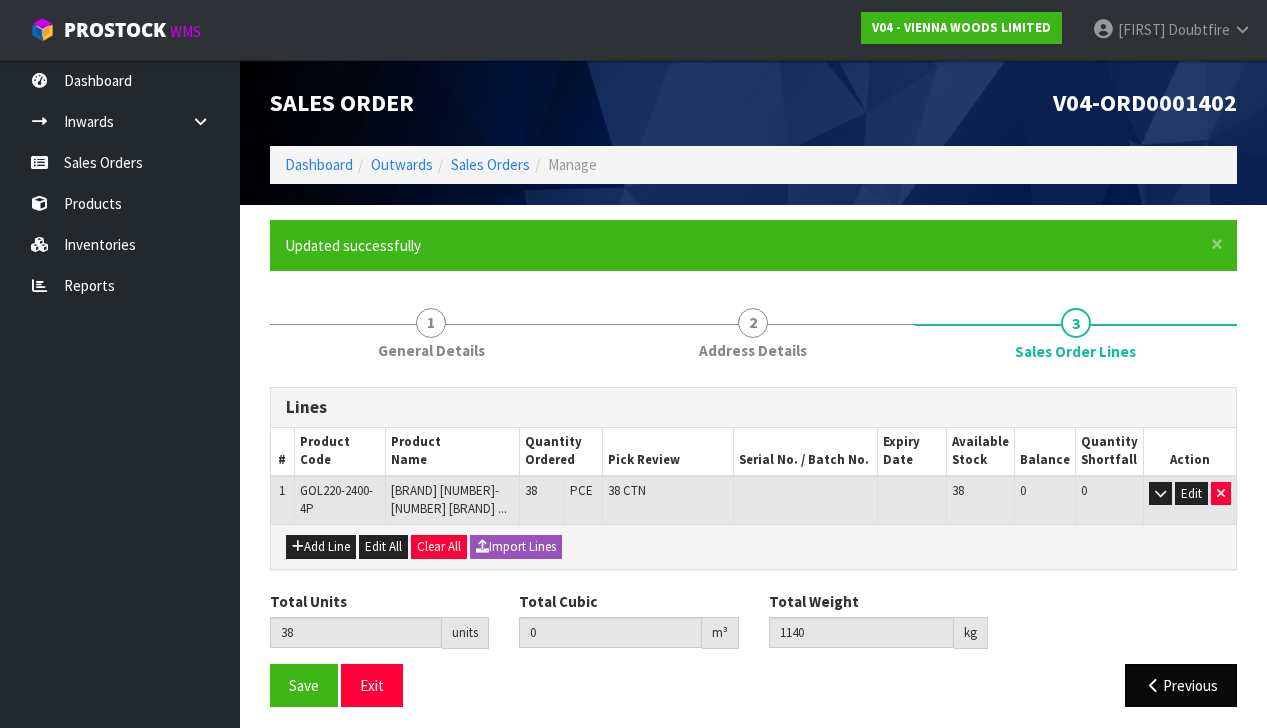 click on "Previous" at bounding box center [1181, 685] 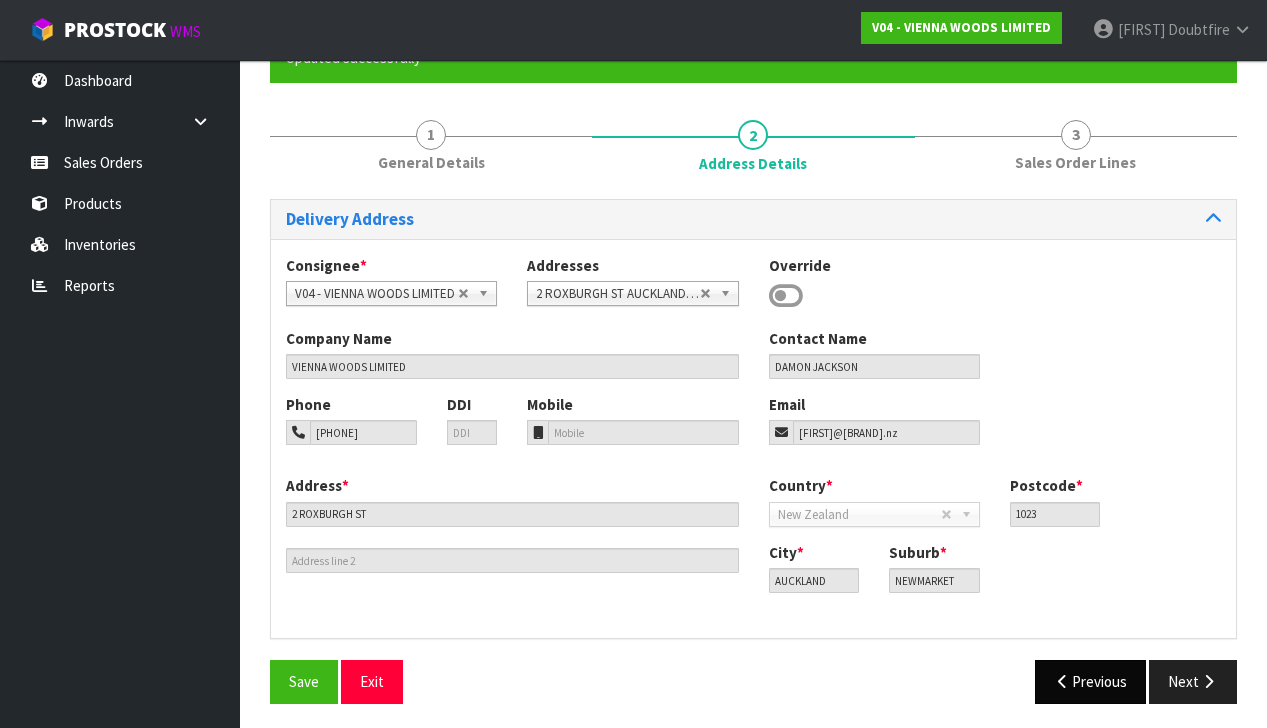 click on "Previous" at bounding box center (1091, 681) 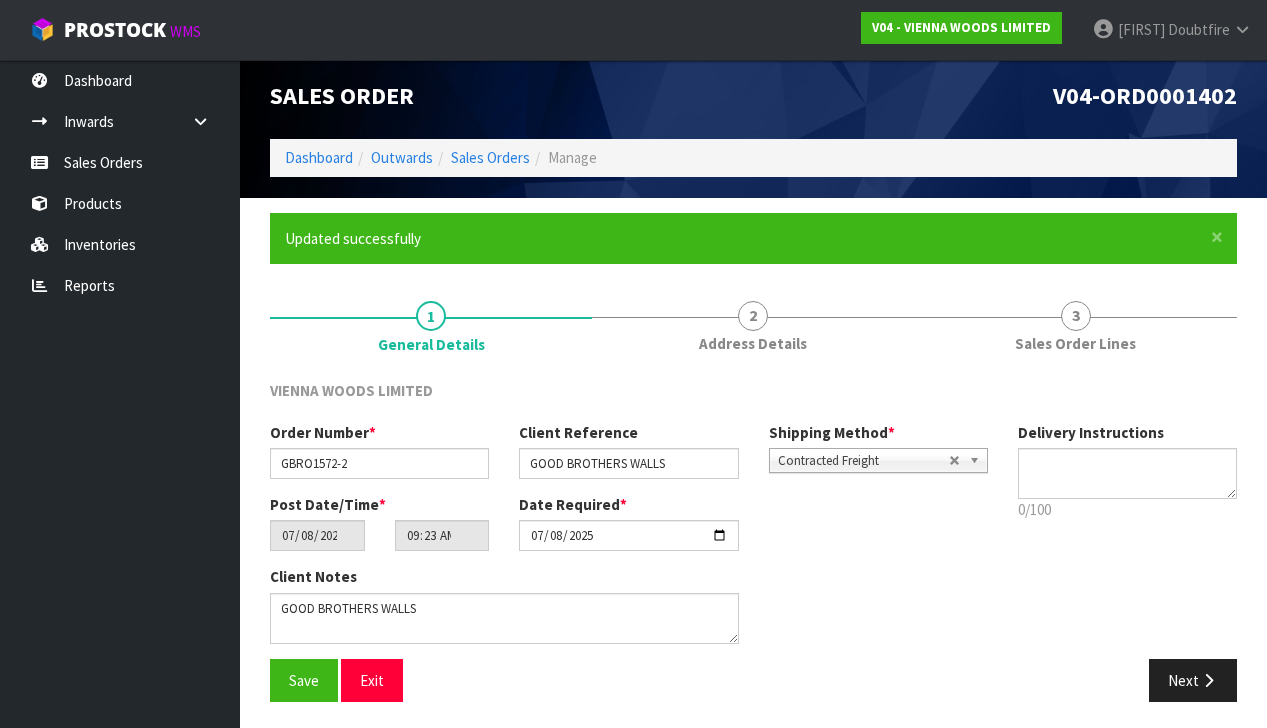 scroll, scrollTop: 6, scrollLeft: 0, axis: vertical 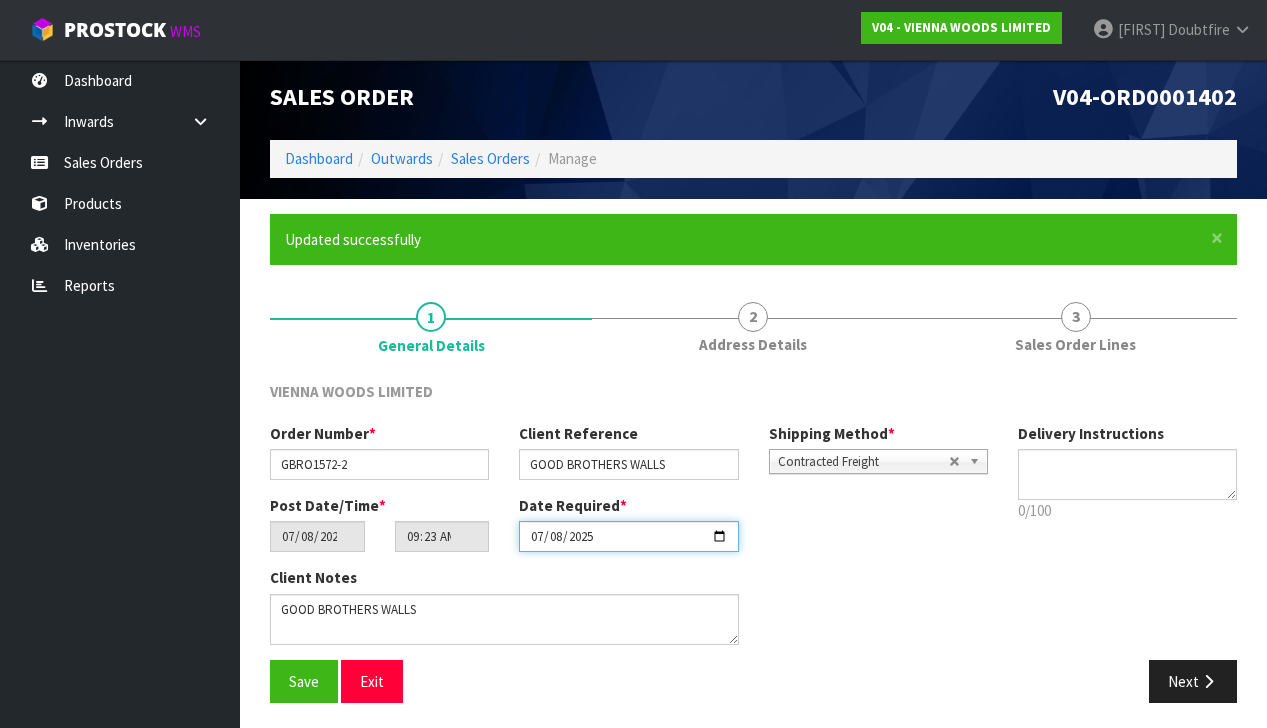 click on "2025-07-08" at bounding box center (628, 536) 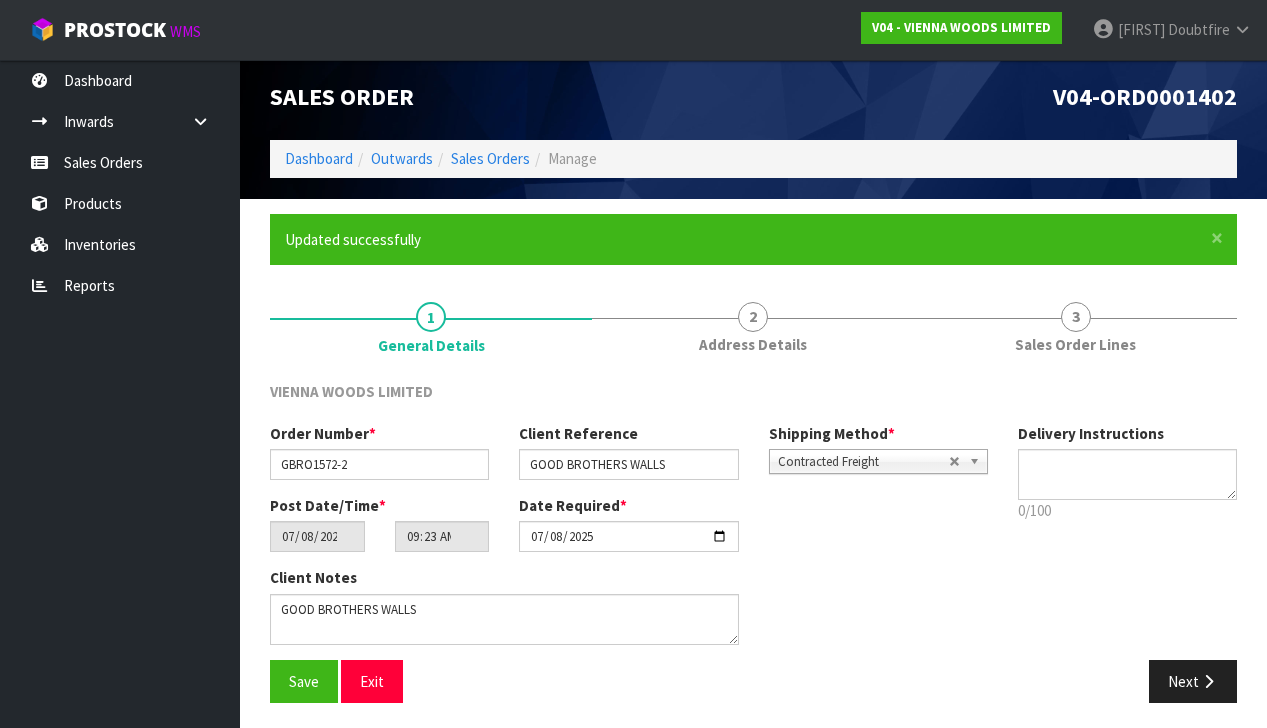 click on "Client Notes" at bounding box center (629, 613) 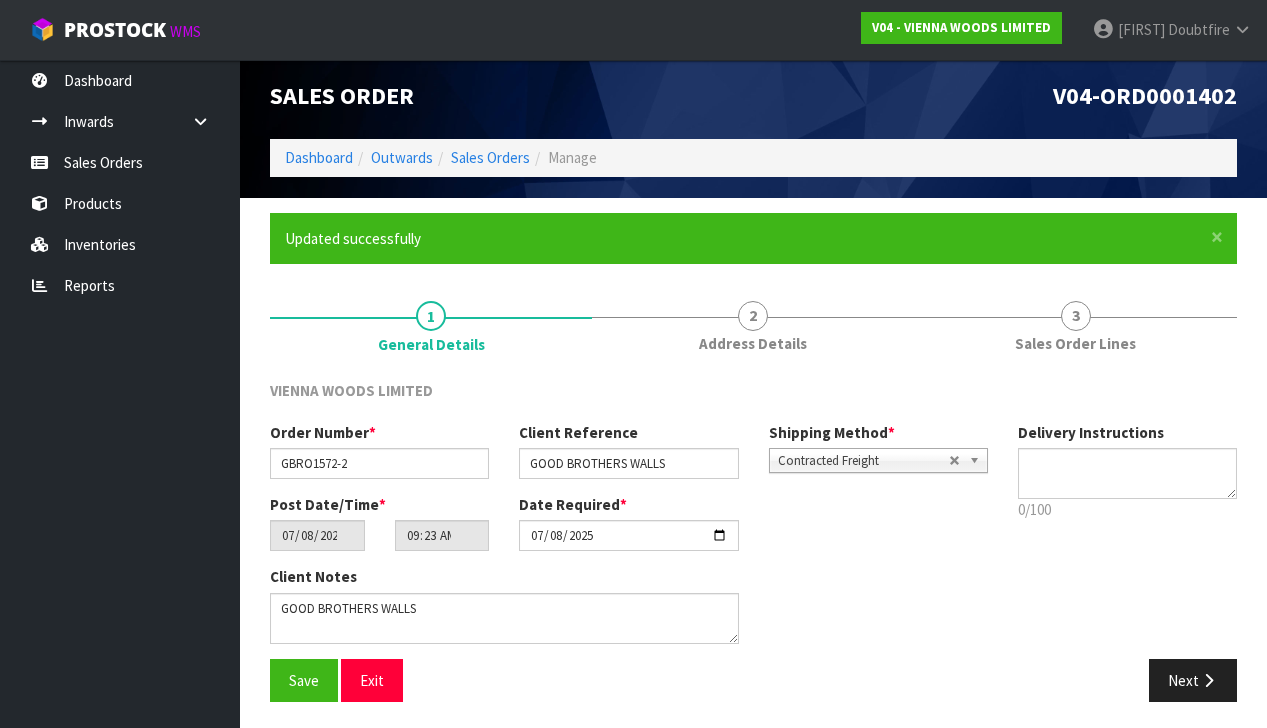 scroll, scrollTop: 6, scrollLeft: 0, axis: vertical 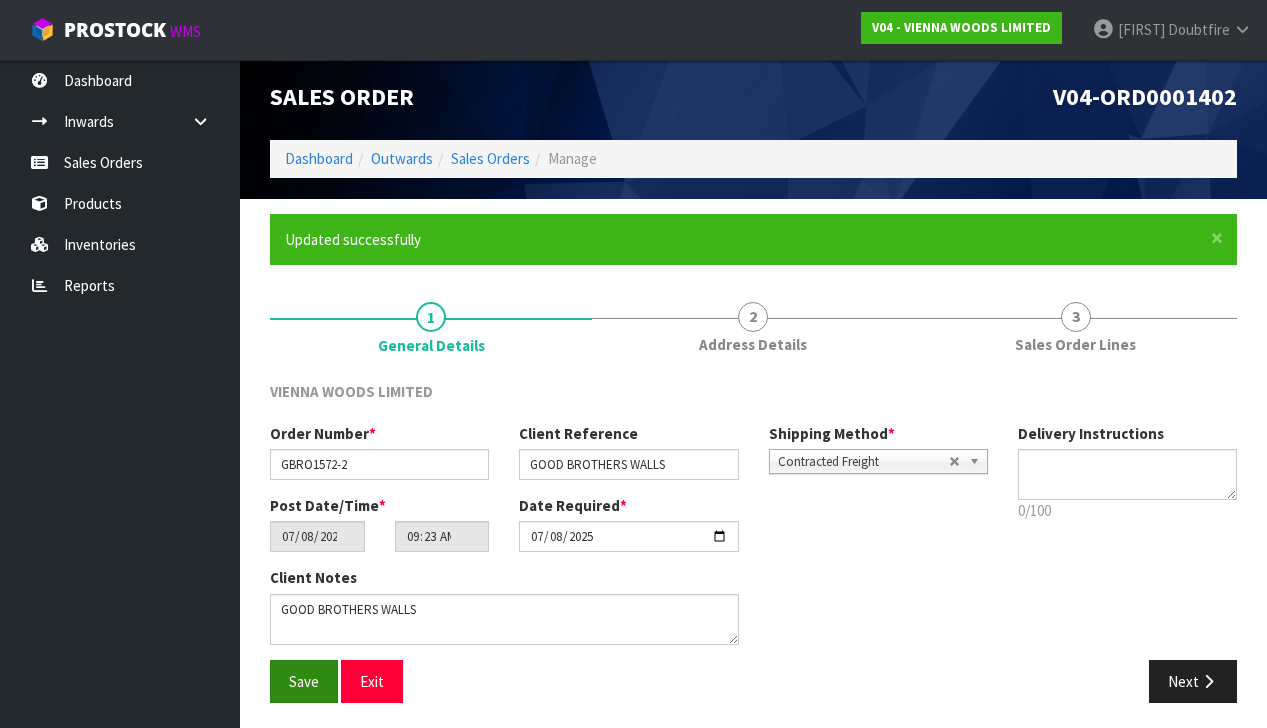click on "Save" at bounding box center [304, 681] 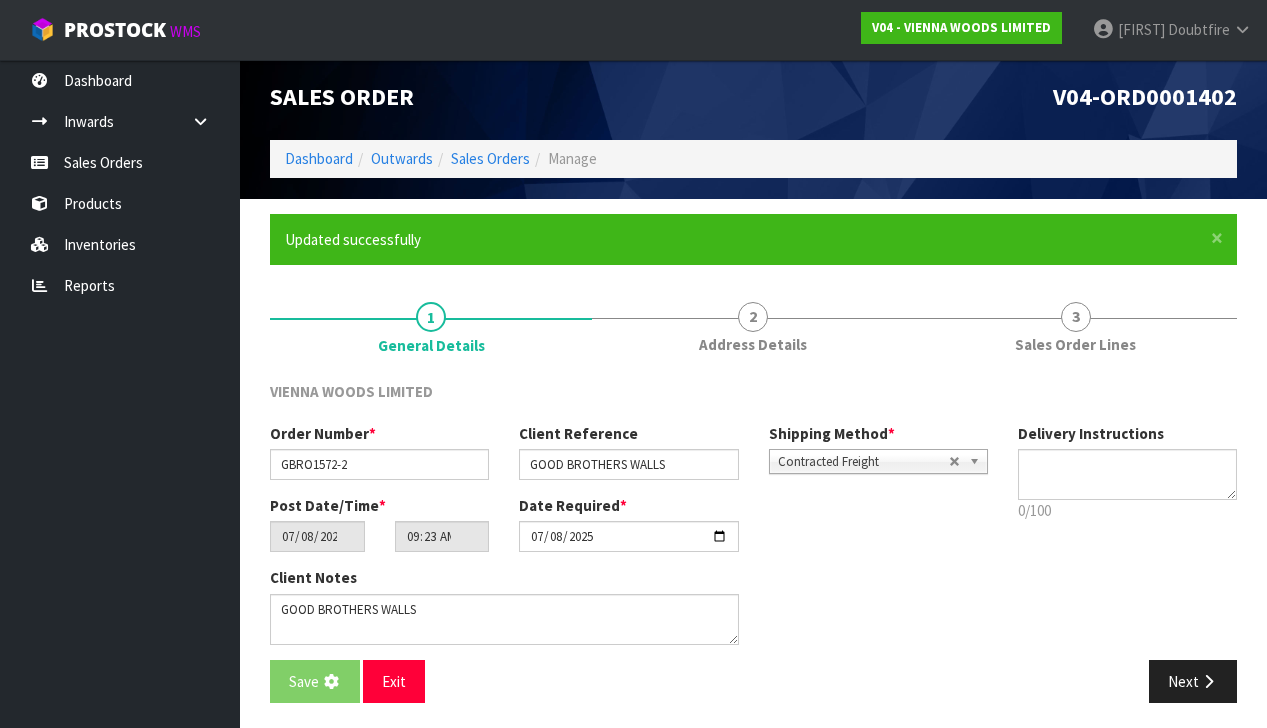 scroll, scrollTop: 0, scrollLeft: 0, axis: both 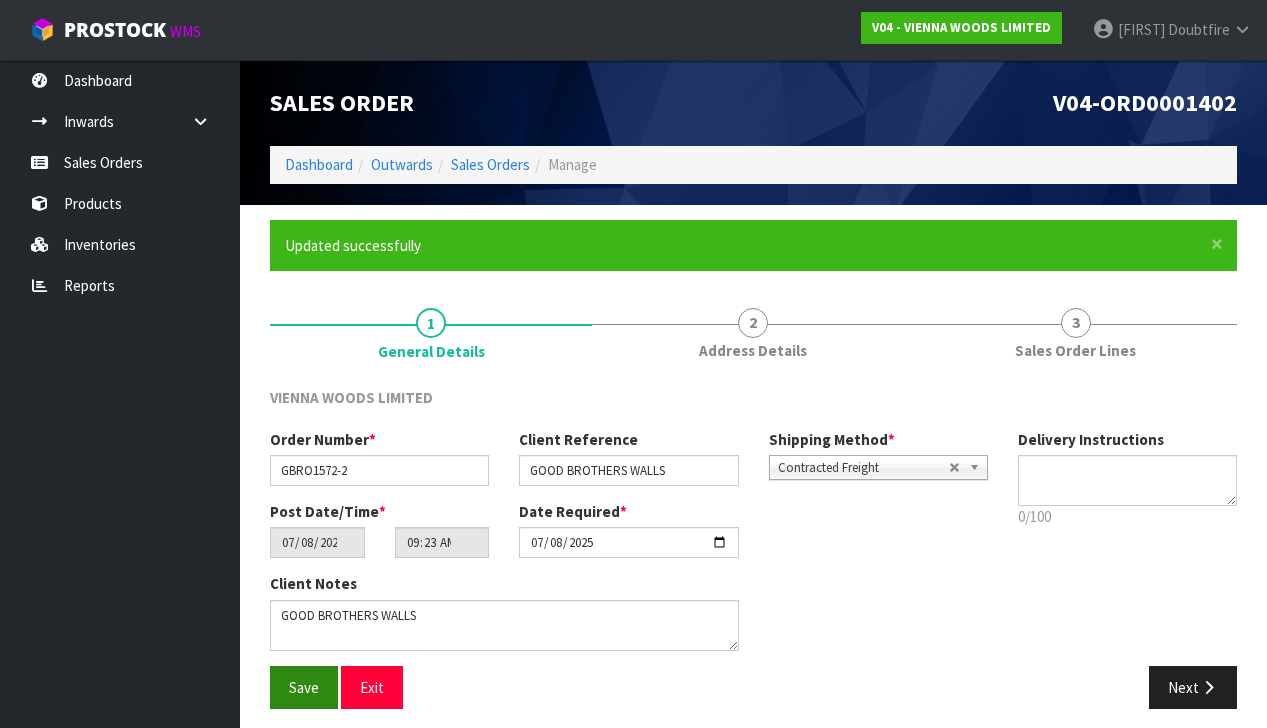 click on "Save" at bounding box center (304, 687) 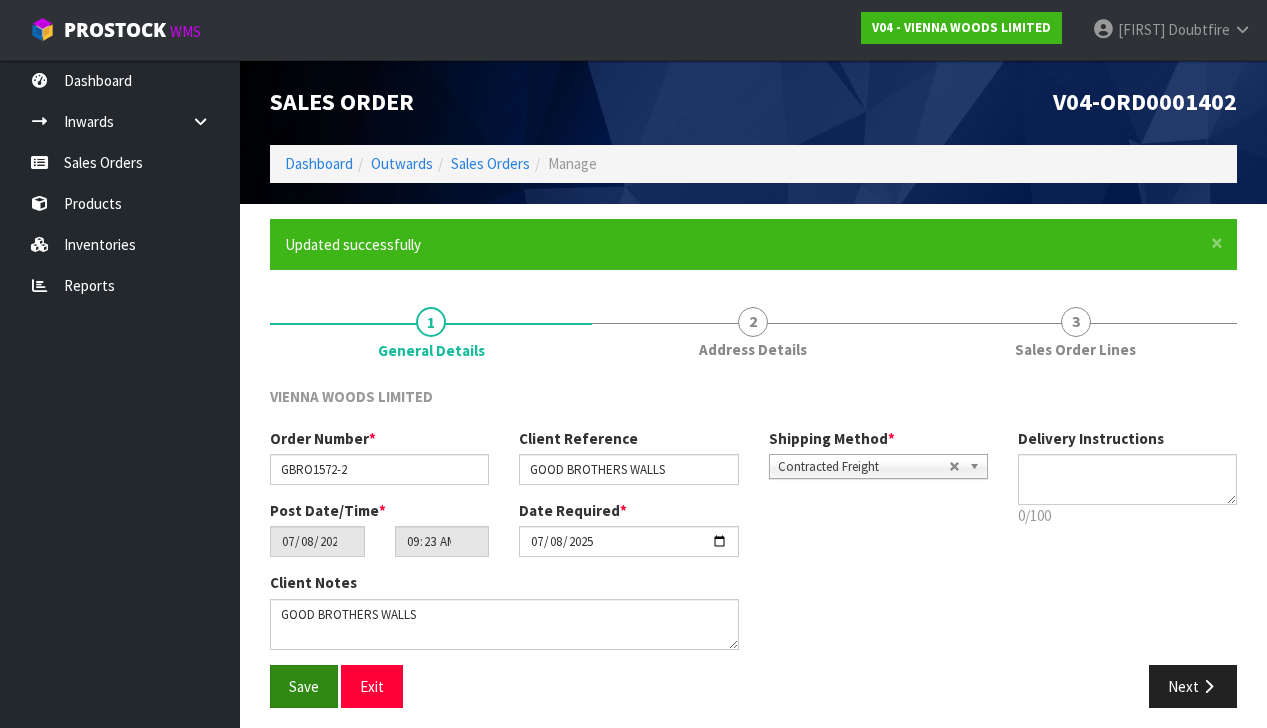 click on "Save" at bounding box center (304, 686) 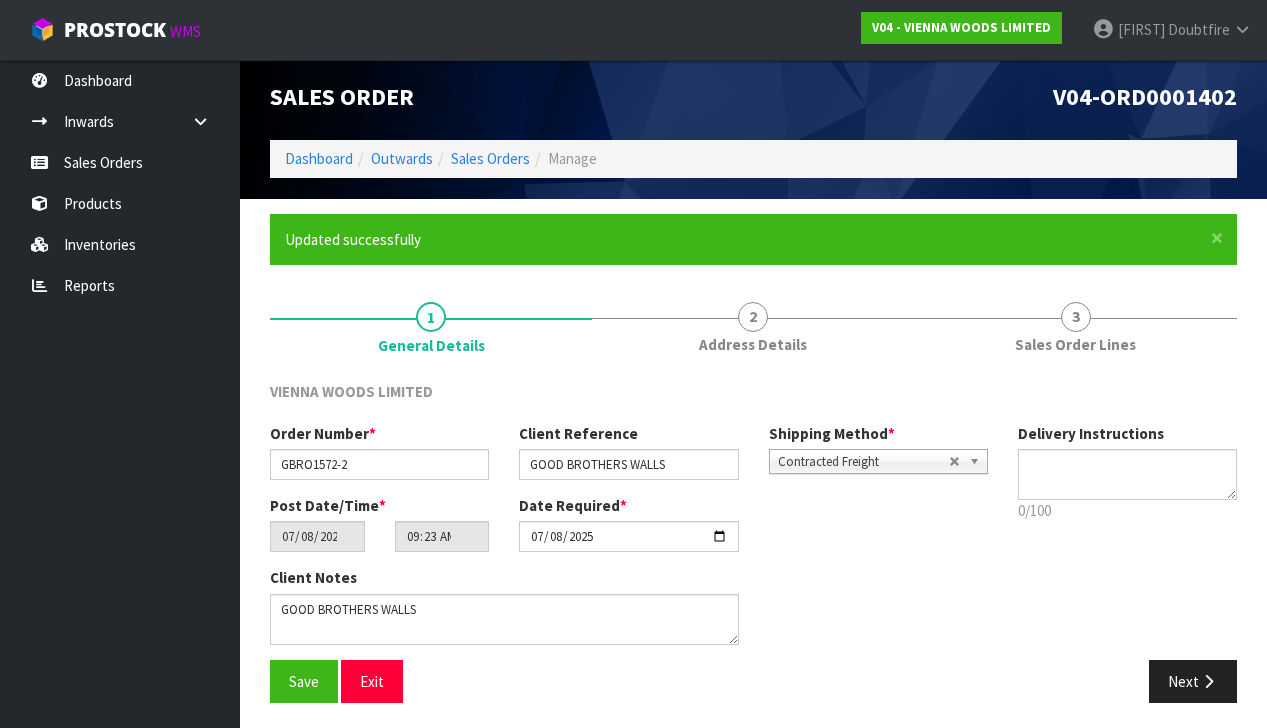 scroll, scrollTop: 0, scrollLeft: 0, axis: both 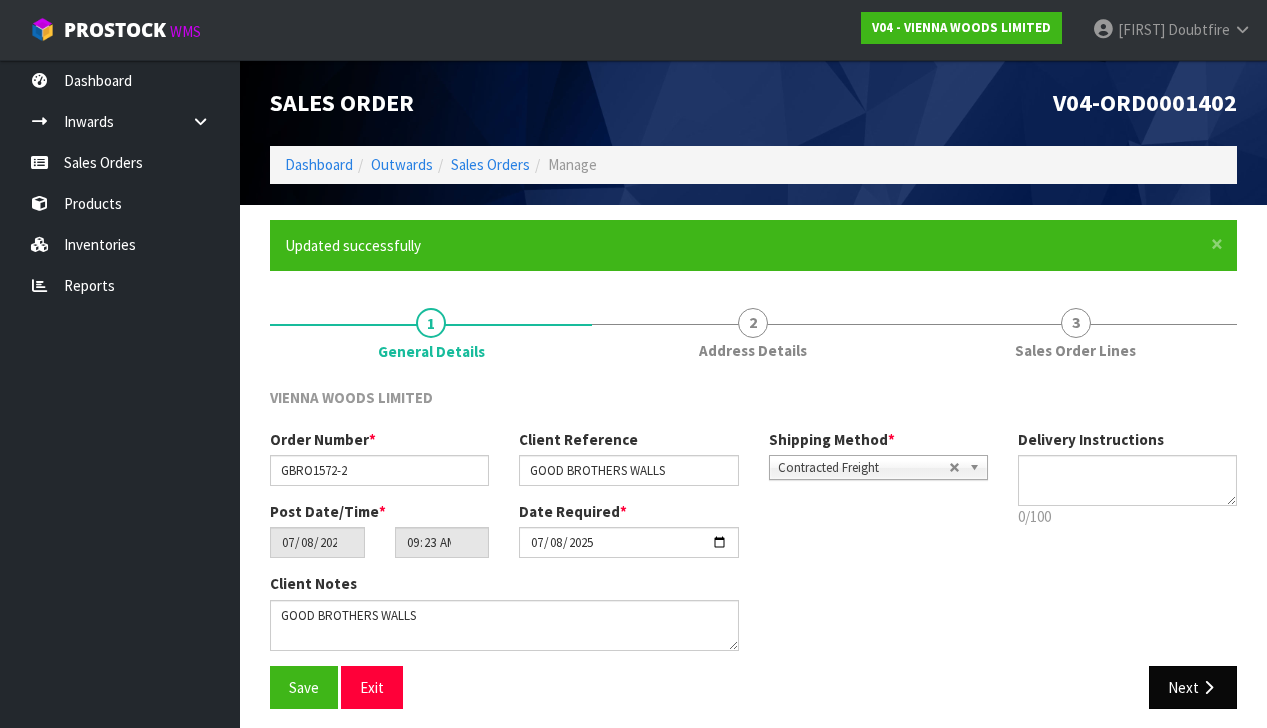 click on "Next" at bounding box center (1193, 687) 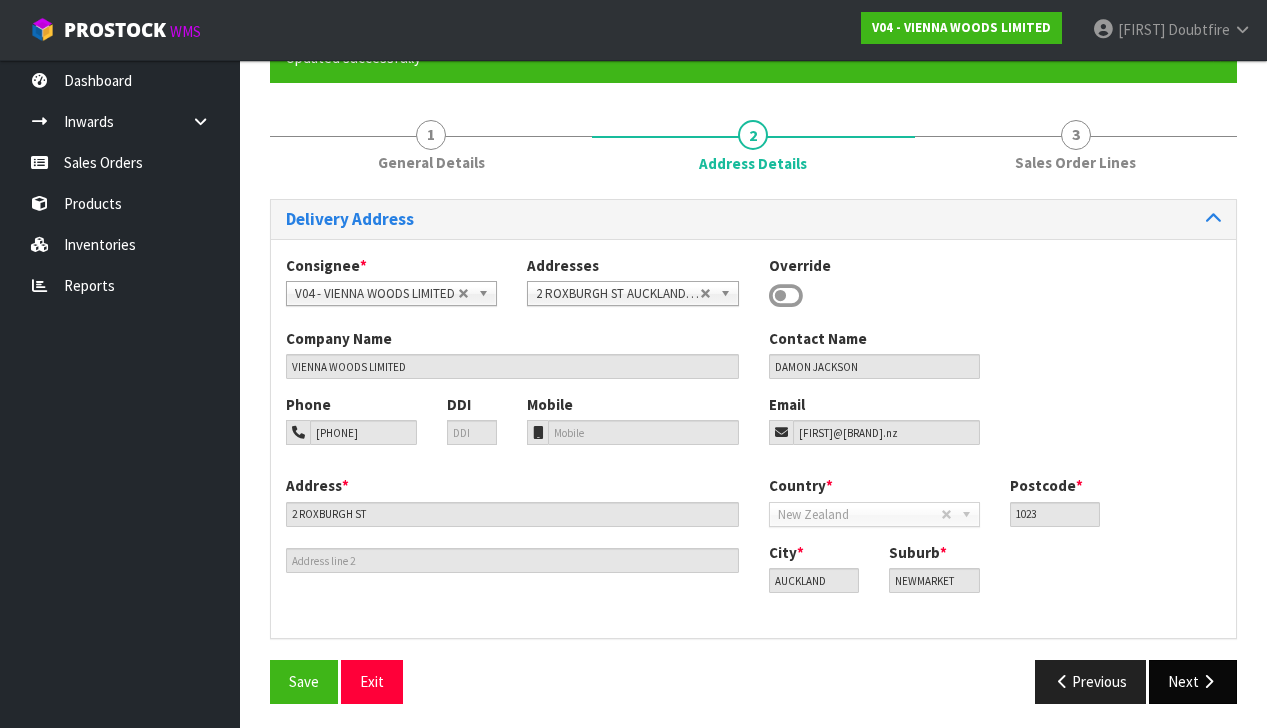 click on "Next" at bounding box center (1193, 681) 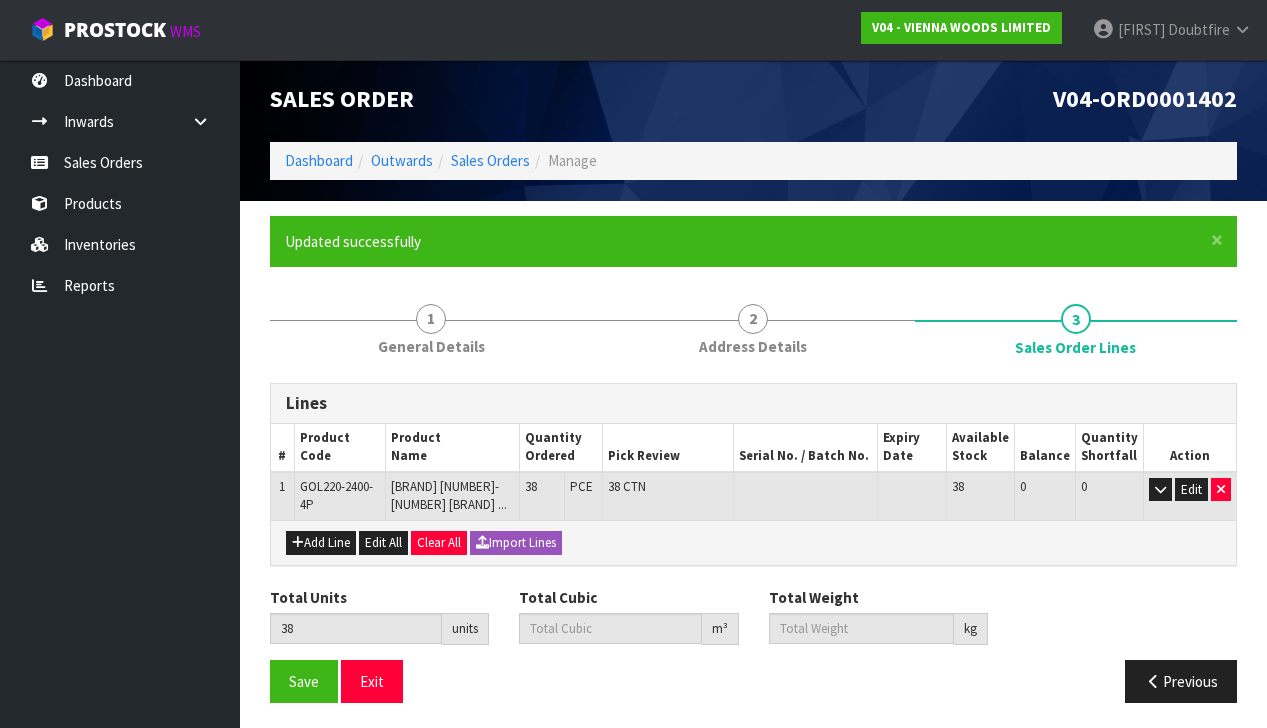 scroll, scrollTop: 3, scrollLeft: 0, axis: vertical 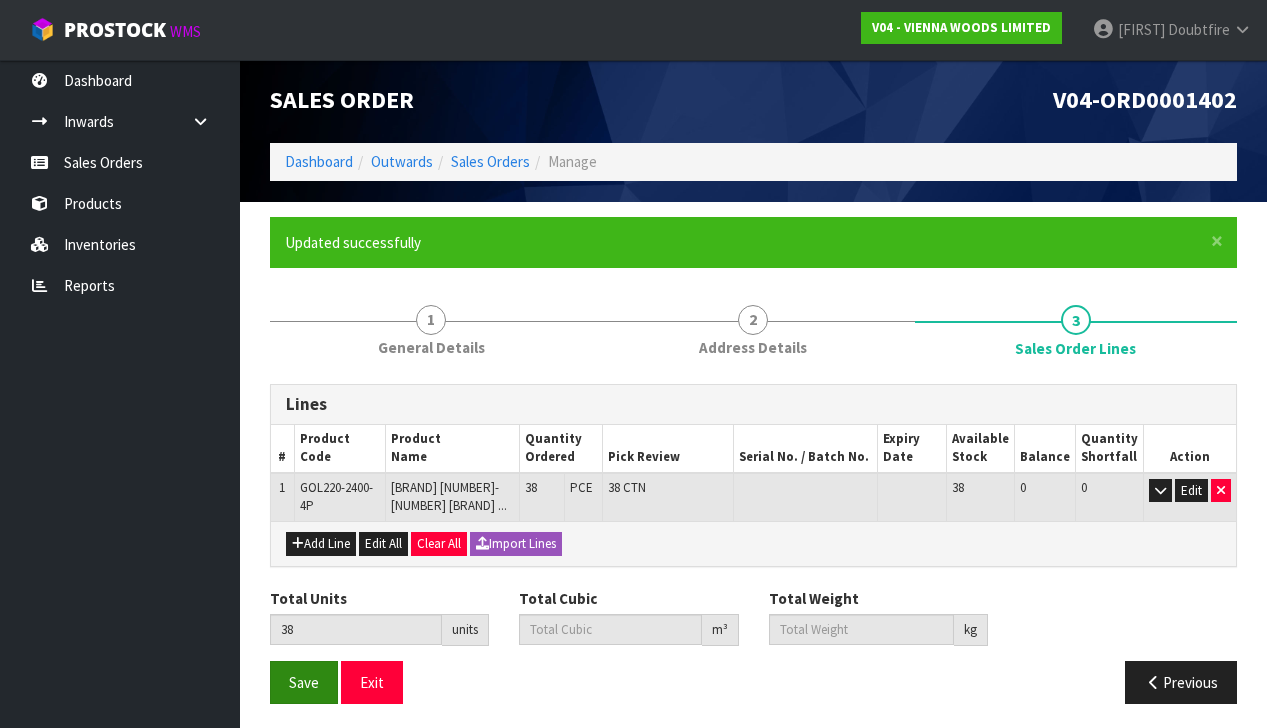 click on "Save" at bounding box center [304, 682] 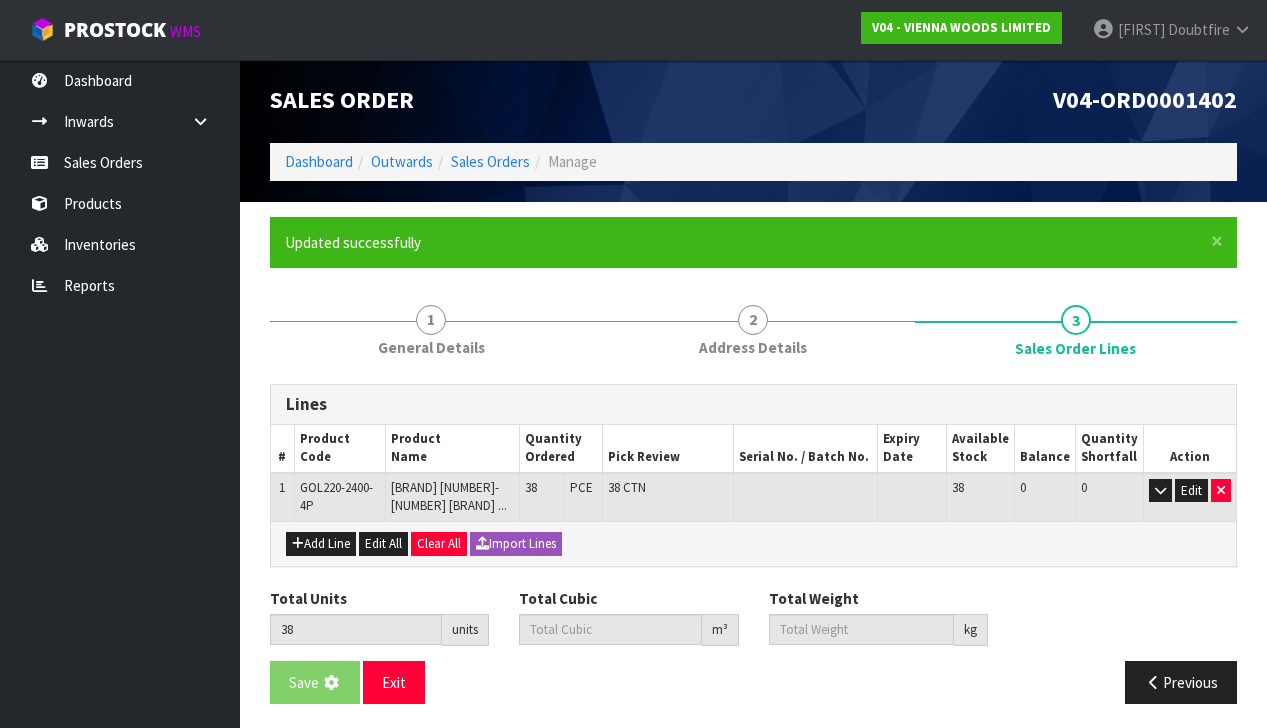 scroll, scrollTop: 0, scrollLeft: 0, axis: both 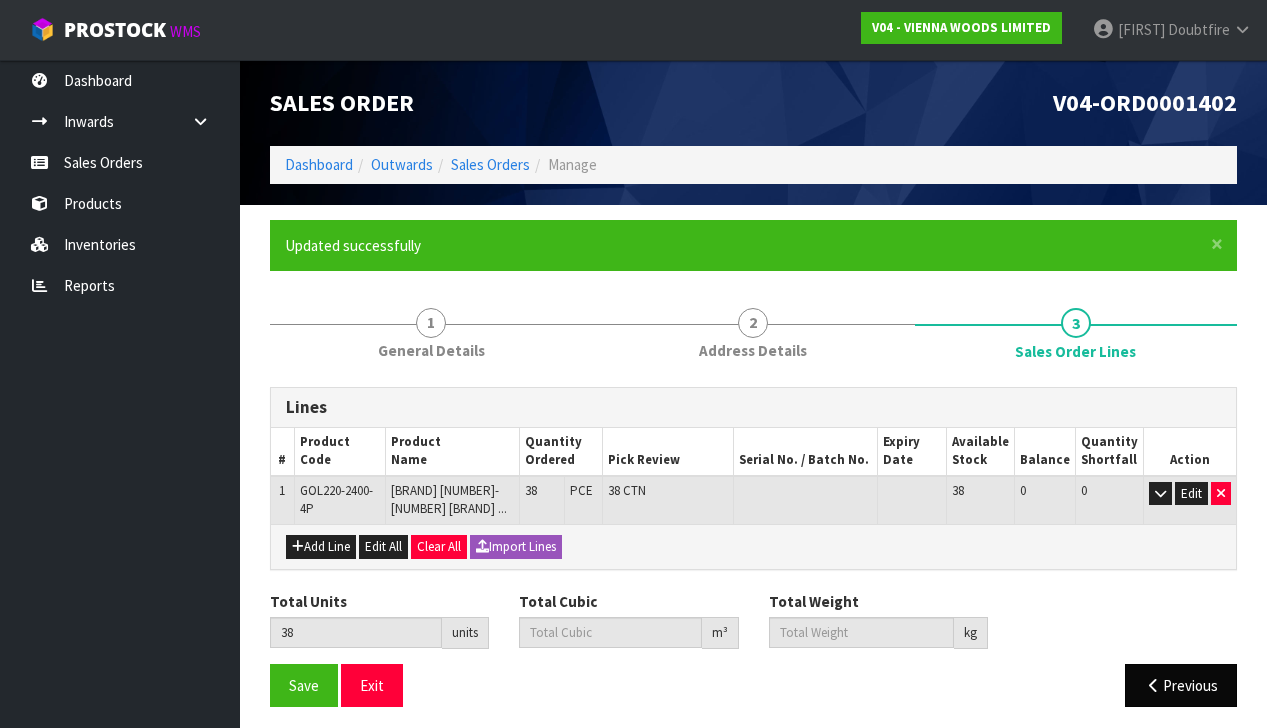 click on "Previous" at bounding box center (1181, 685) 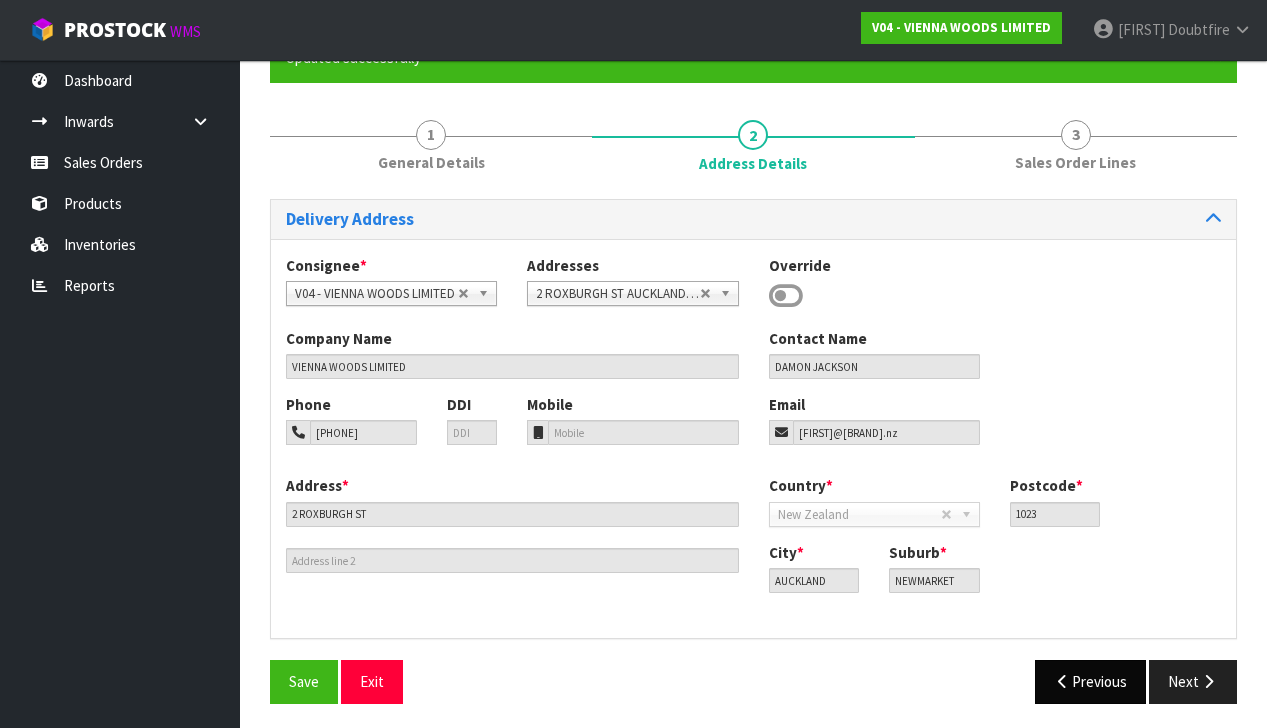 click on "Previous" at bounding box center [1091, 681] 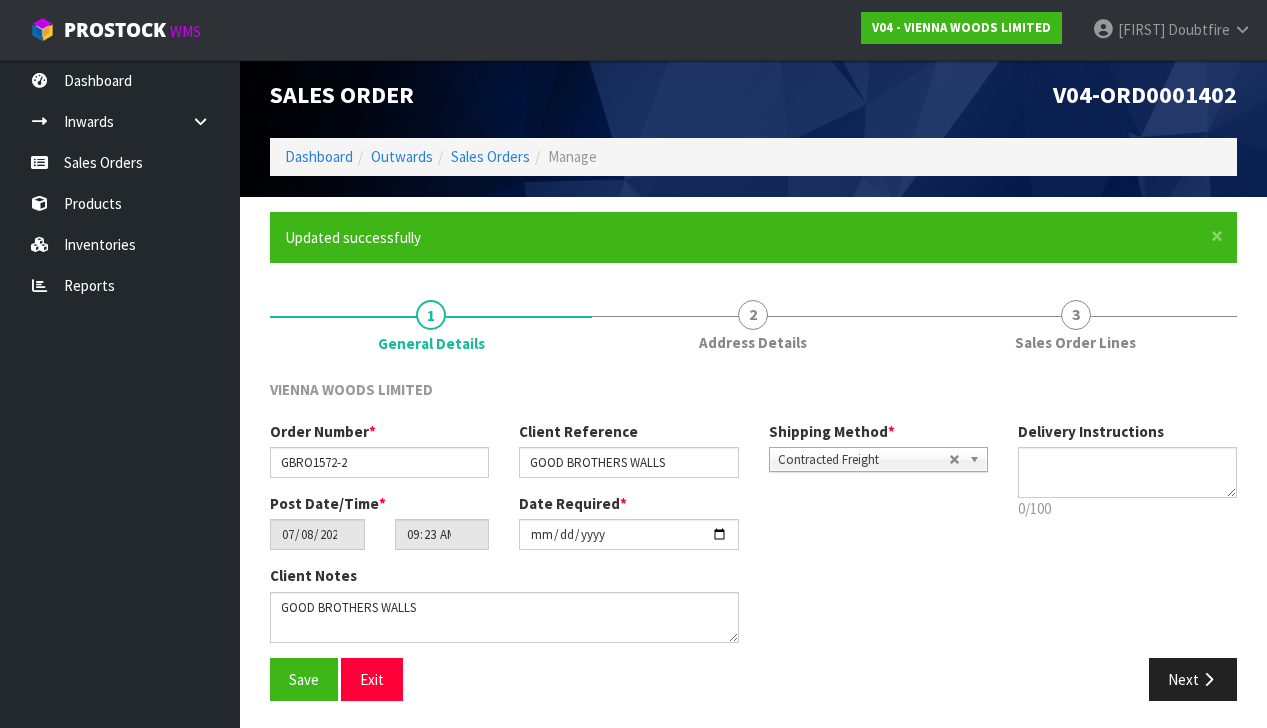 scroll, scrollTop: 6, scrollLeft: 0, axis: vertical 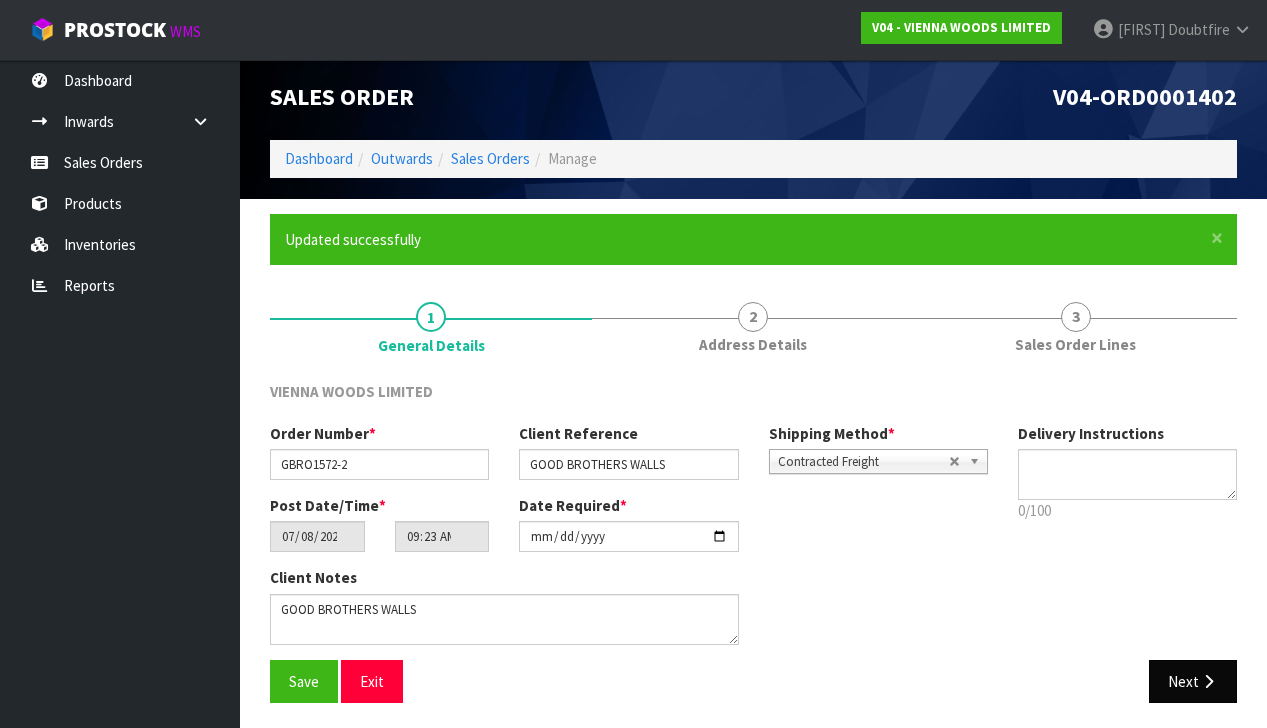 click on "Next" at bounding box center [1193, 681] 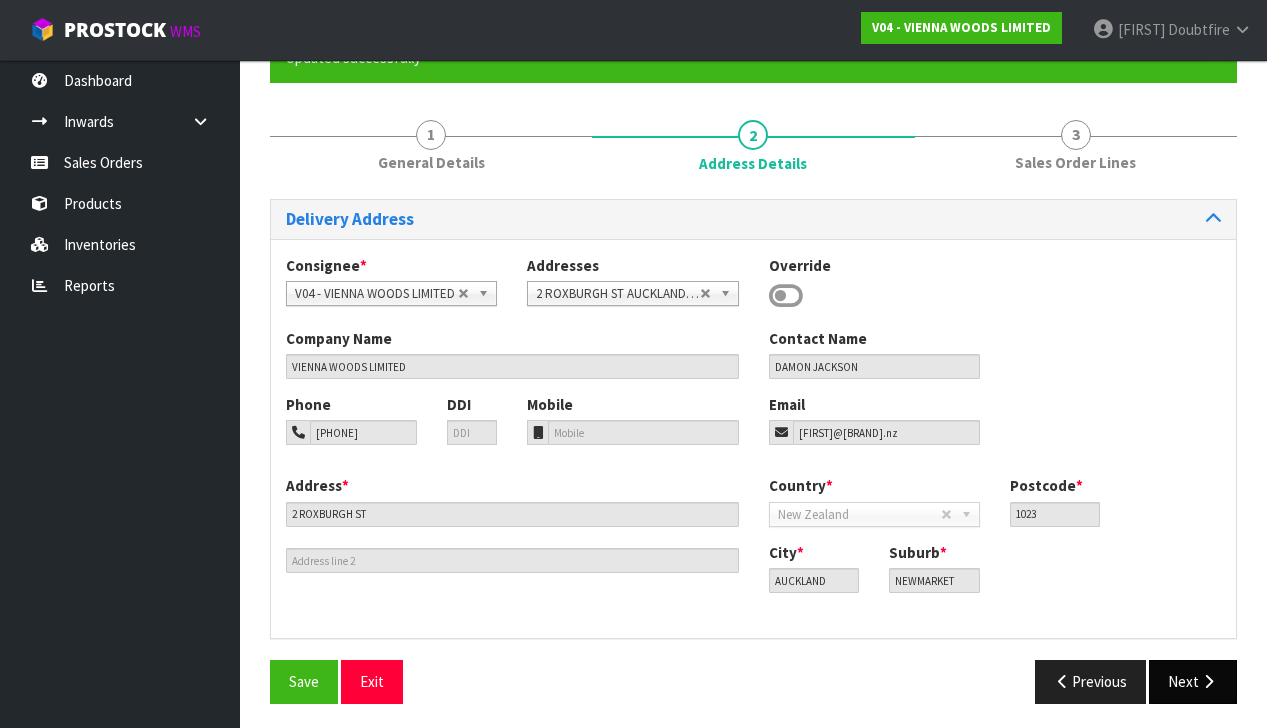 click on "Next" at bounding box center (1193, 681) 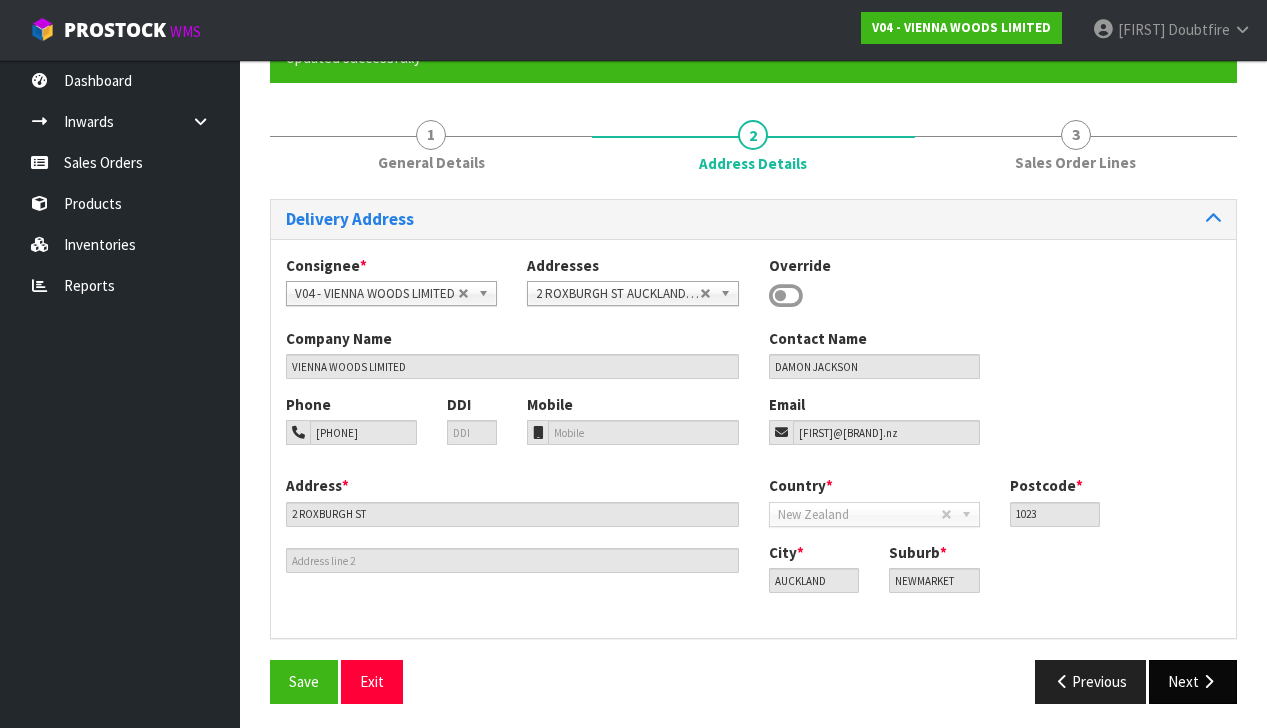 scroll, scrollTop: 3, scrollLeft: 0, axis: vertical 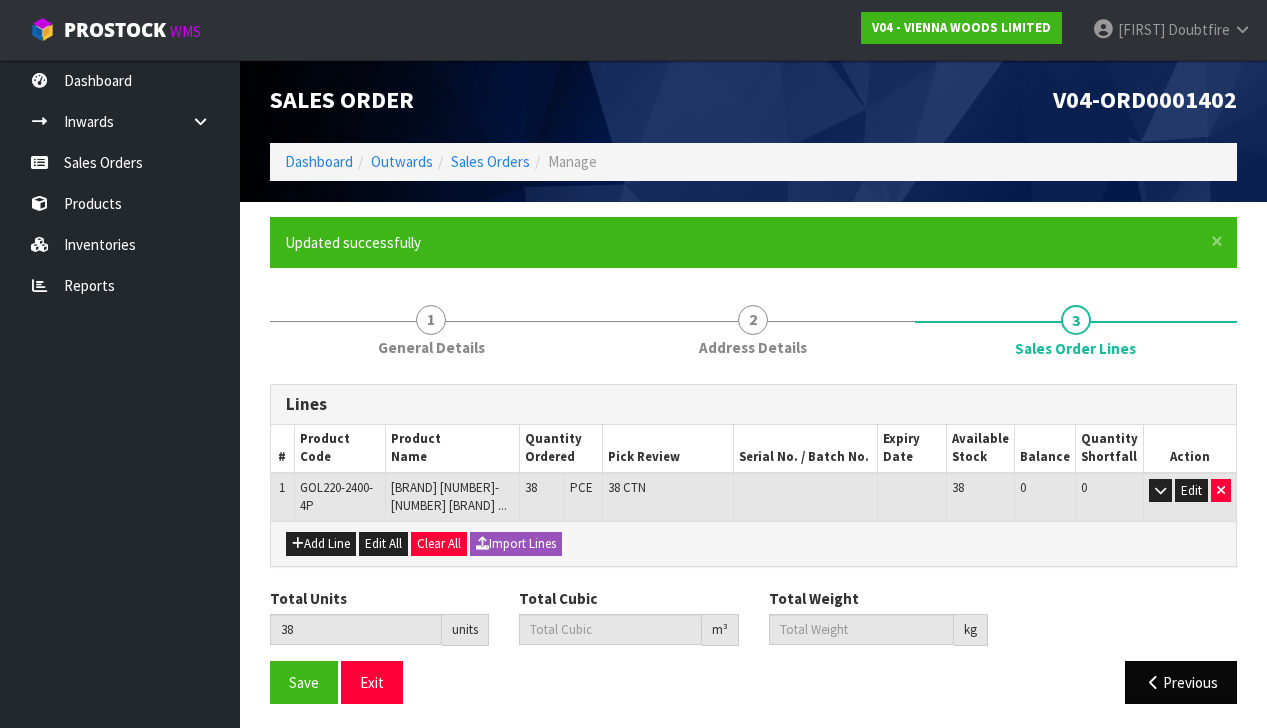 click on "Previous" at bounding box center [1181, 682] 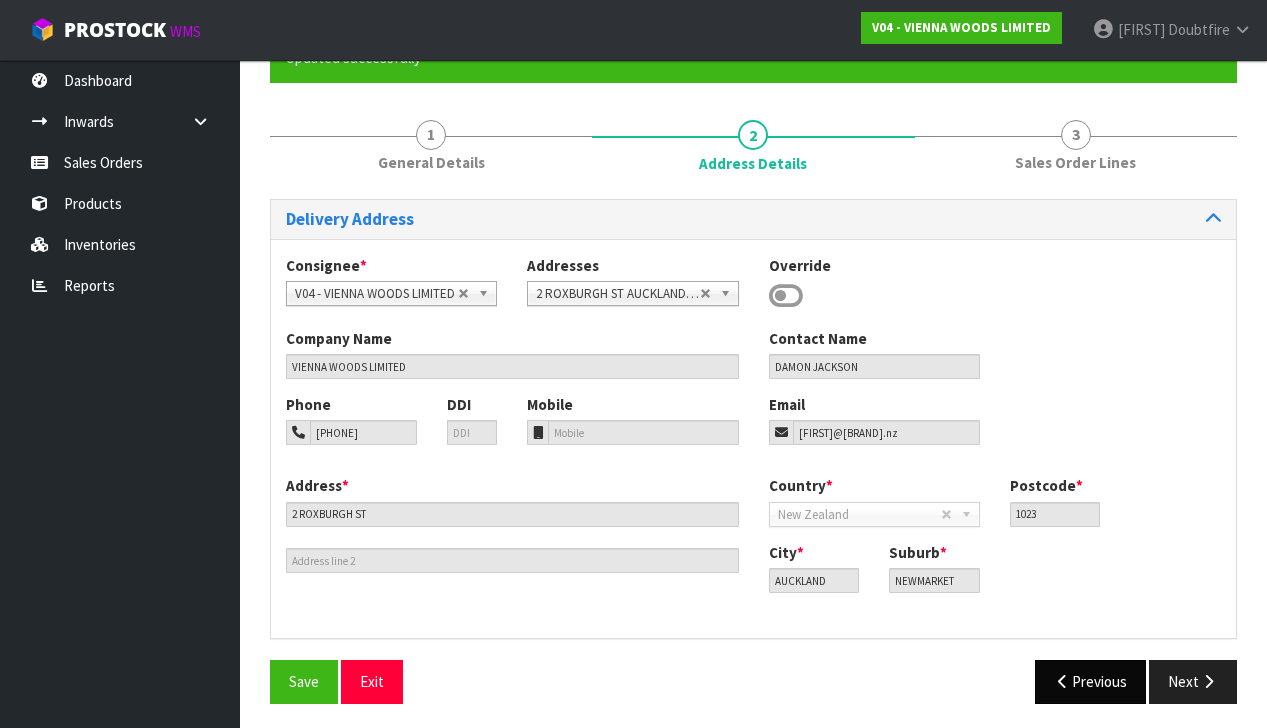 click on "Previous" at bounding box center (1091, 681) 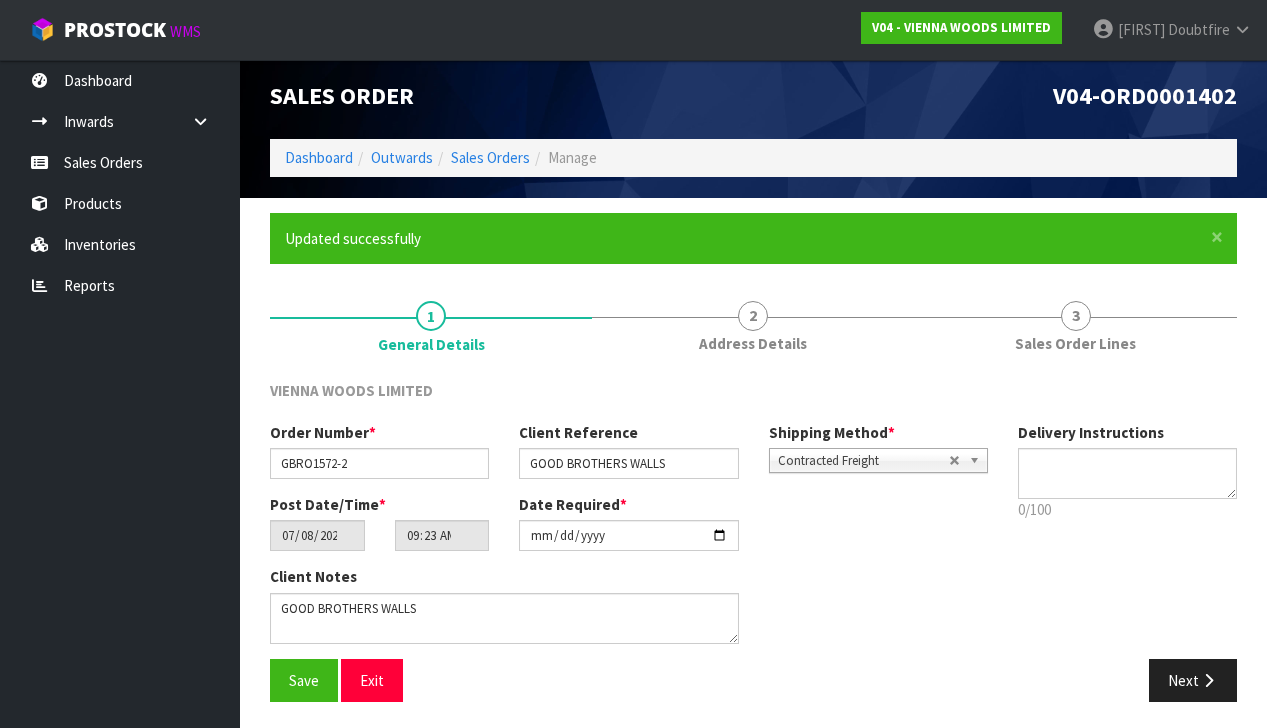 scroll, scrollTop: 6, scrollLeft: 0, axis: vertical 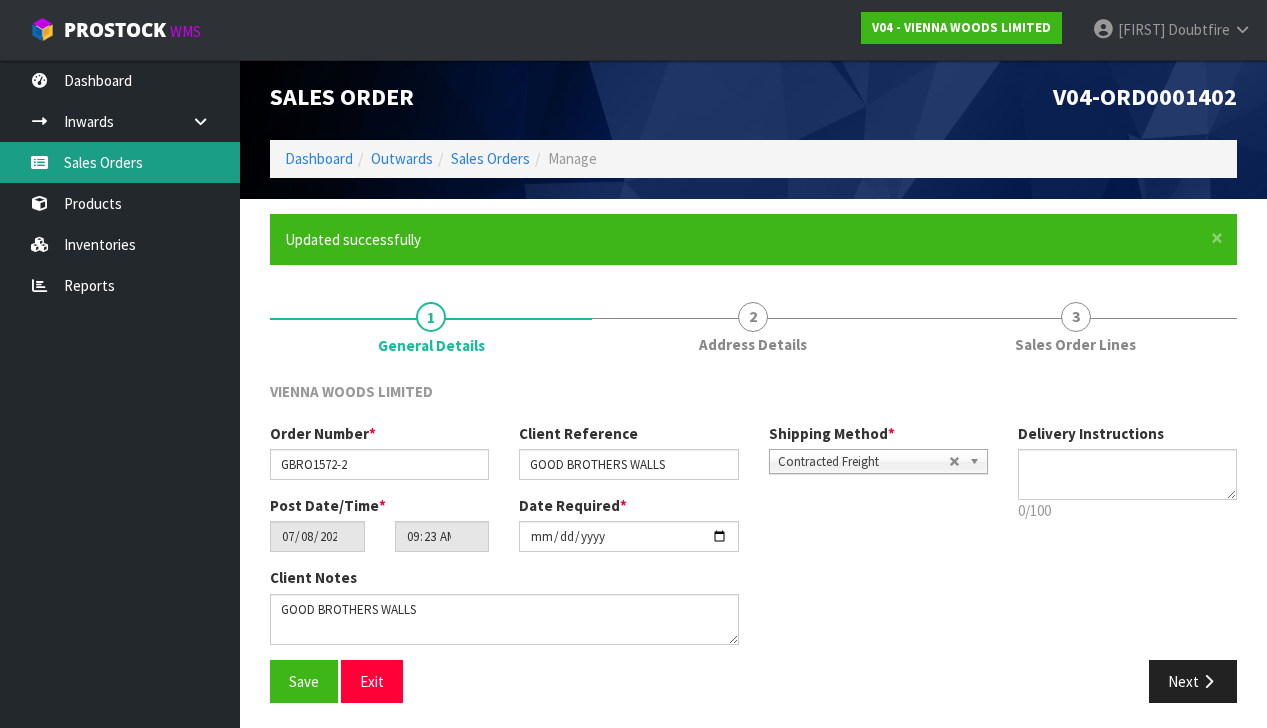 click on "Sales Orders" at bounding box center (120, 162) 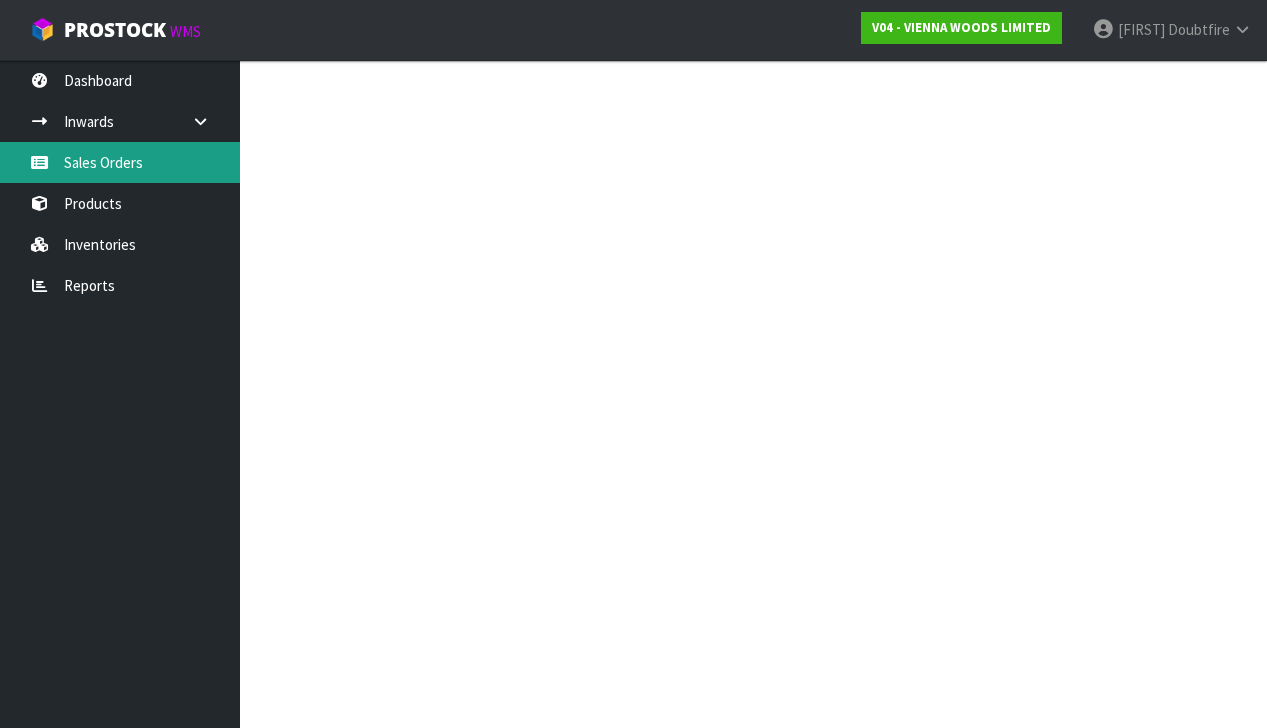 scroll, scrollTop: 0, scrollLeft: 0, axis: both 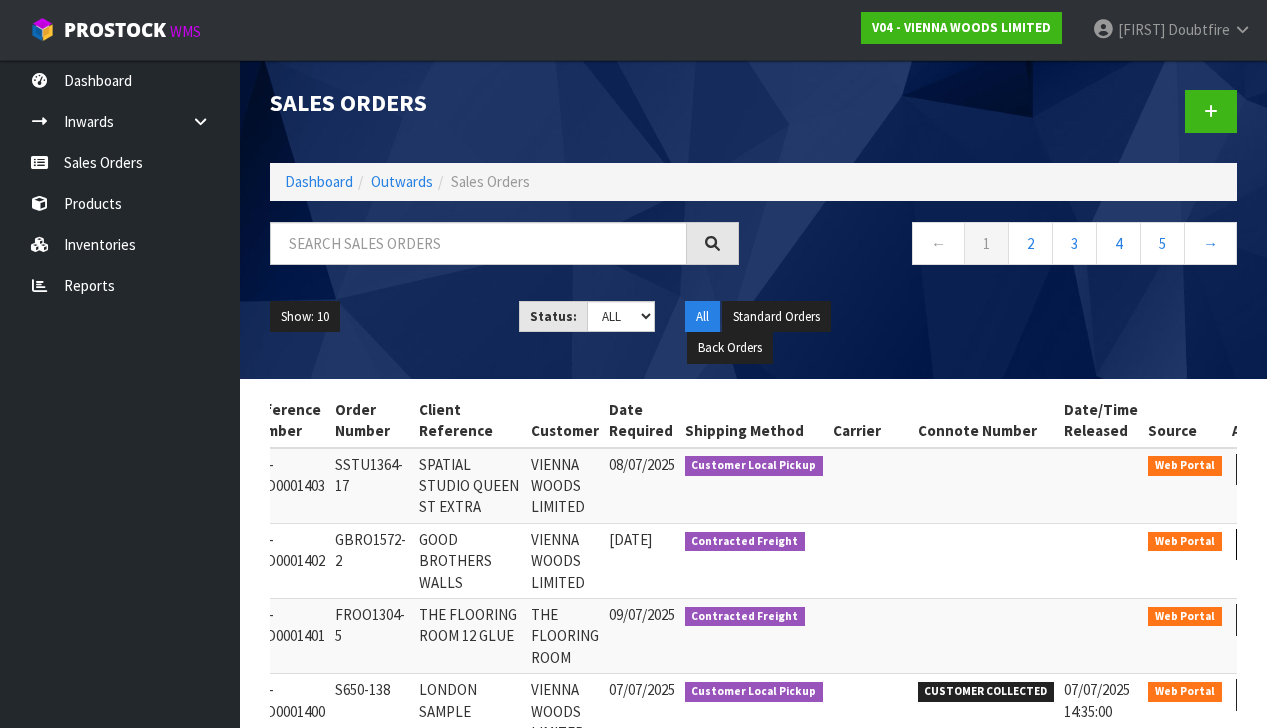 click at bounding box center (1254, 544) 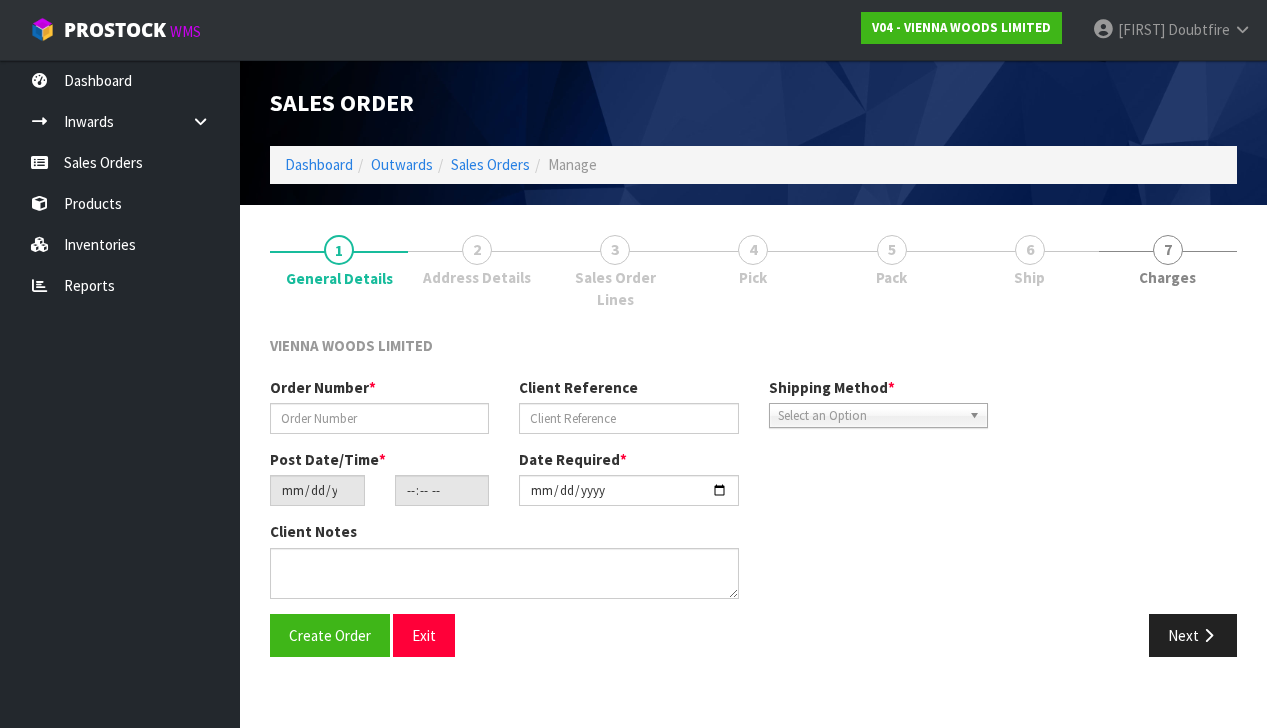 scroll, scrollTop: 0, scrollLeft: 0, axis: both 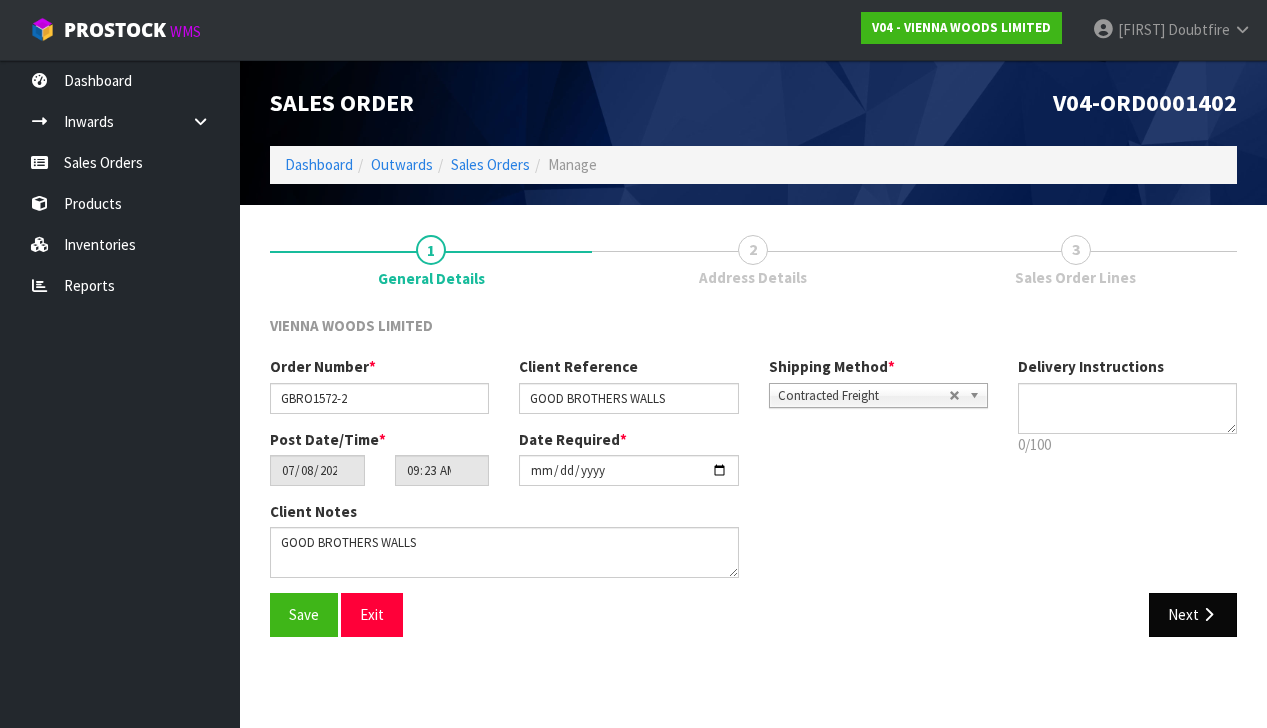 click on "Next" at bounding box center [1193, 614] 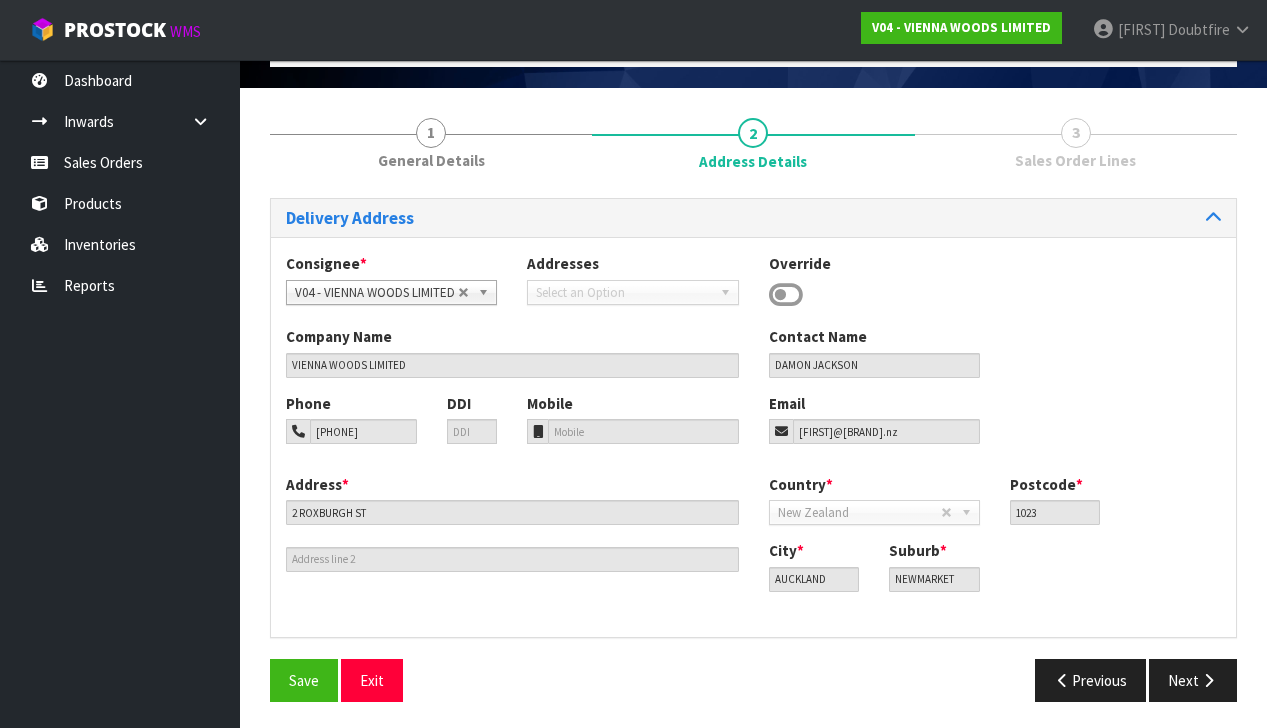 scroll, scrollTop: 115, scrollLeft: 0, axis: vertical 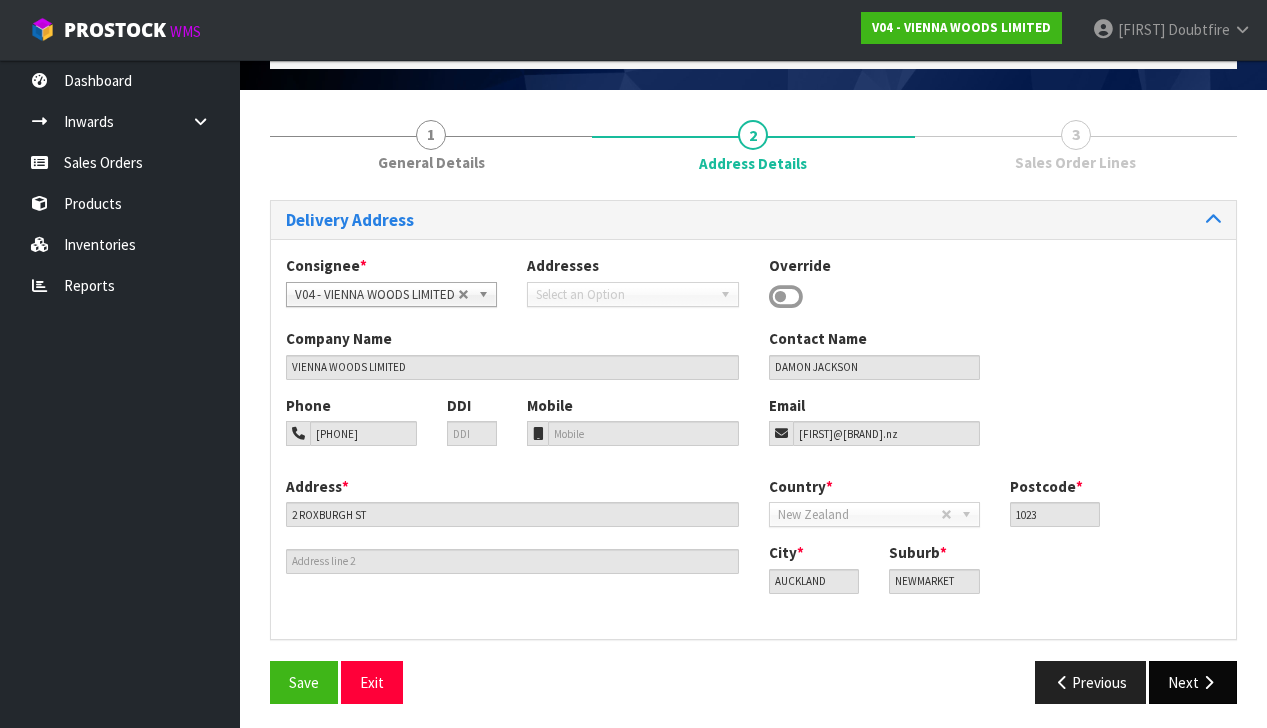 click on "Next" at bounding box center [1193, 682] 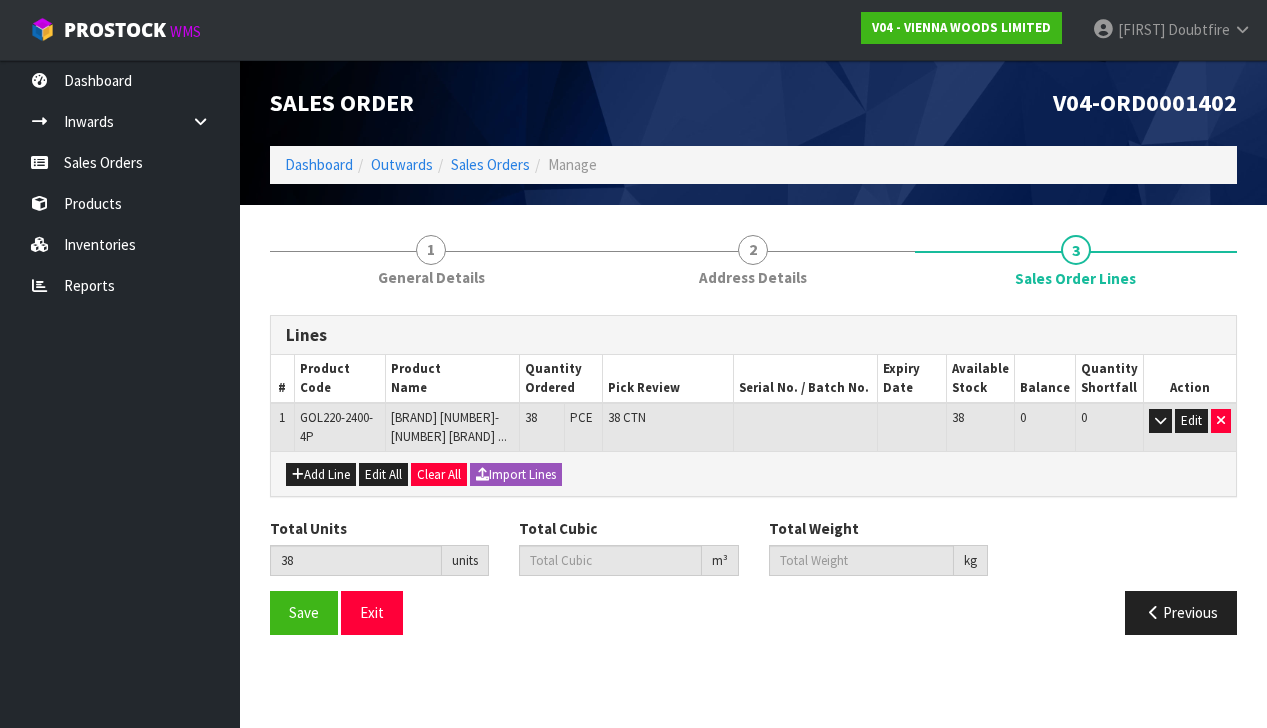 scroll, scrollTop: 0, scrollLeft: 0, axis: both 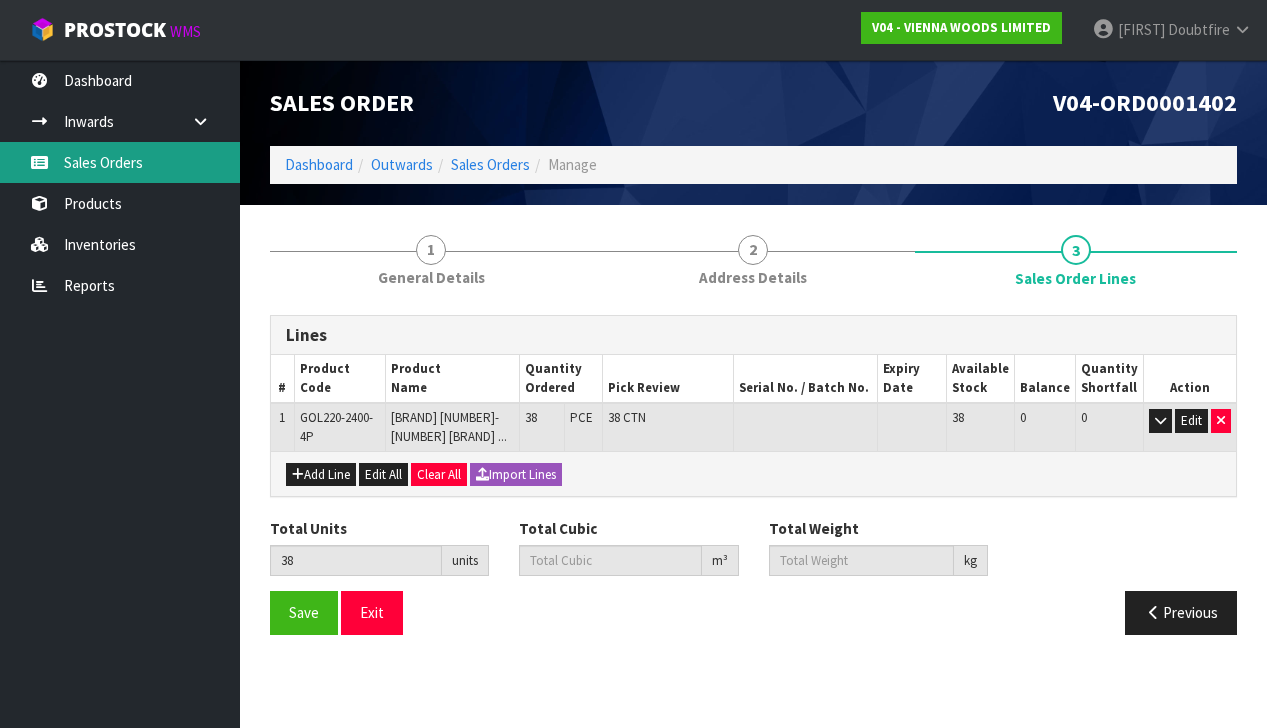 click on "Sales Orders" at bounding box center (120, 162) 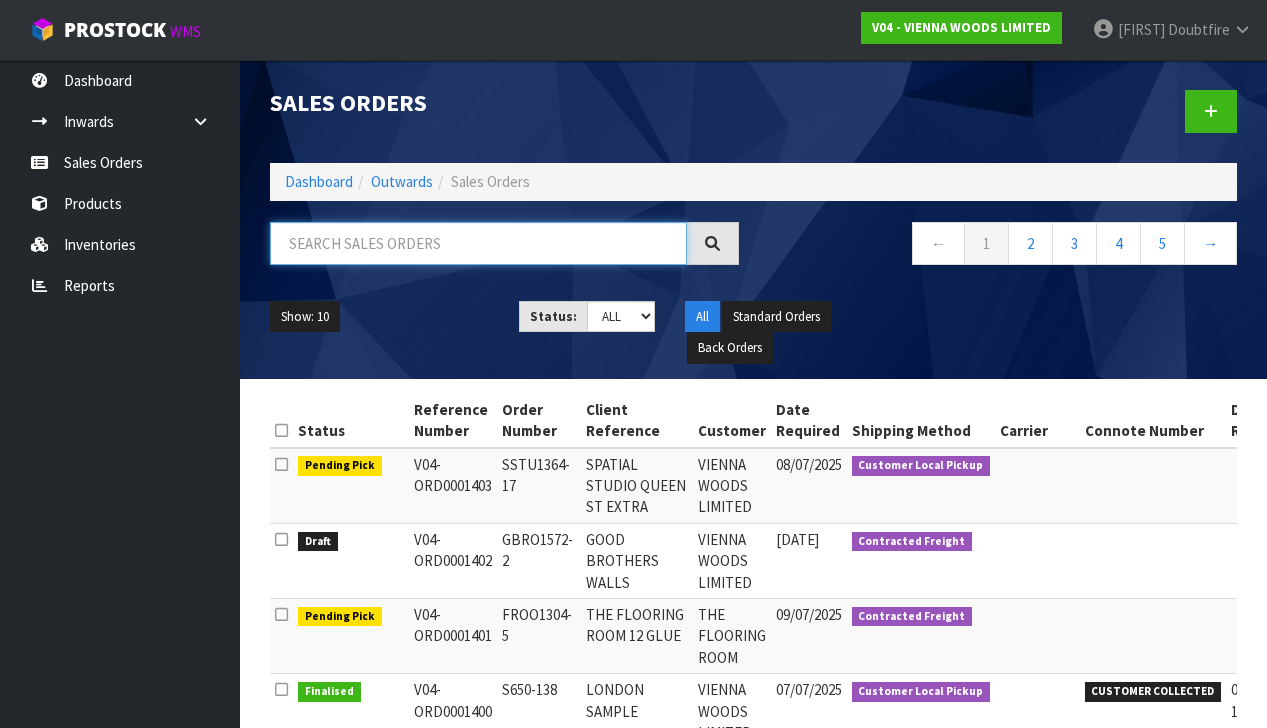 click at bounding box center (478, 243) 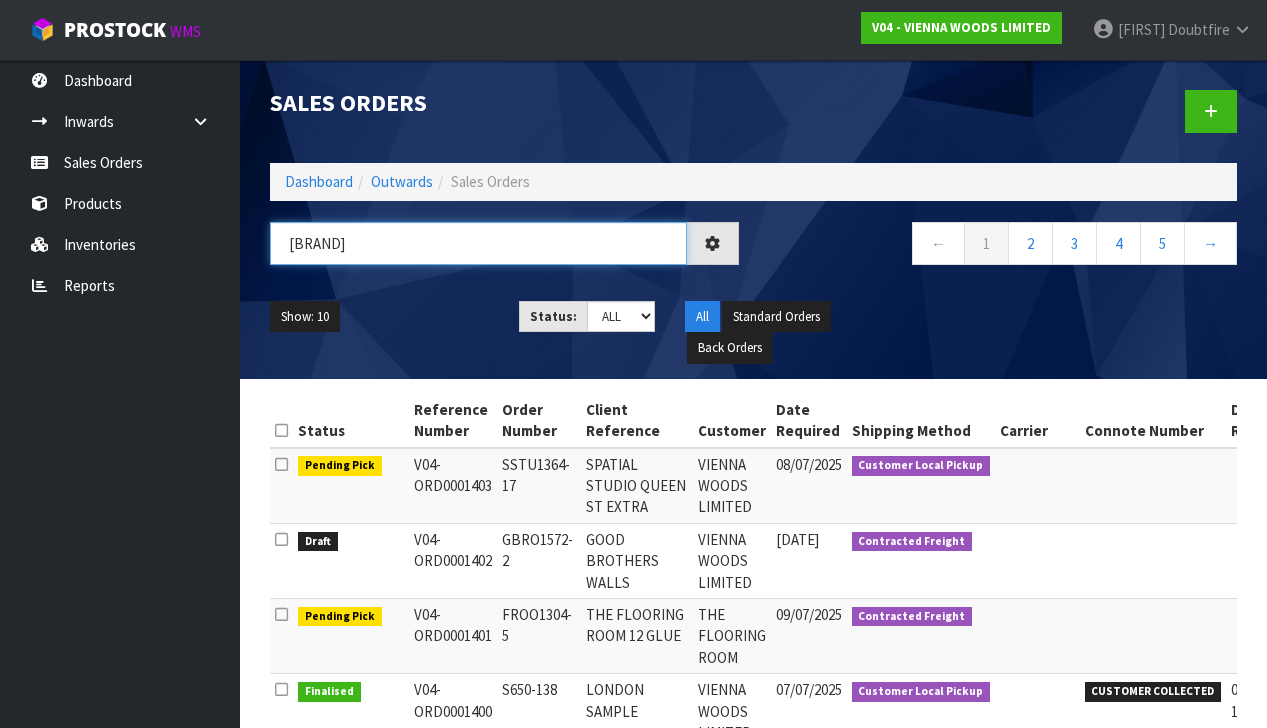 type on "[BRAND]" 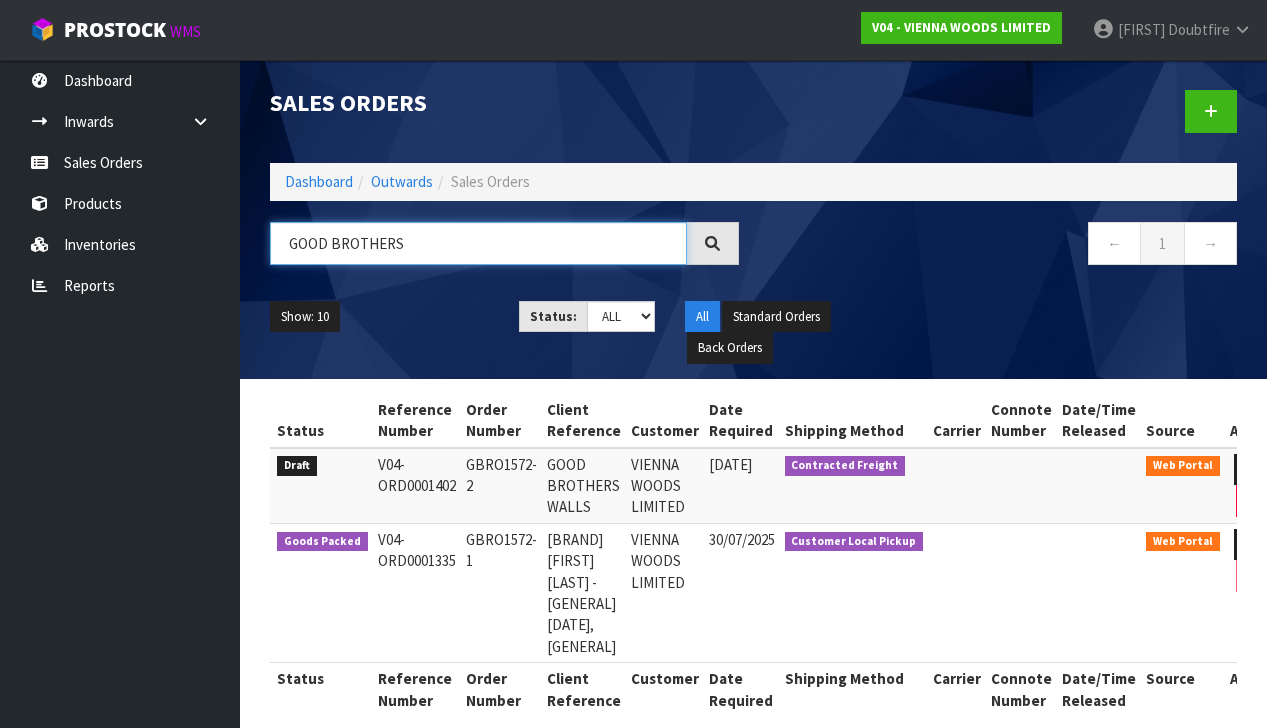 scroll, scrollTop: 0, scrollLeft: 19, axis: horizontal 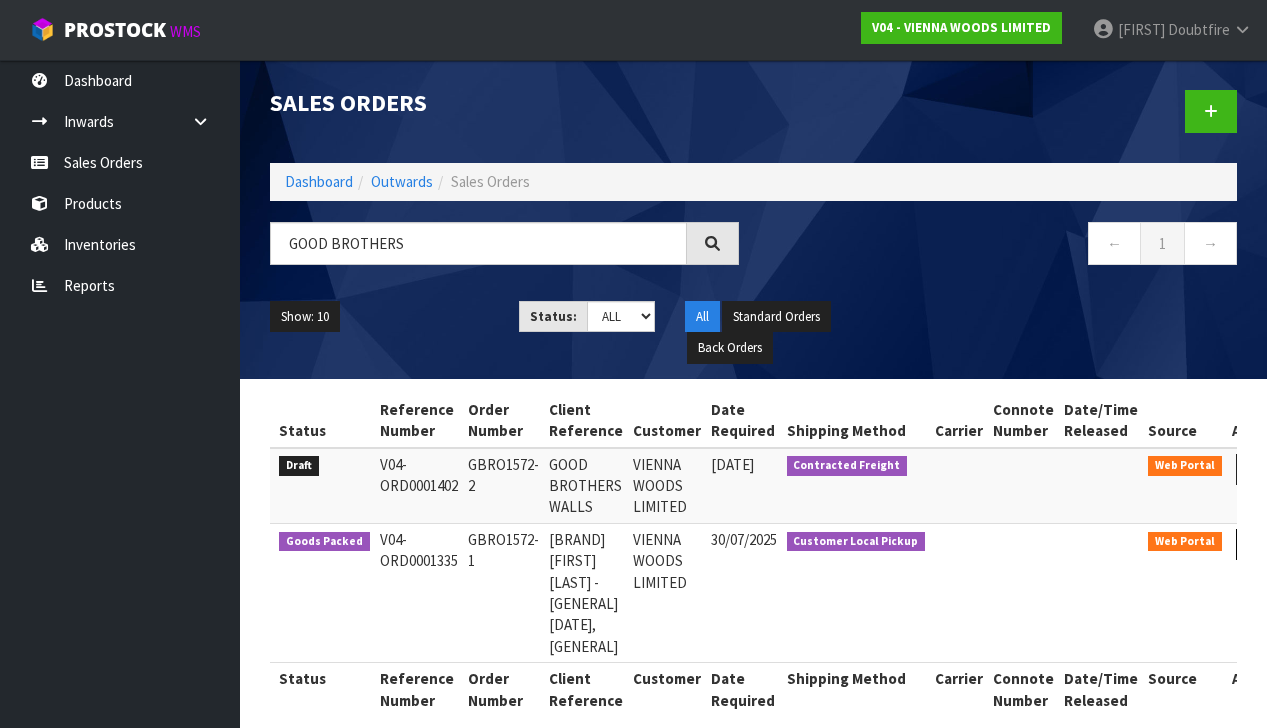 click at bounding box center [1254, 544] 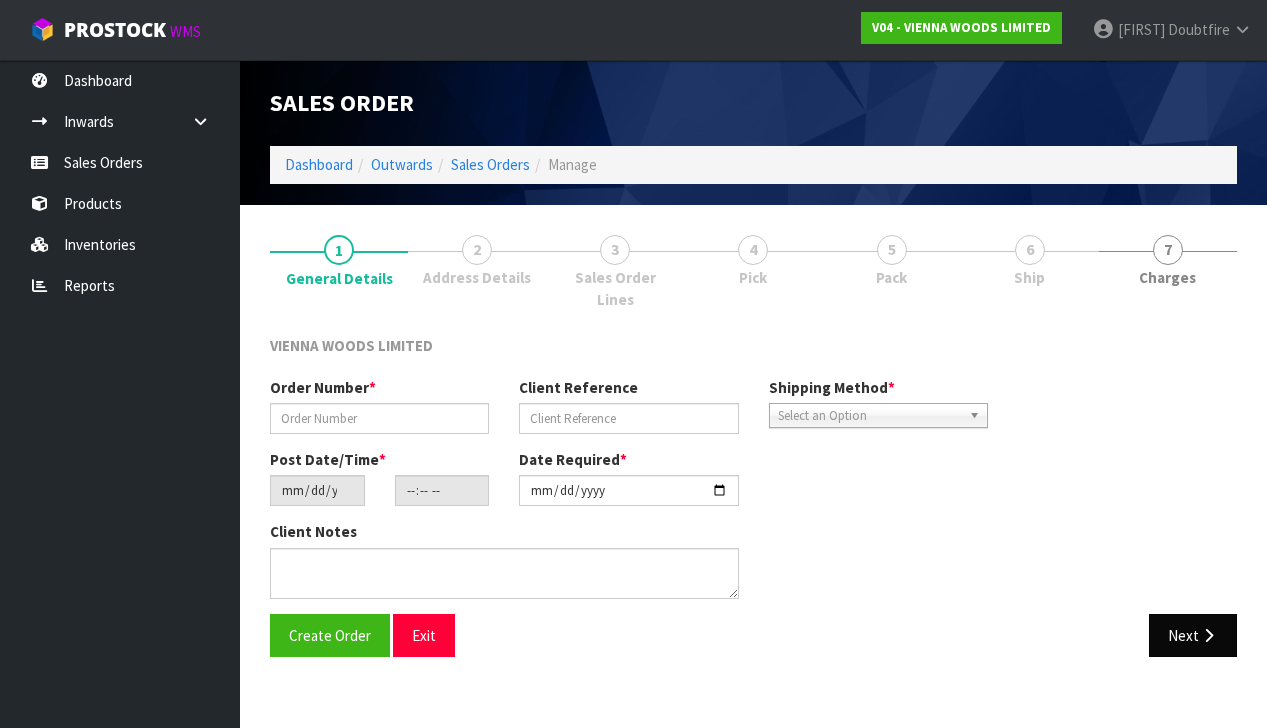 scroll, scrollTop: 0, scrollLeft: 0, axis: both 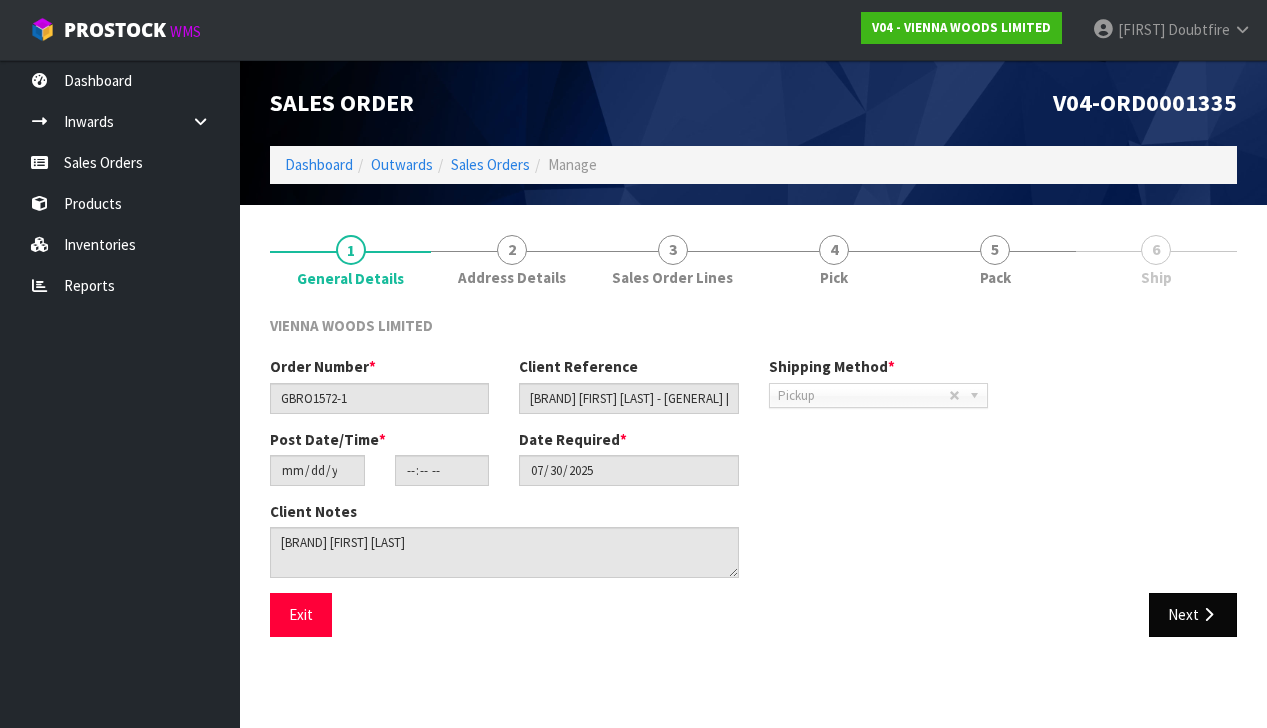 click on "Next" at bounding box center [1193, 614] 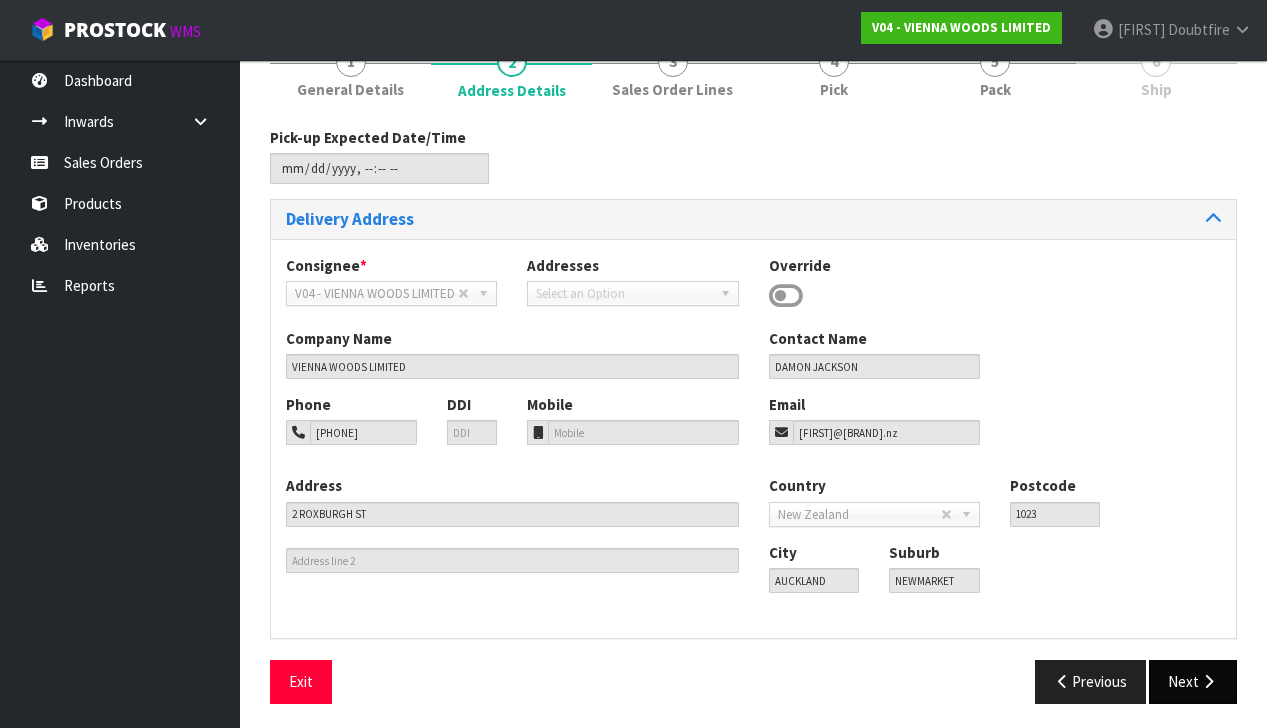 click on "Next" at bounding box center [1193, 681] 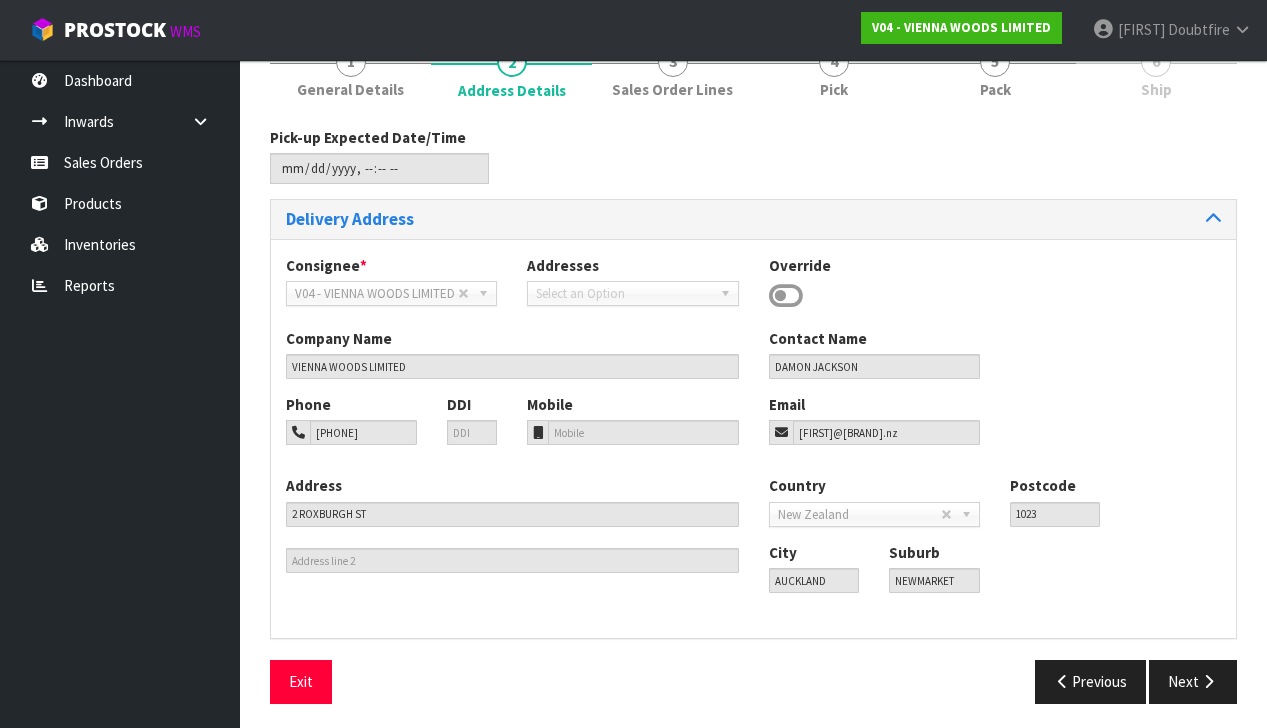 scroll, scrollTop: 57, scrollLeft: 0, axis: vertical 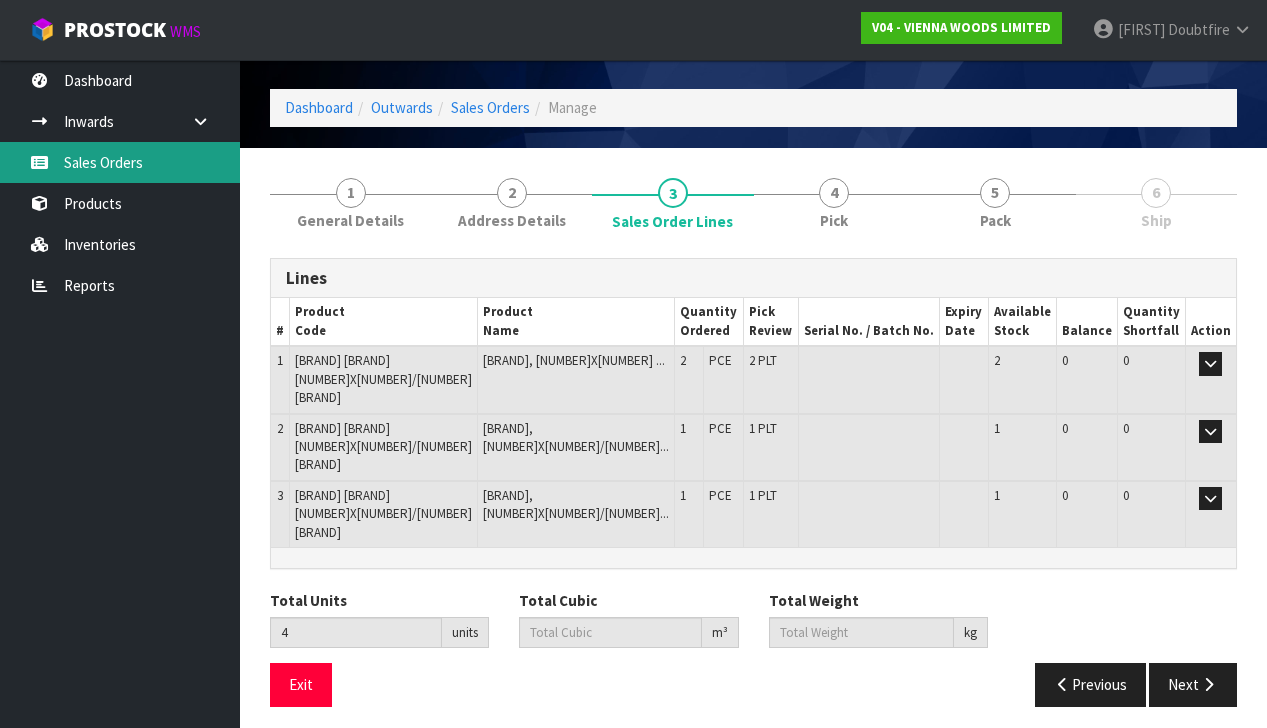 click on "Sales Orders" at bounding box center [120, 162] 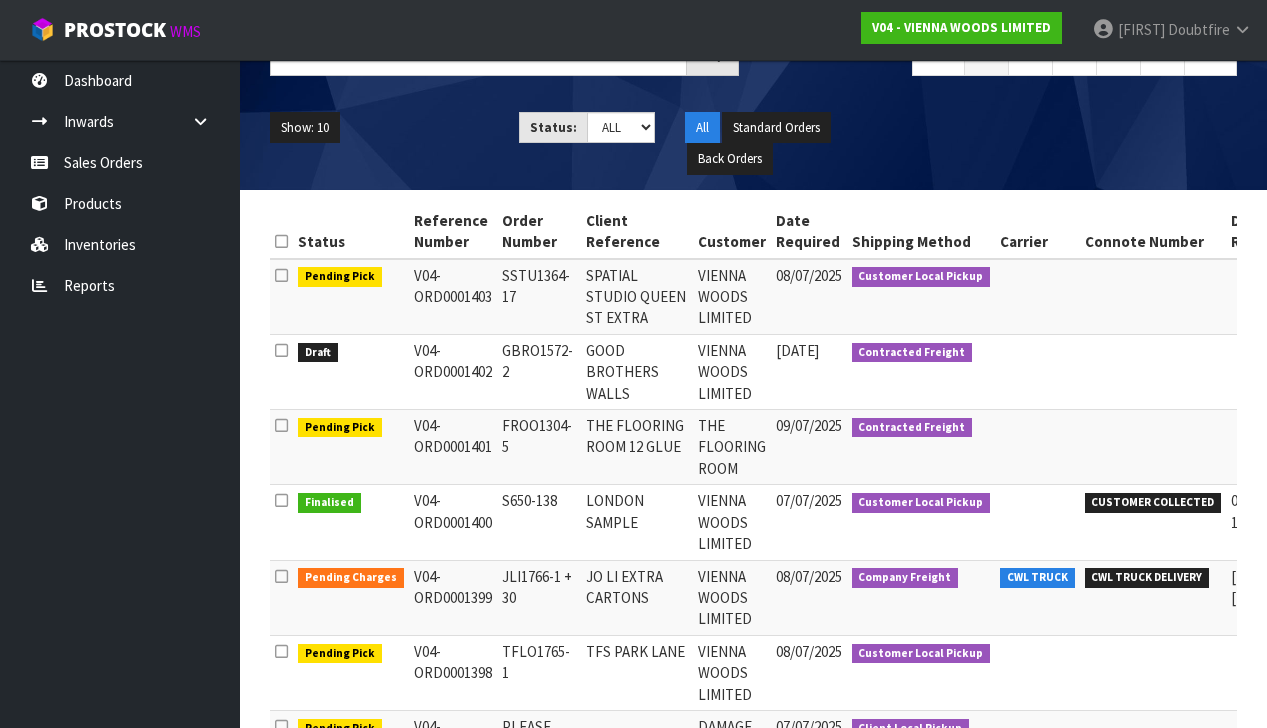 scroll, scrollTop: 191, scrollLeft: 0, axis: vertical 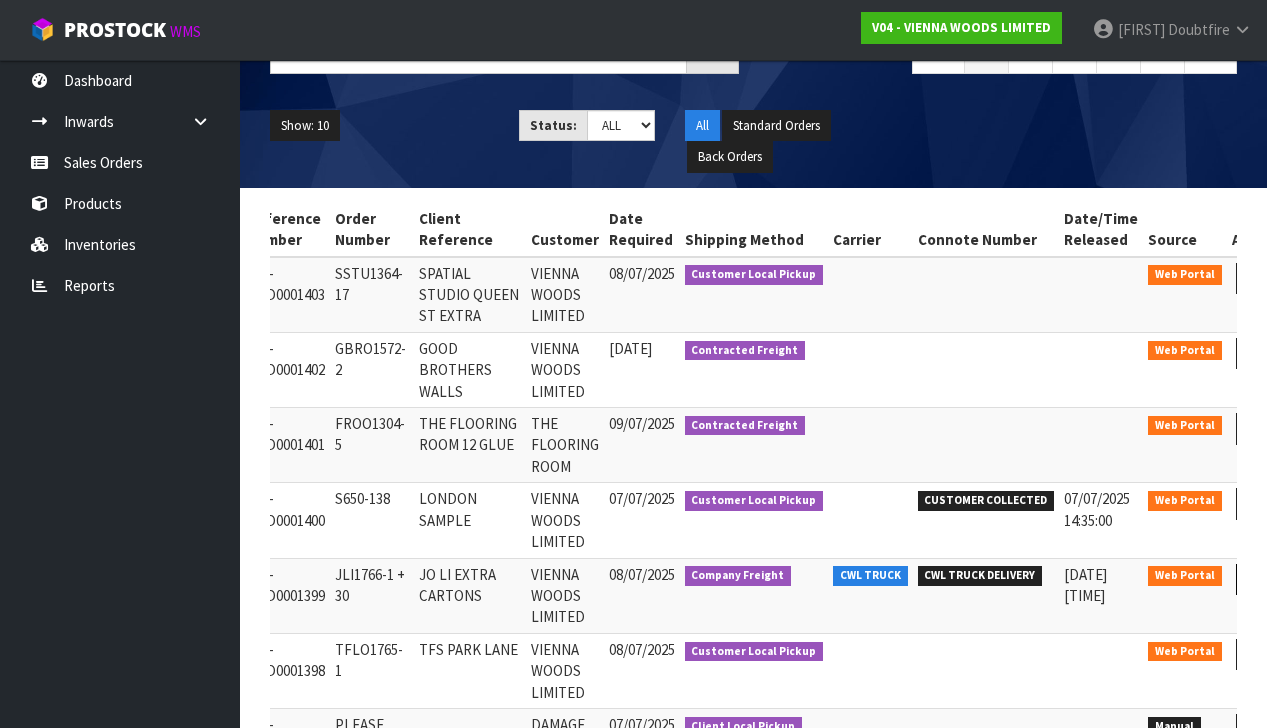 click at bounding box center (1254, 579) 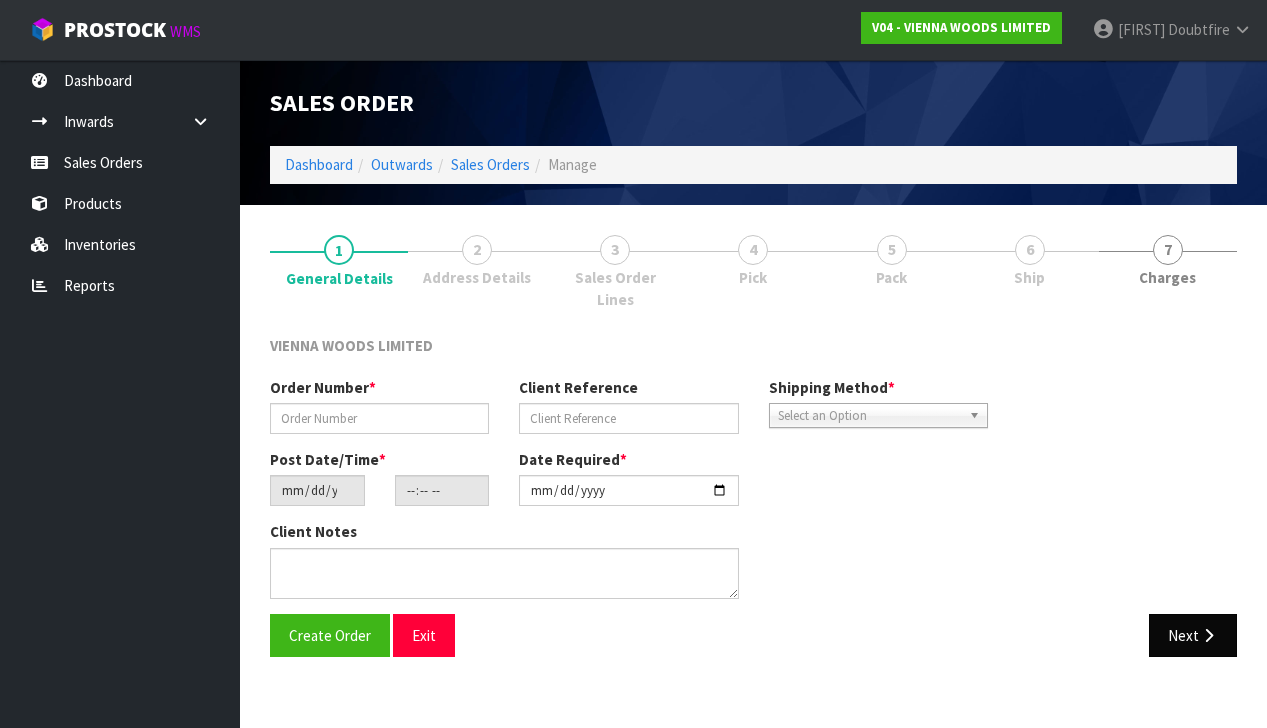 scroll, scrollTop: 0, scrollLeft: 0, axis: both 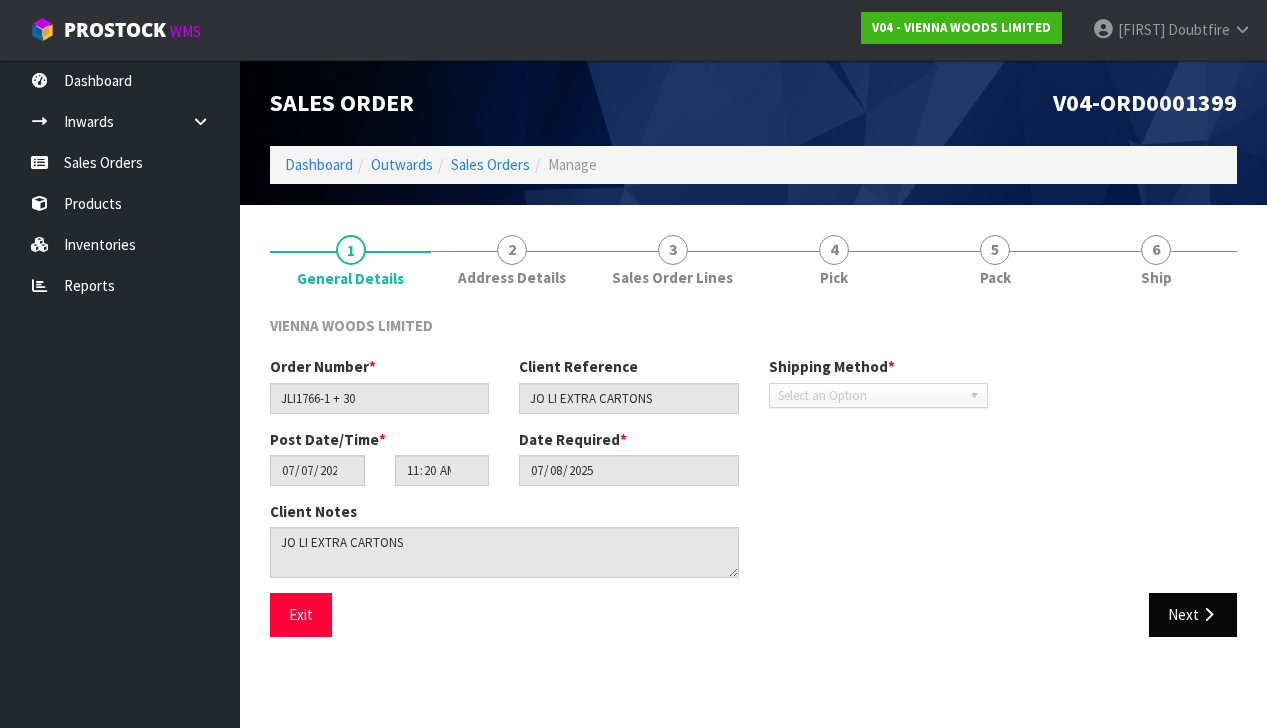 click on "Next" at bounding box center [1193, 614] 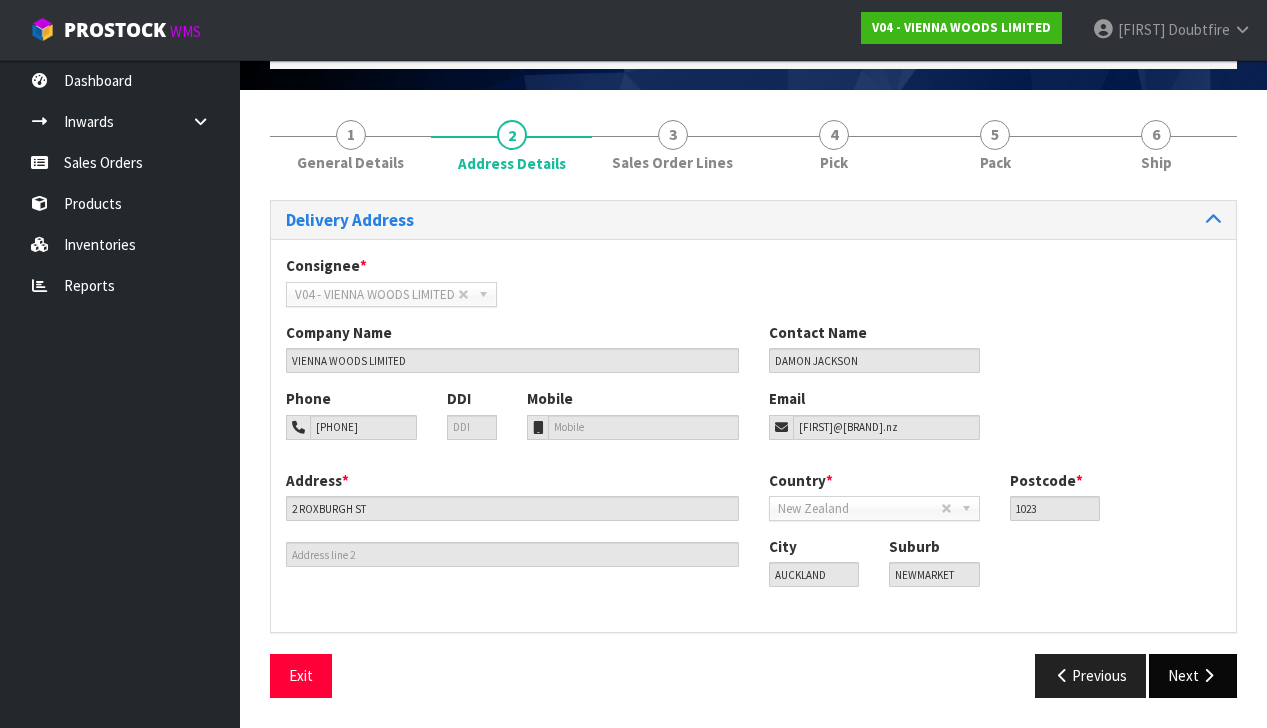 scroll, scrollTop: 111, scrollLeft: 0, axis: vertical 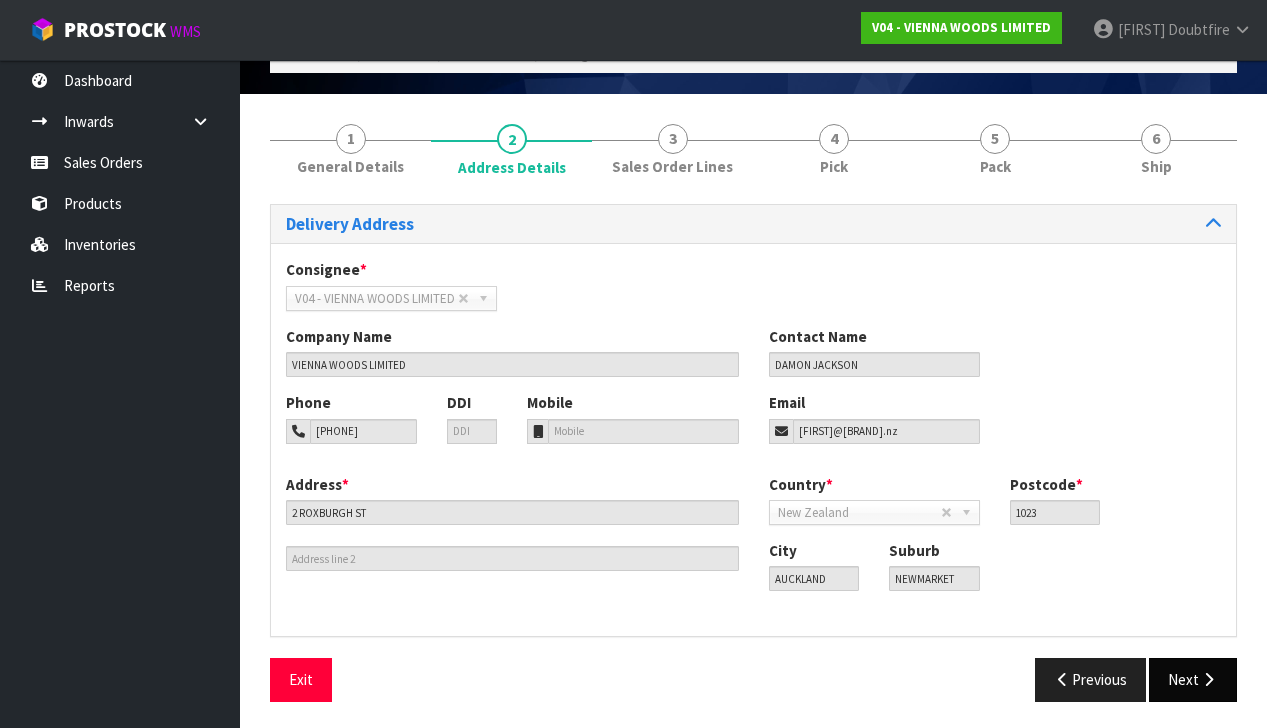 click on "Next" at bounding box center (1193, 679) 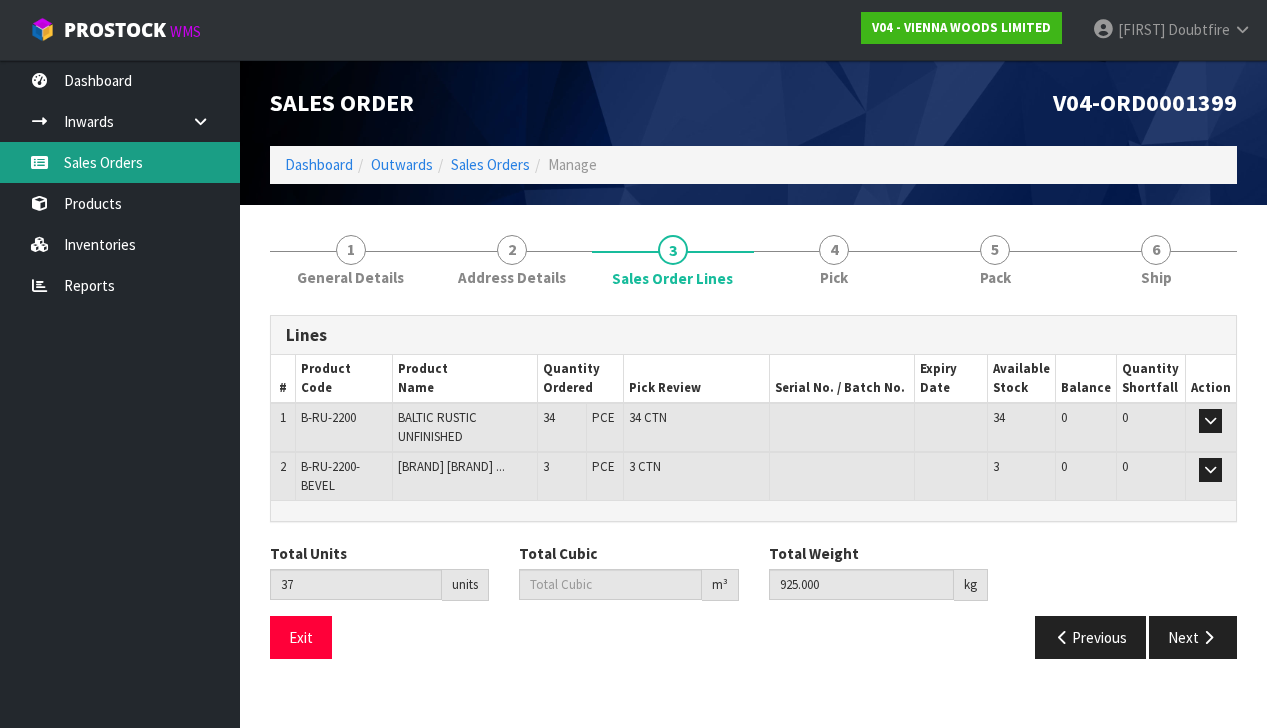 click on "Sales Orders" at bounding box center (120, 162) 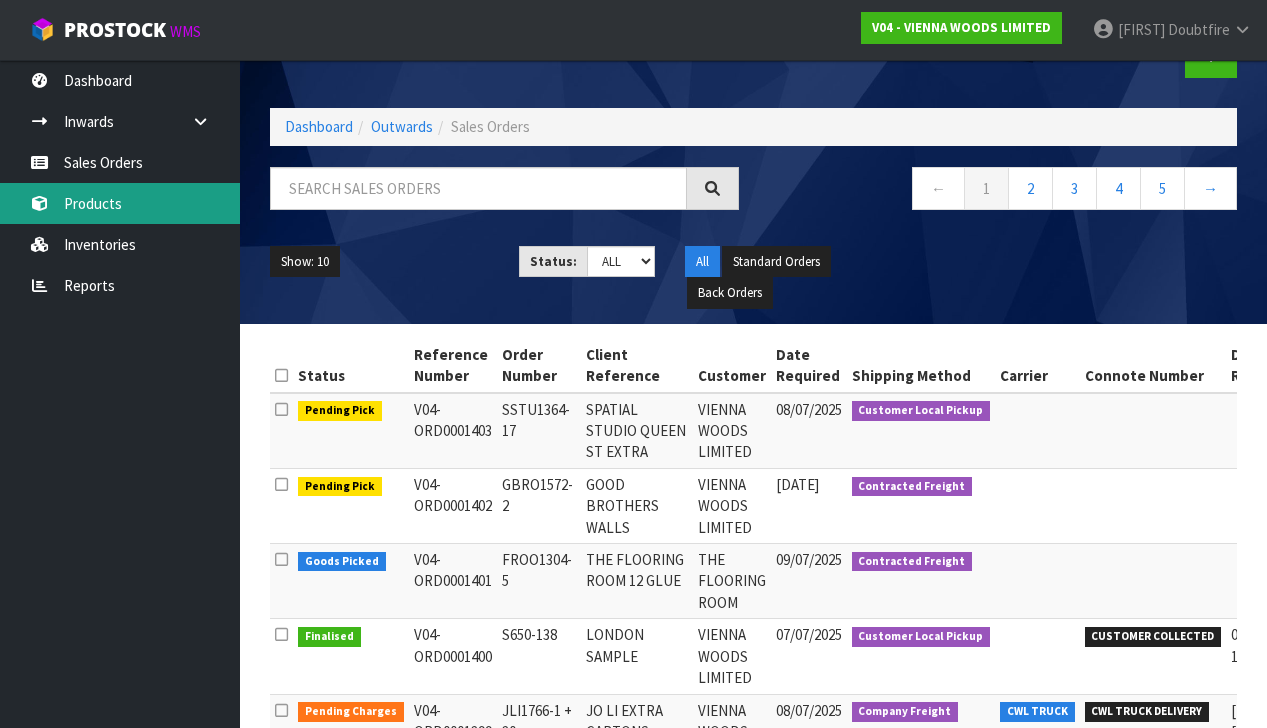 scroll, scrollTop: 53, scrollLeft: 0, axis: vertical 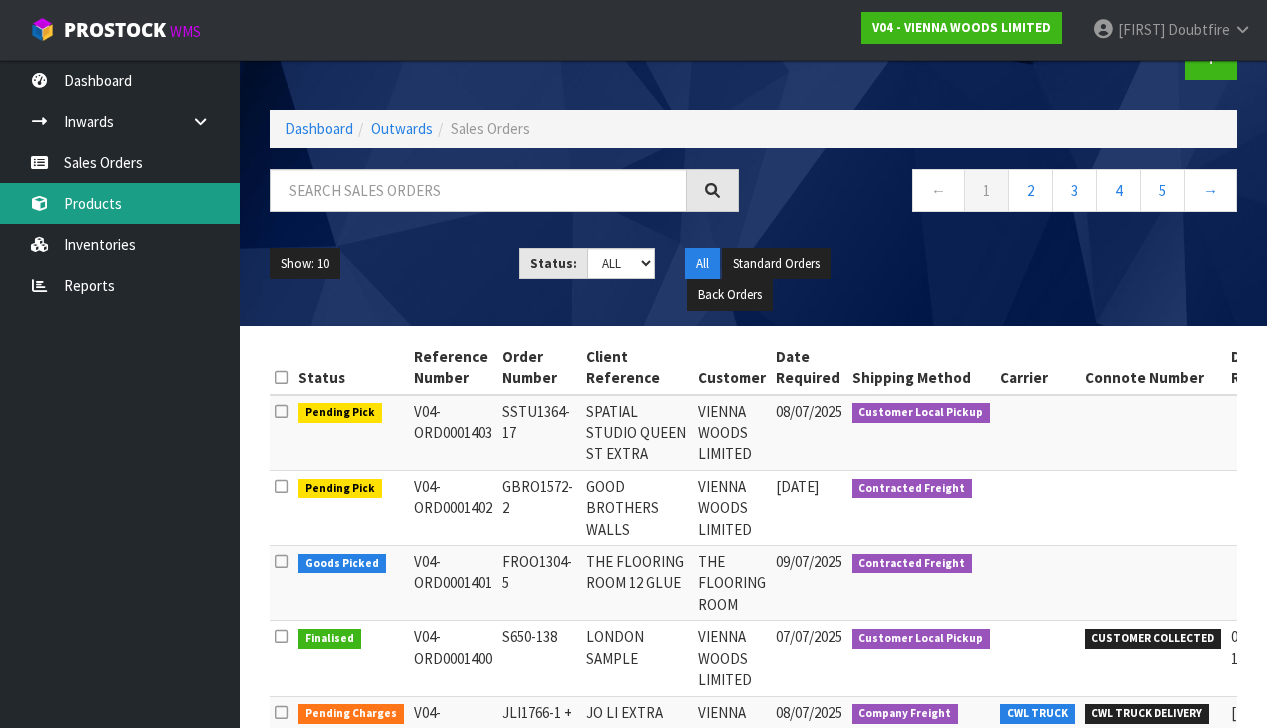 click on "Products" at bounding box center (120, 203) 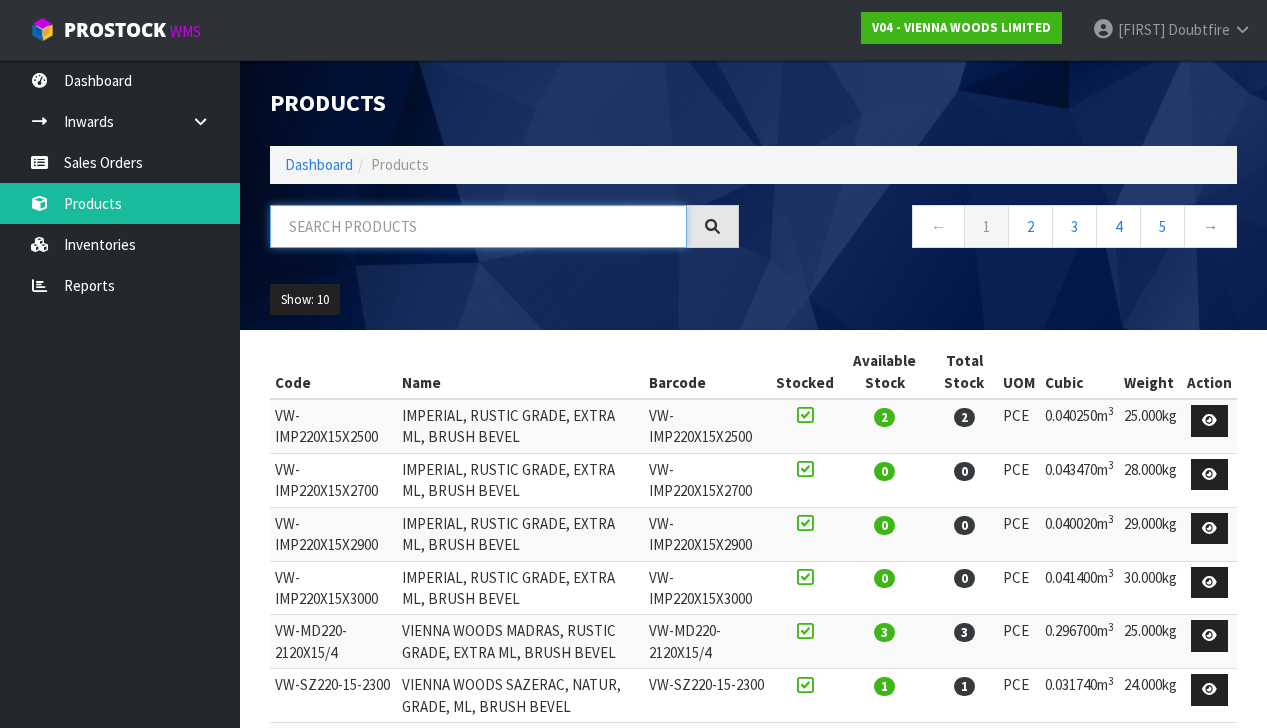 click at bounding box center [478, 226] 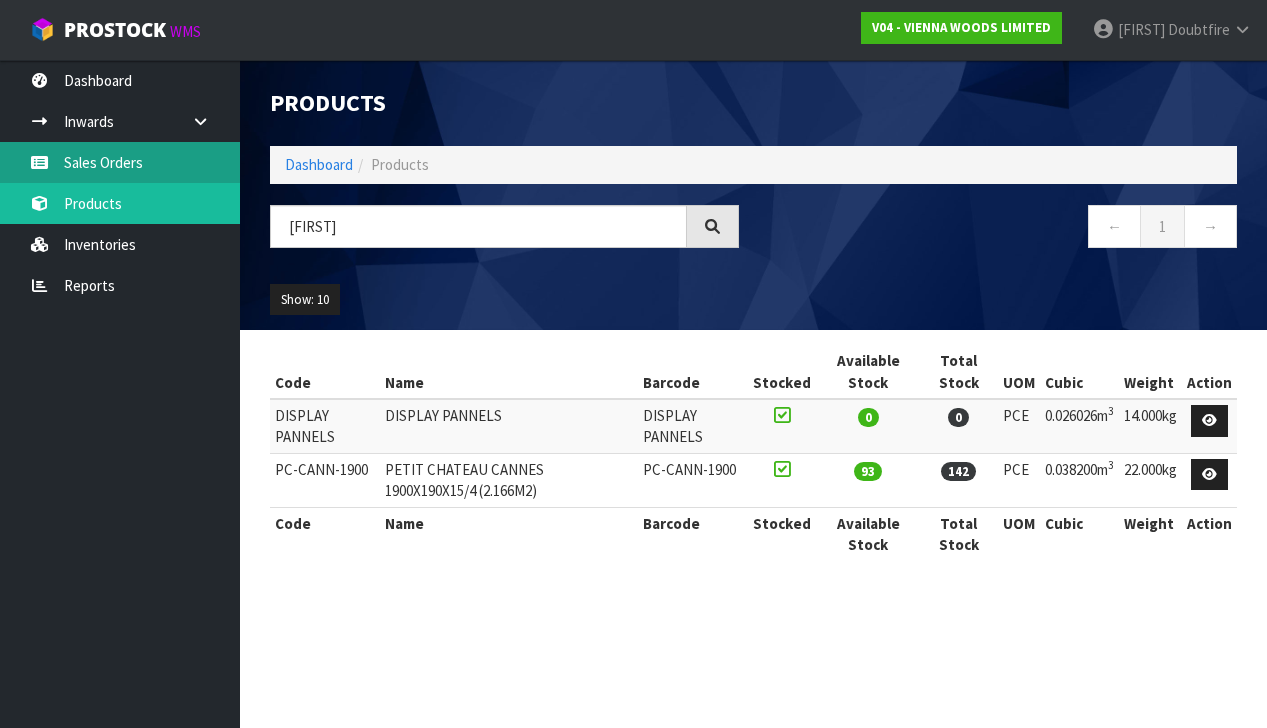 click on "Sales Orders" at bounding box center [120, 162] 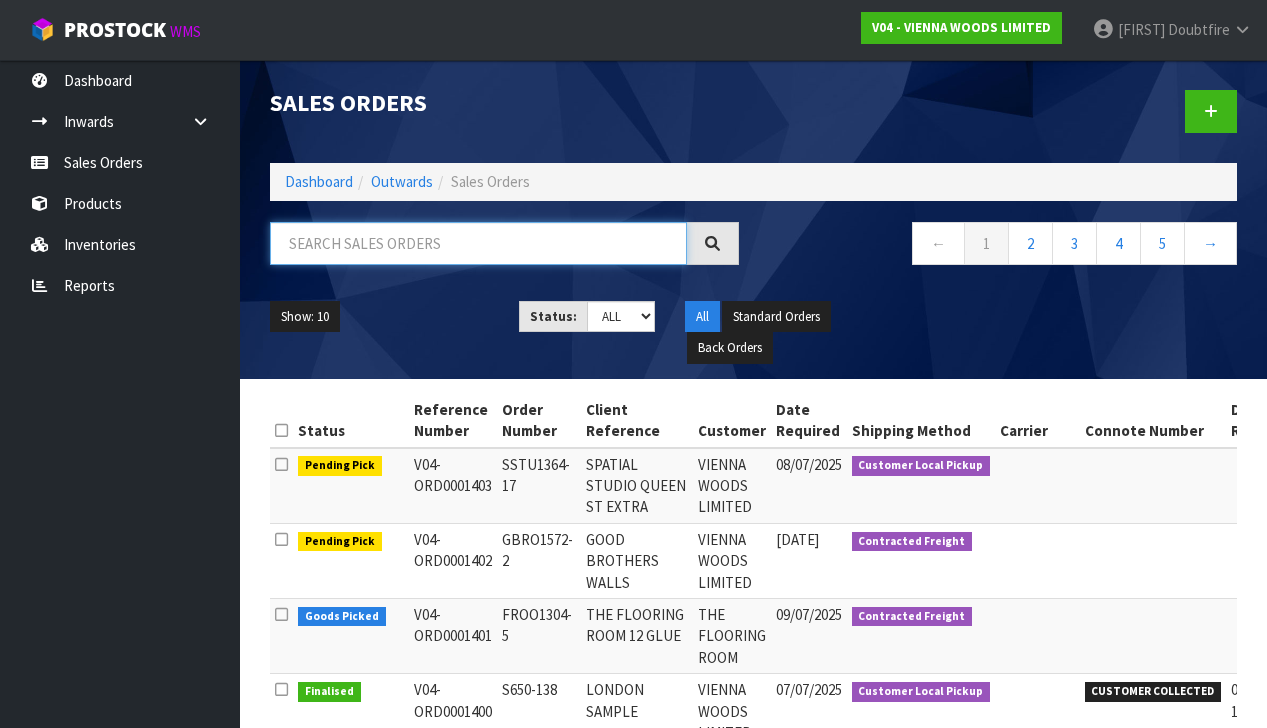 click at bounding box center (478, 243) 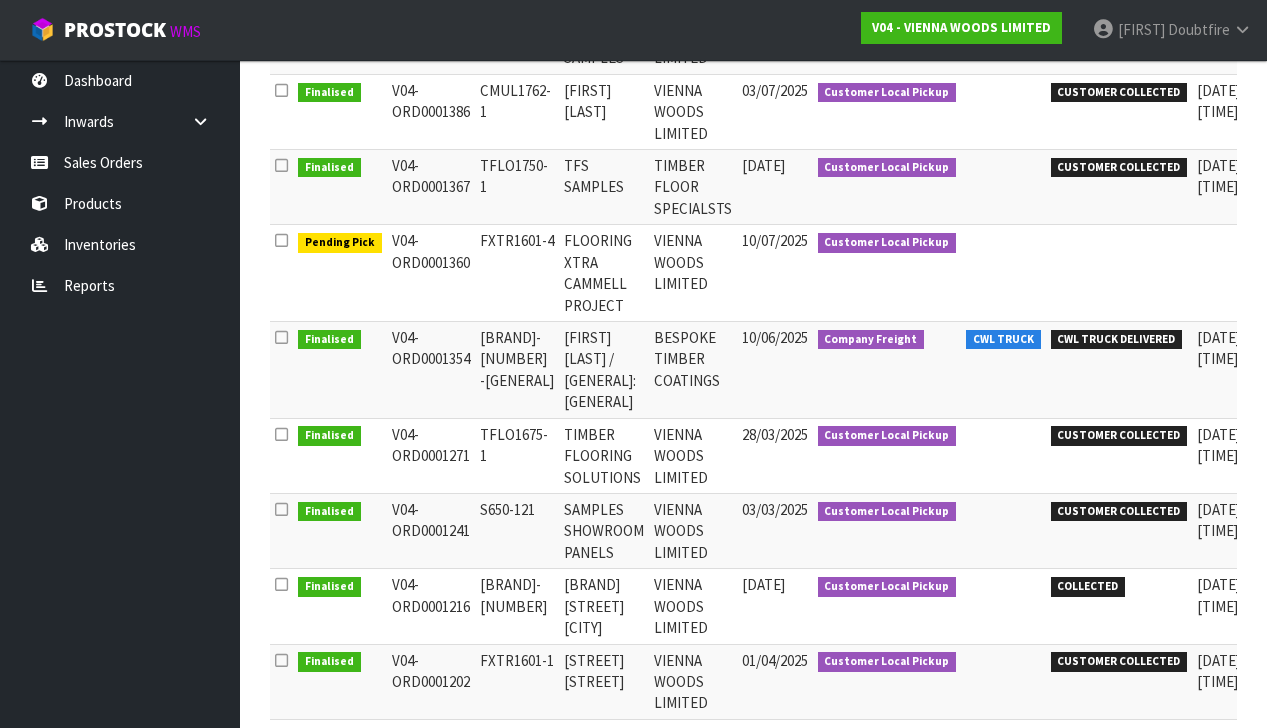 scroll, scrollTop: 452, scrollLeft: 0, axis: vertical 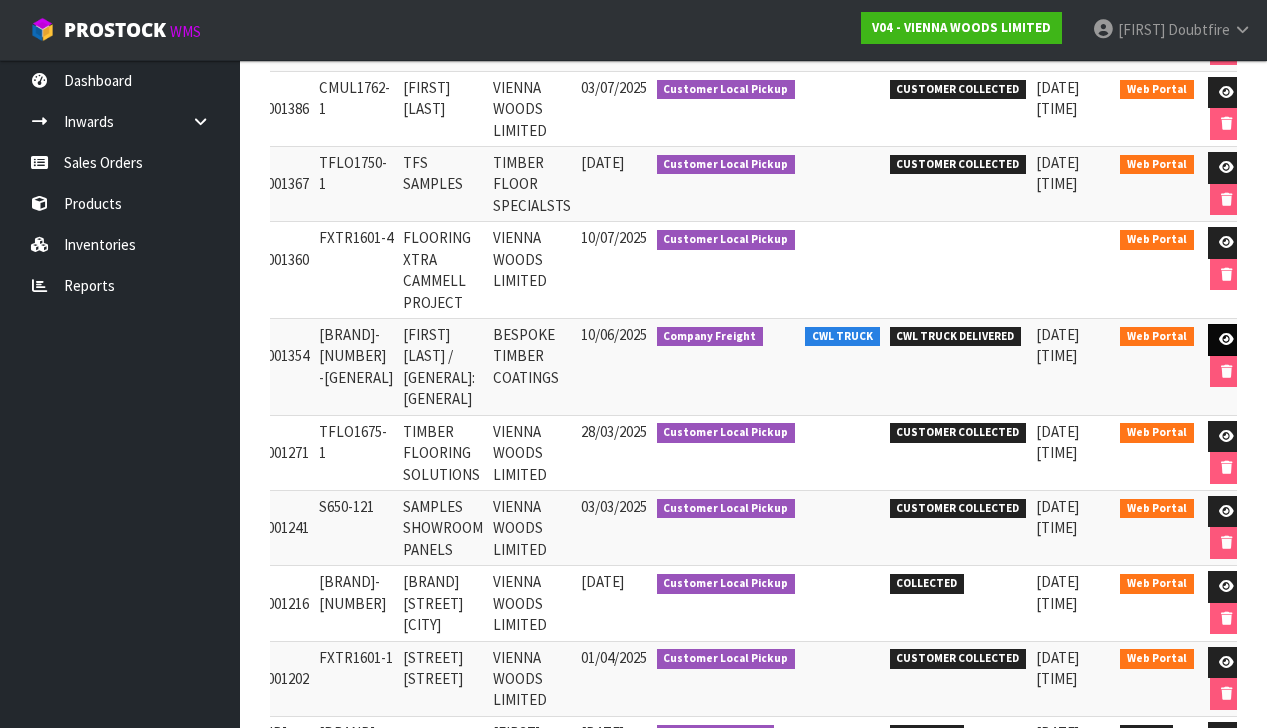 click at bounding box center (1226, 339) 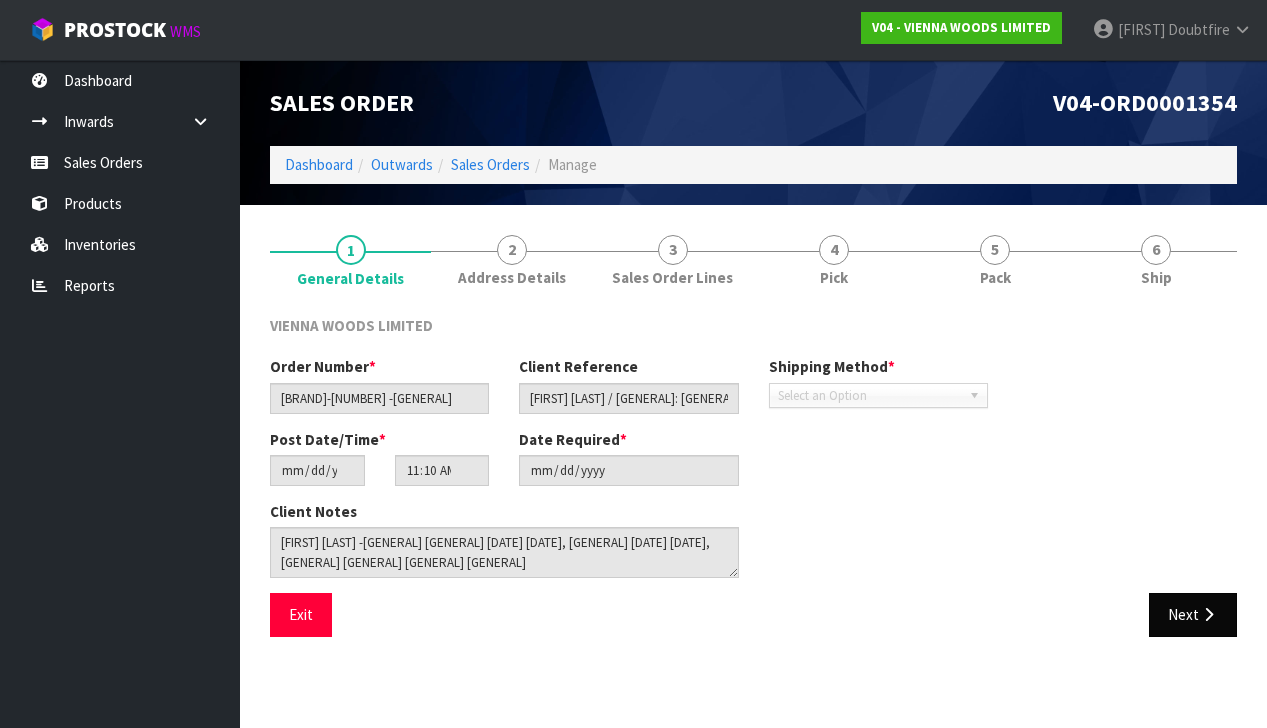 click on "Next" at bounding box center (1193, 614) 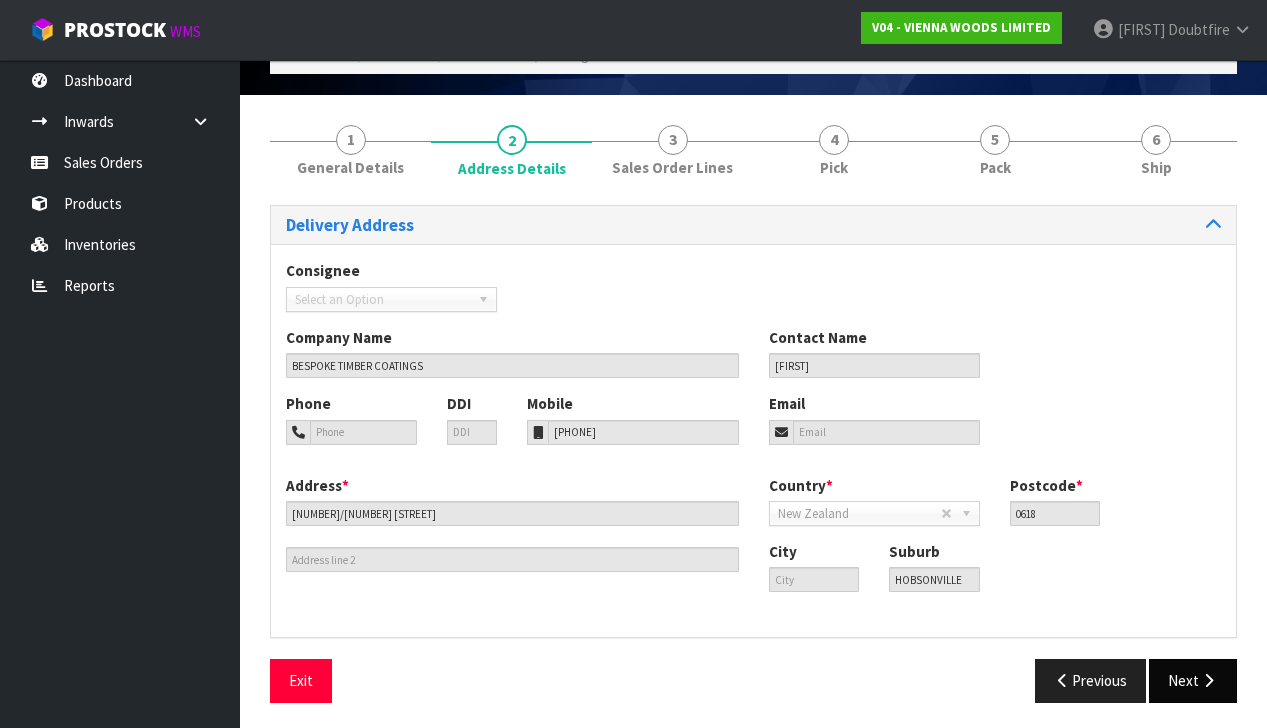 click on "Next" at bounding box center (1193, 680) 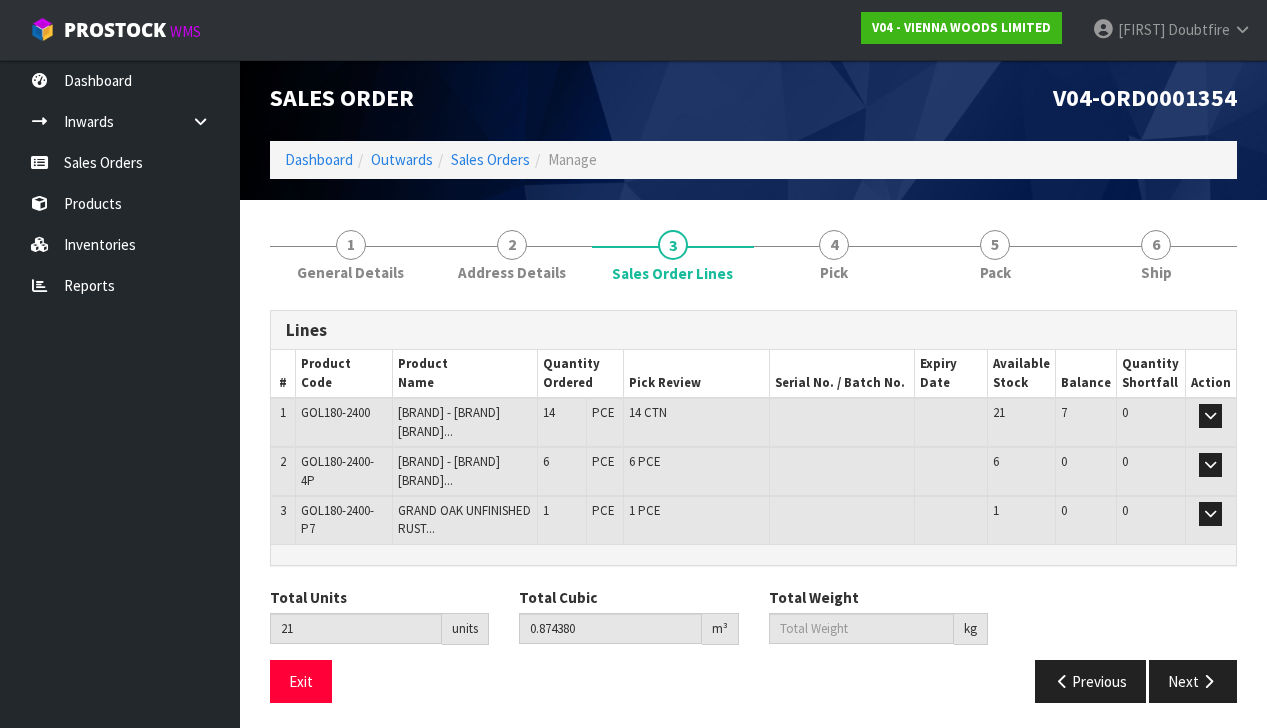 scroll, scrollTop: 3, scrollLeft: 0, axis: vertical 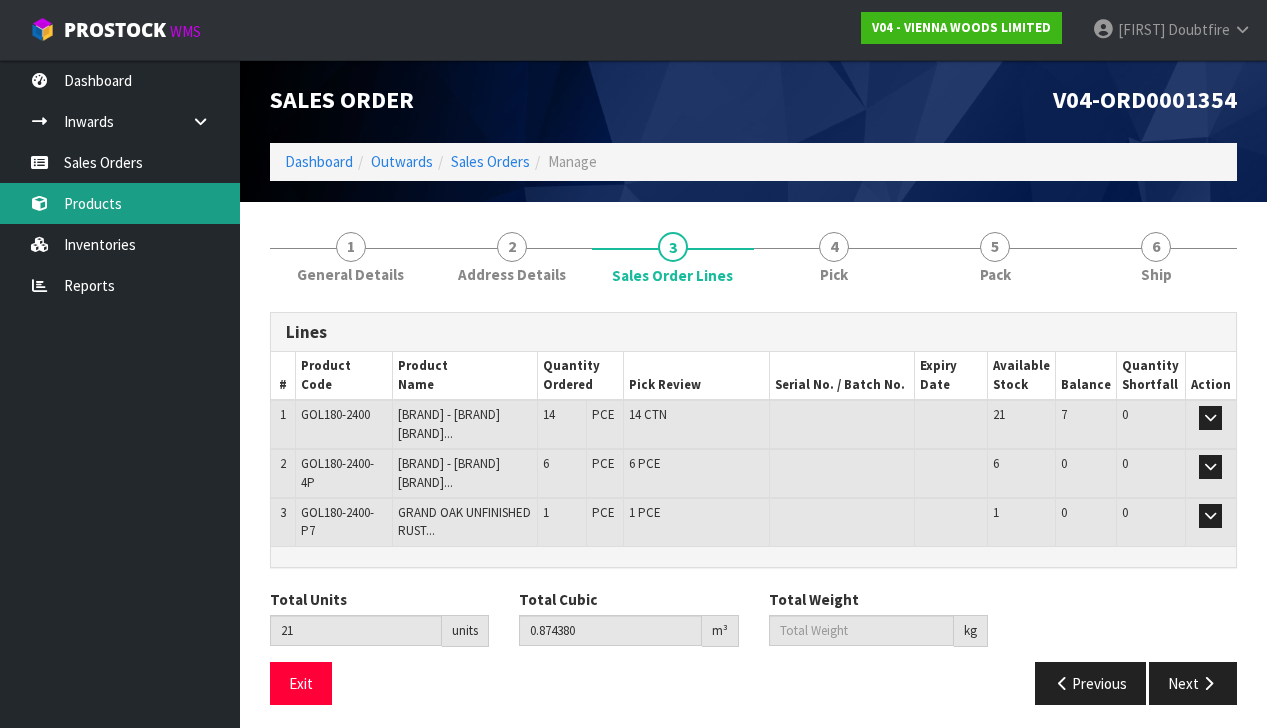 click on "Products" at bounding box center [120, 203] 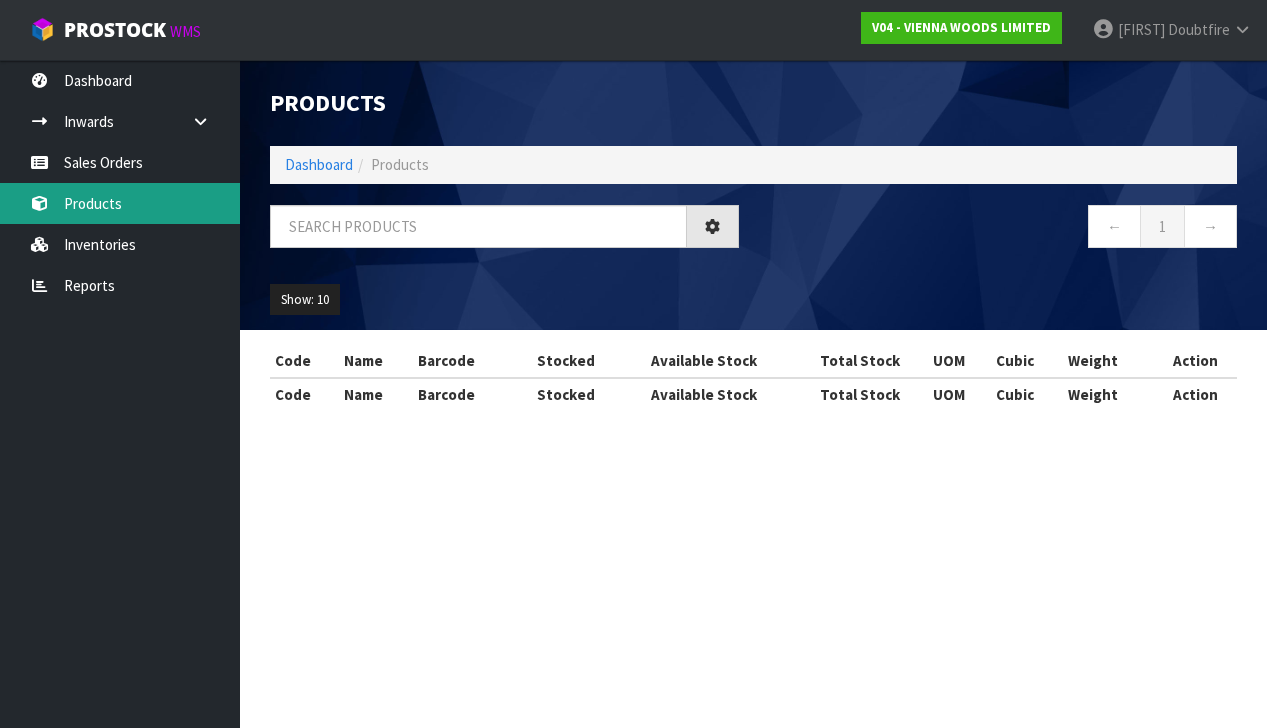 scroll, scrollTop: 0, scrollLeft: 0, axis: both 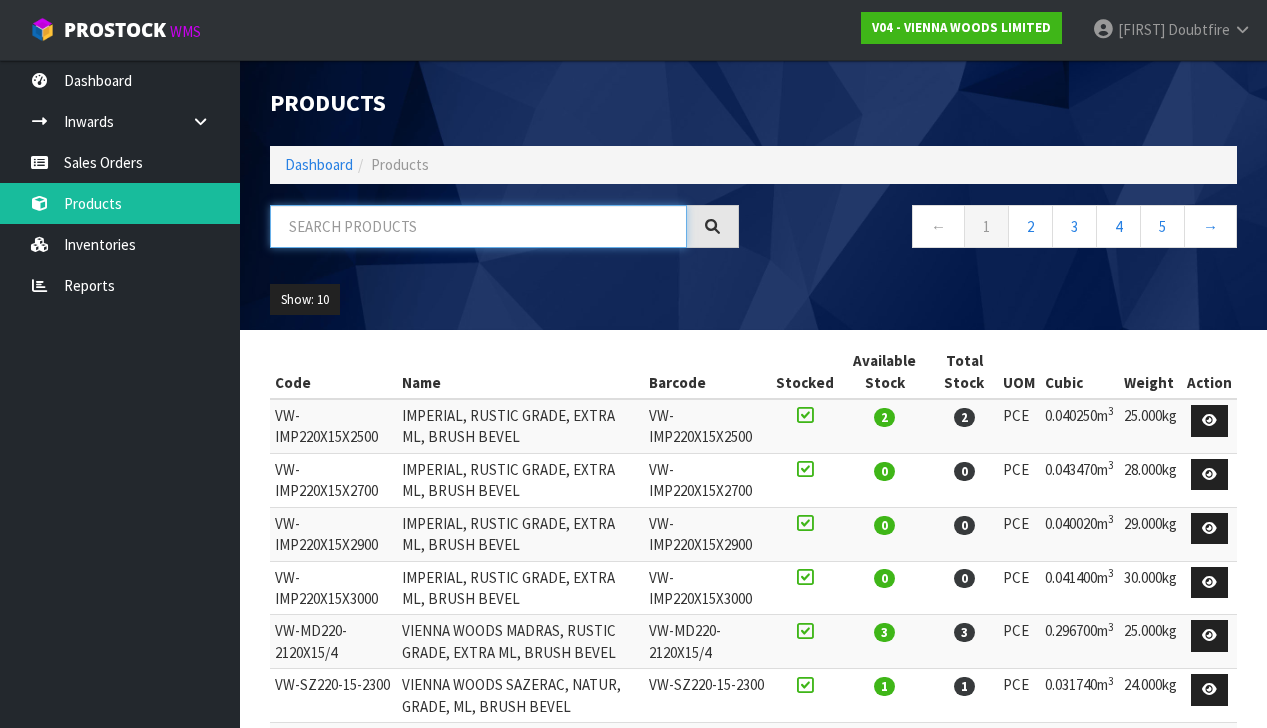 click at bounding box center (478, 226) 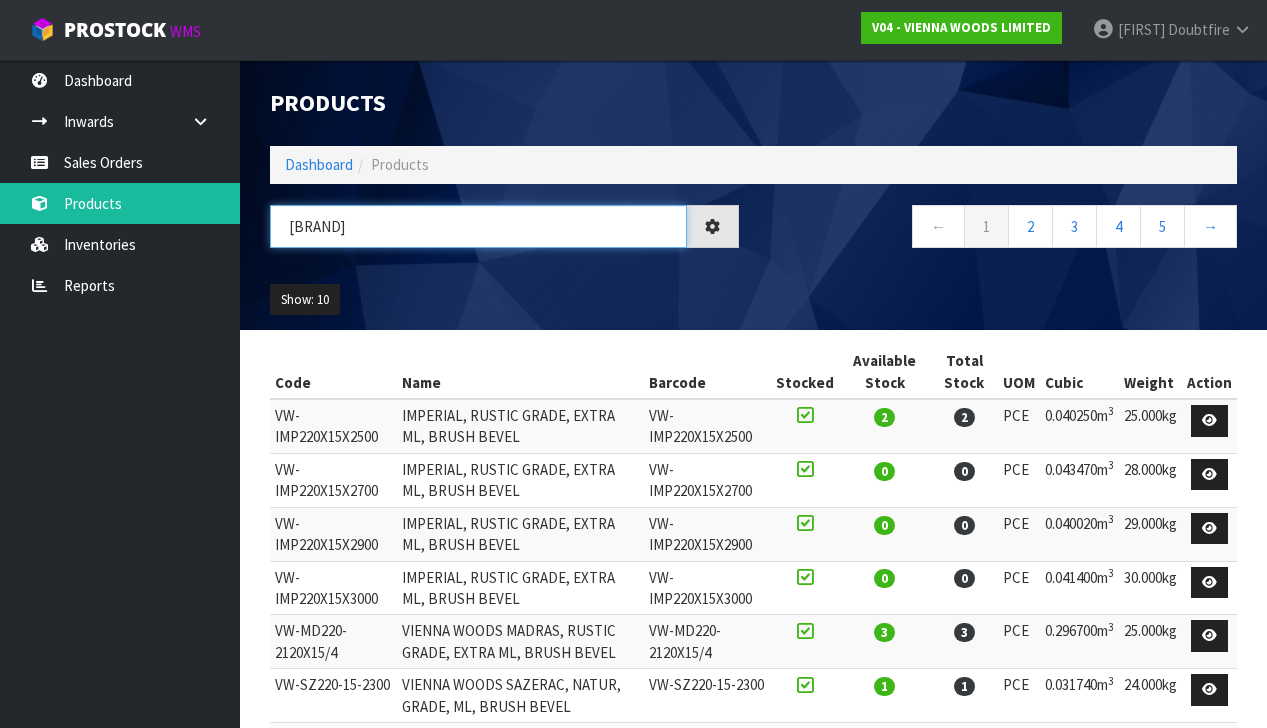 type on "[BRAND]" 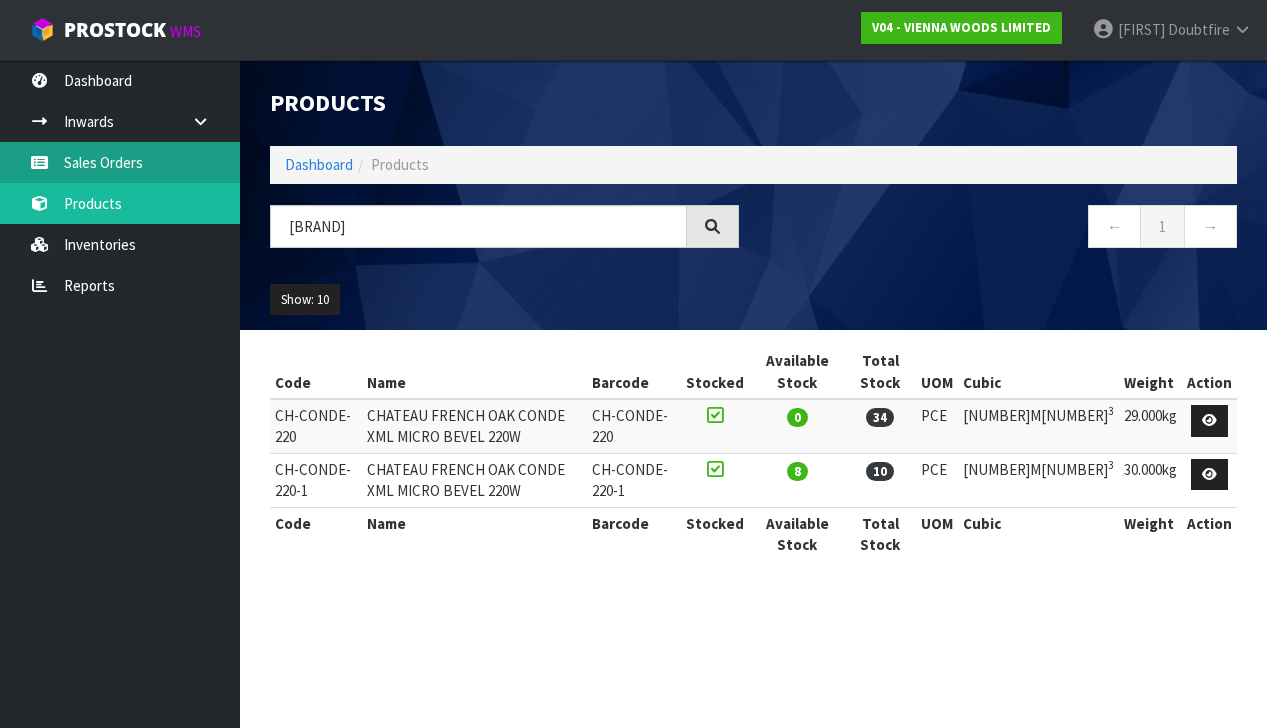 click on "Sales Orders" at bounding box center [120, 162] 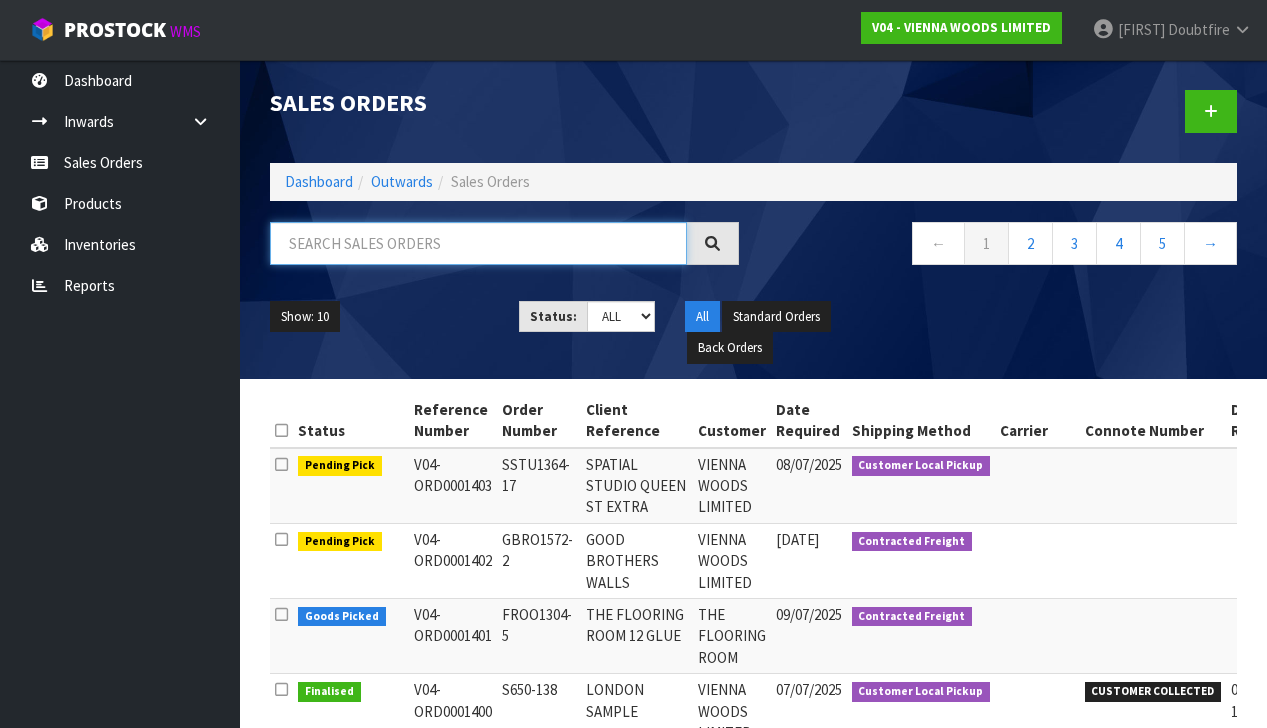click at bounding box center (478, 243) 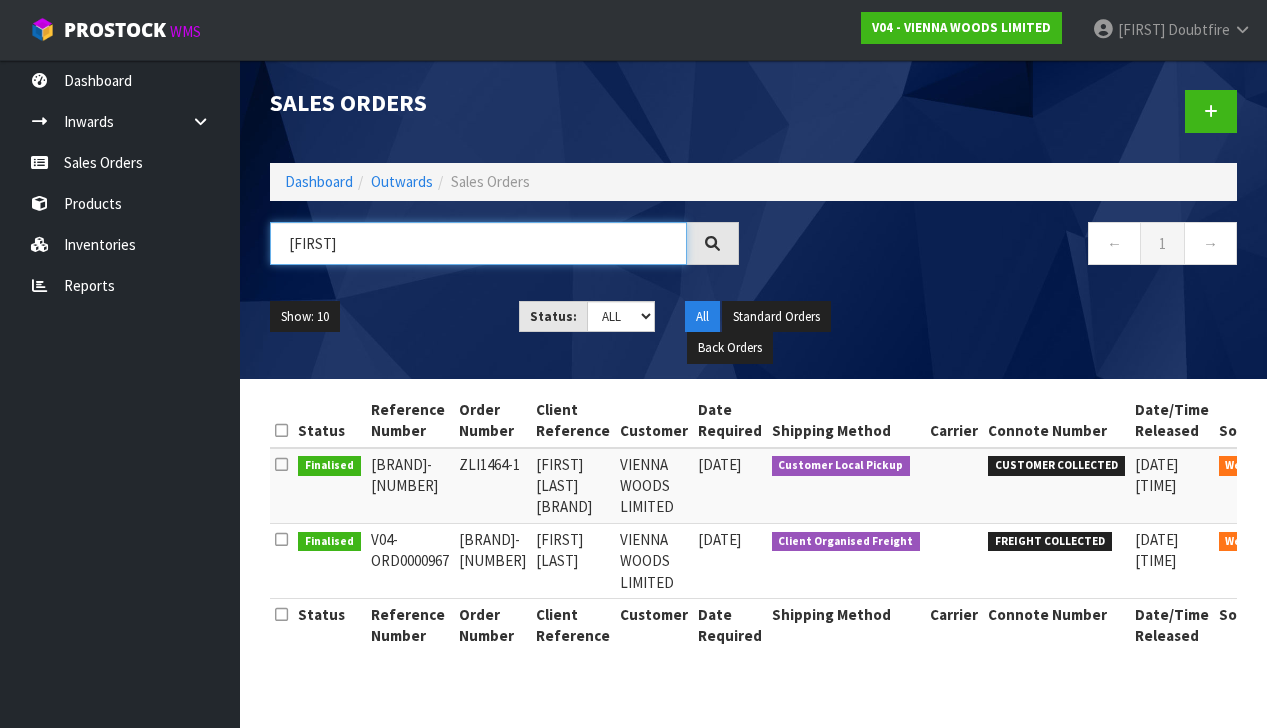 type on "[FIRST]" 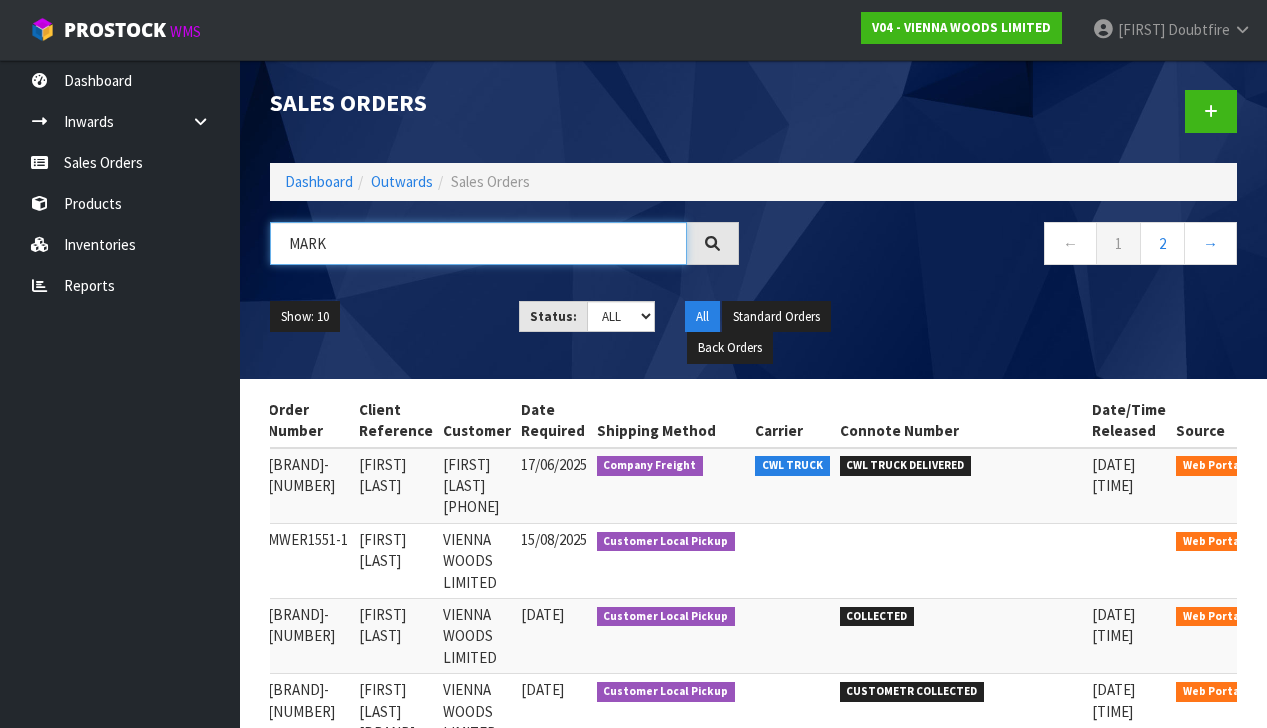 scroll, scrollTop: 0, scrollLeft: 215, axis: horizontal 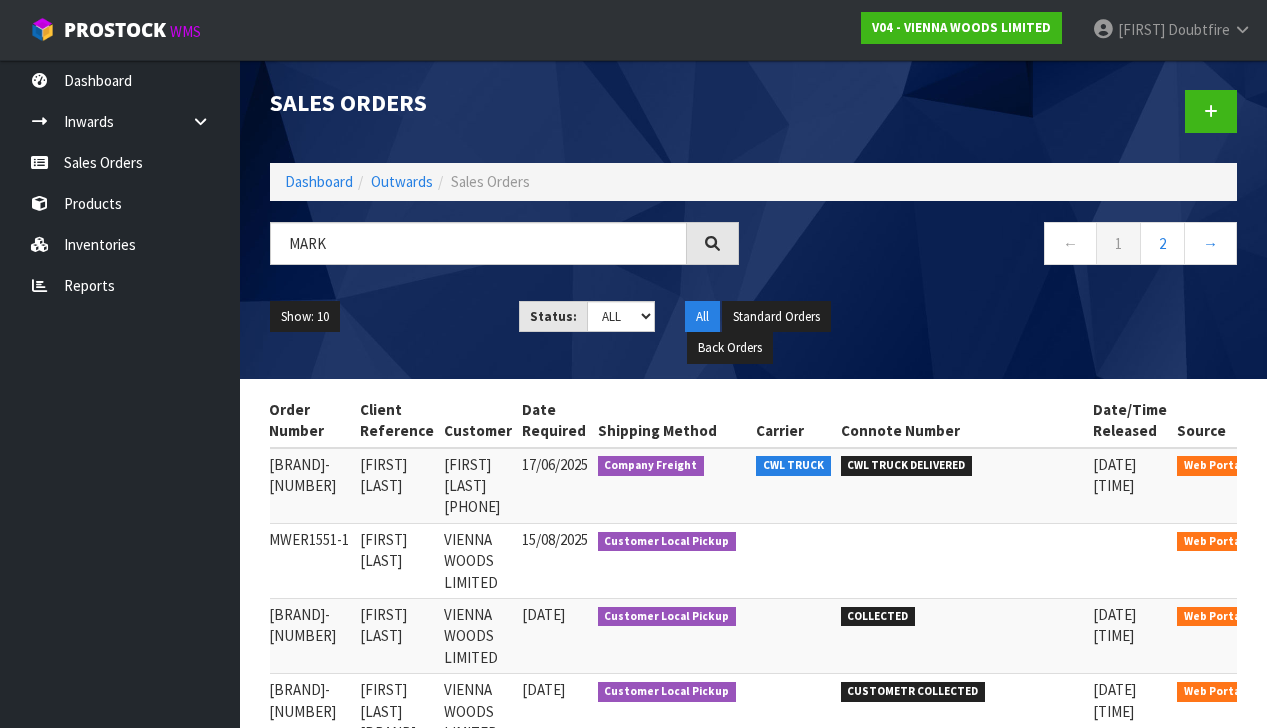click at bounding box center [1283, 544] 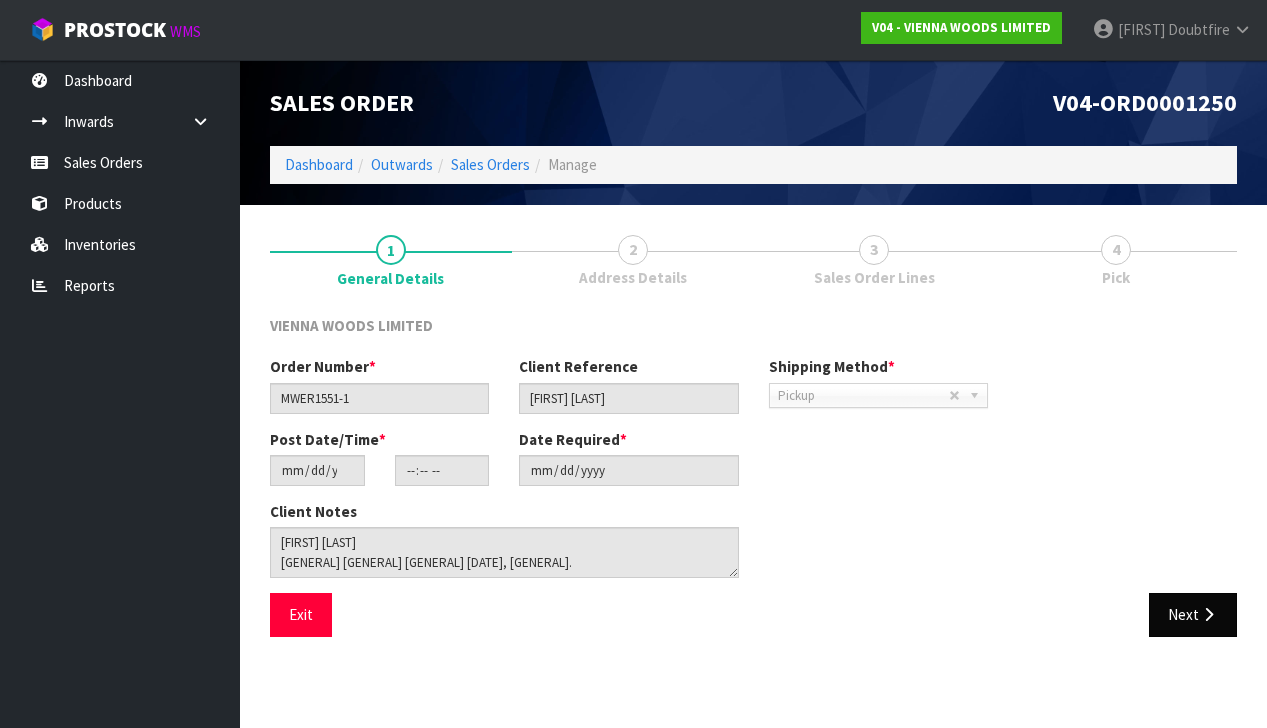 scroll, scrollTop: 0, scrollLeft: 0, axis: both 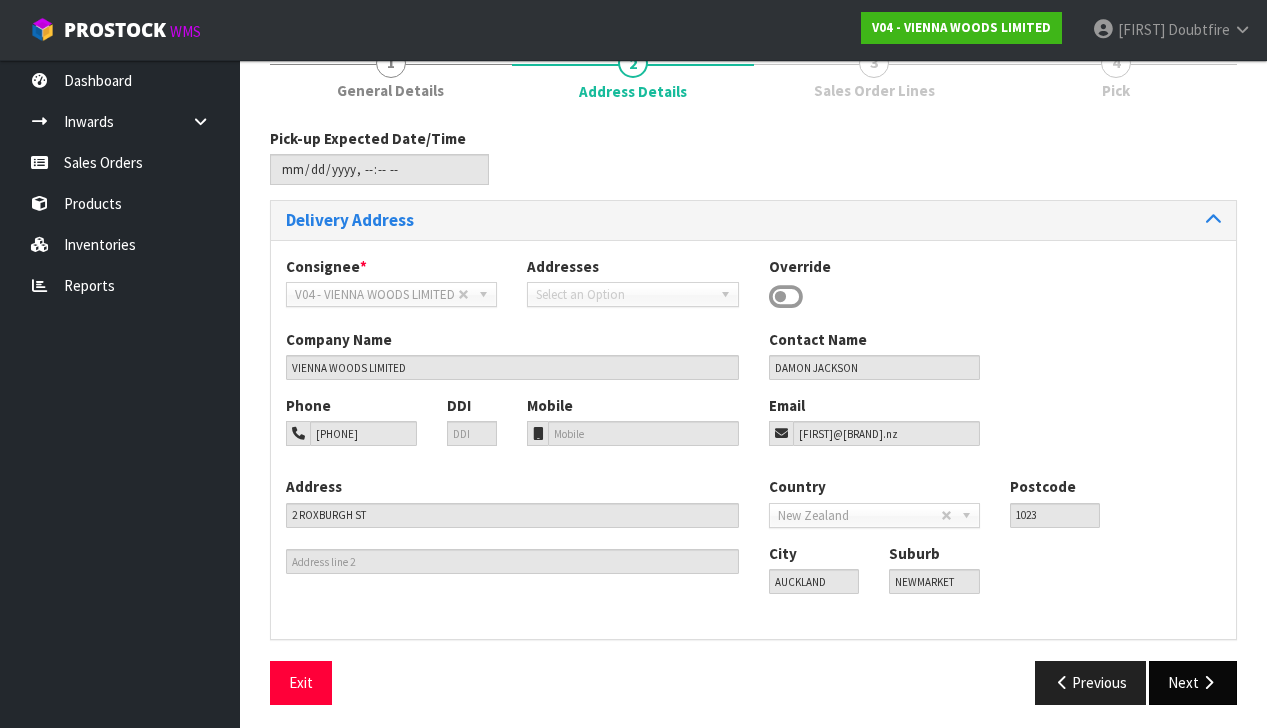 click on "Next" at bounding box center (1193, 682) 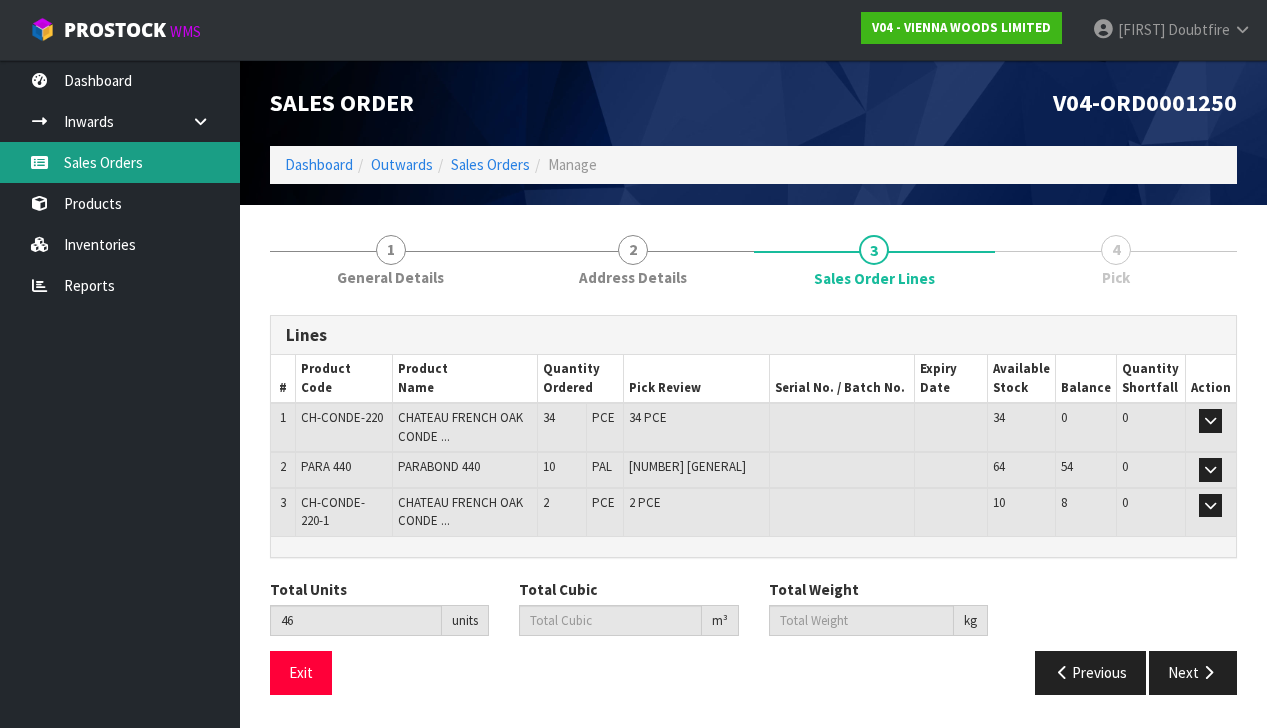 click on "Sales Orders" at bounding box center [120, 162] 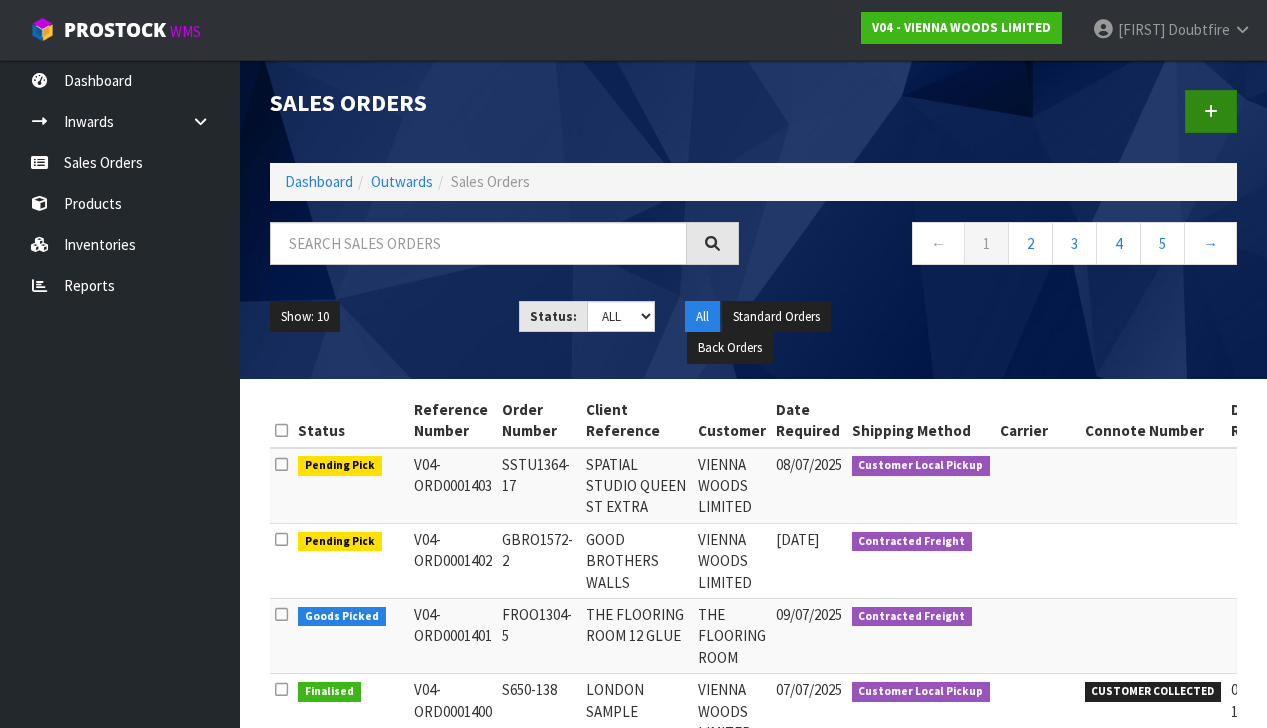 click at bounding box center (1211, 111) 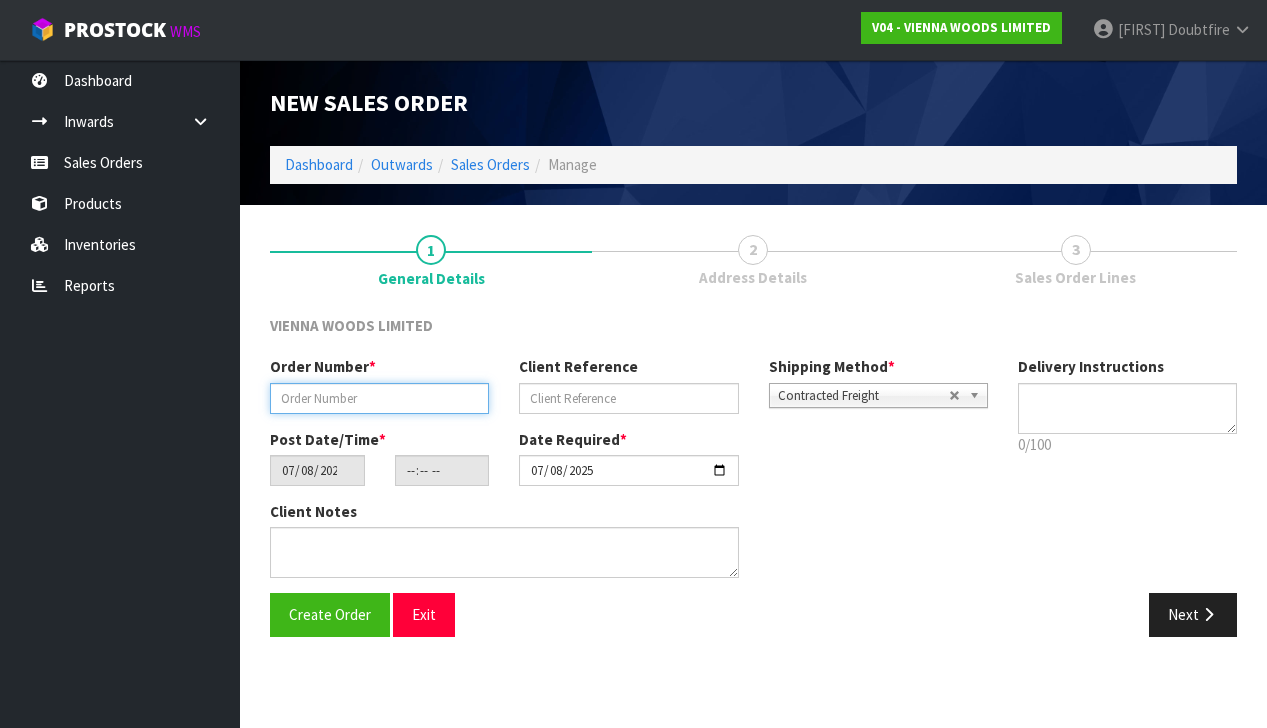 paste on "MMOB1784-1" 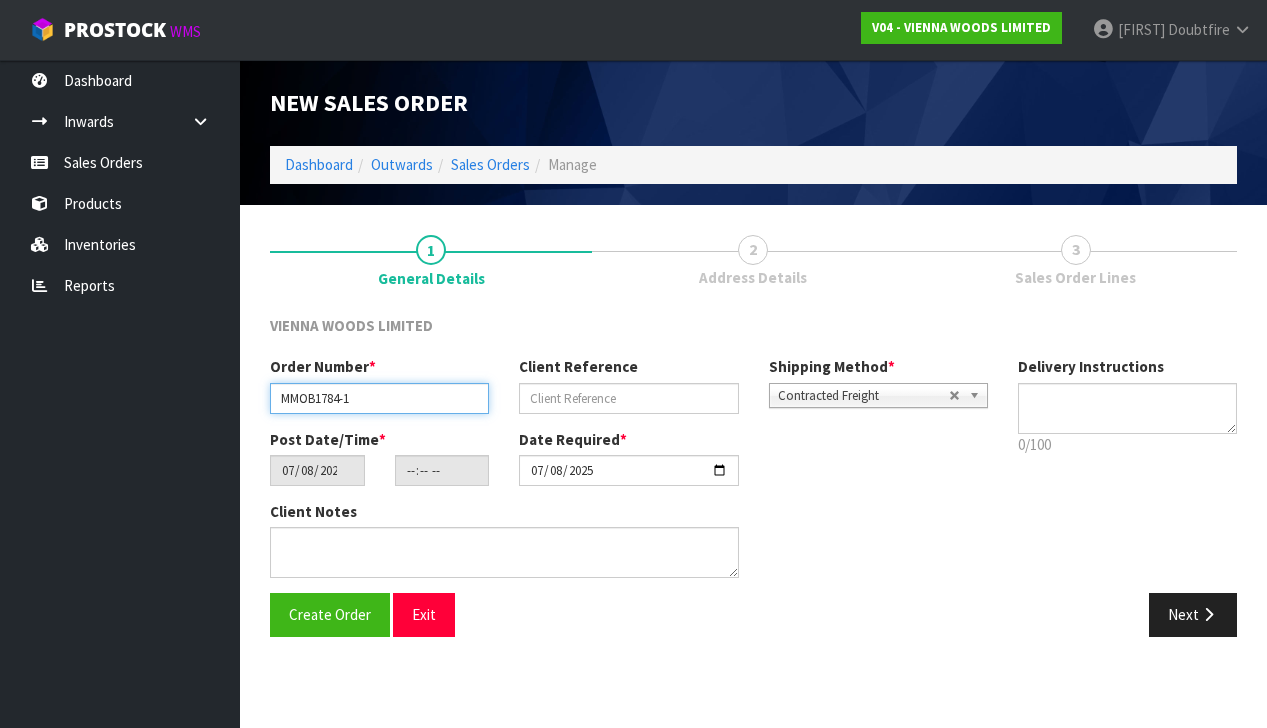 type on "MMOB1784-1" 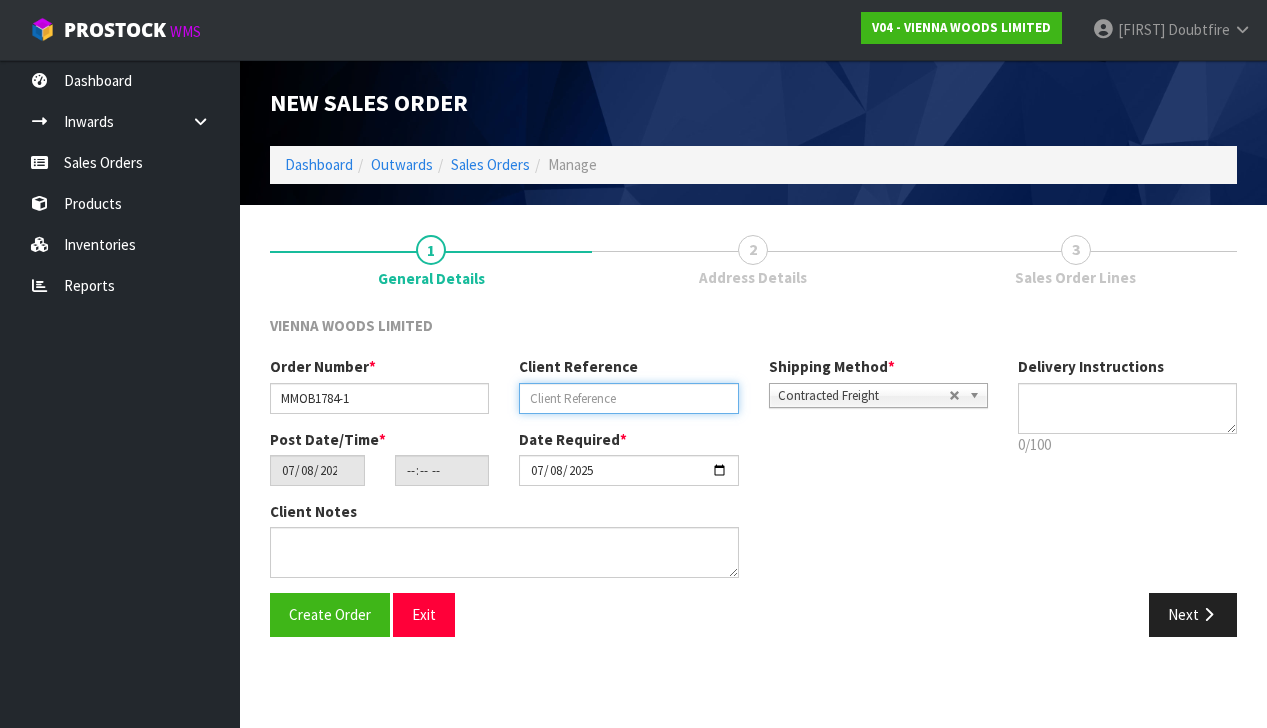 click at bounding box center [628, 398] 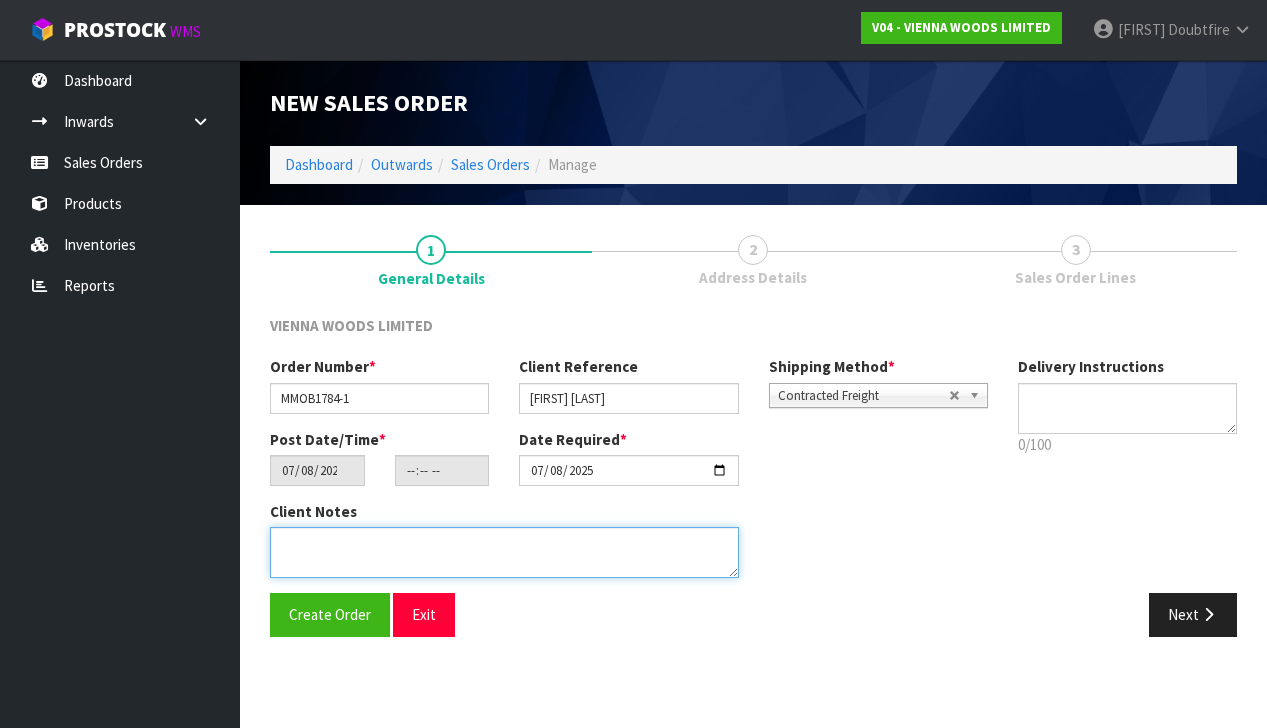 click at bounding box center [504, 552] 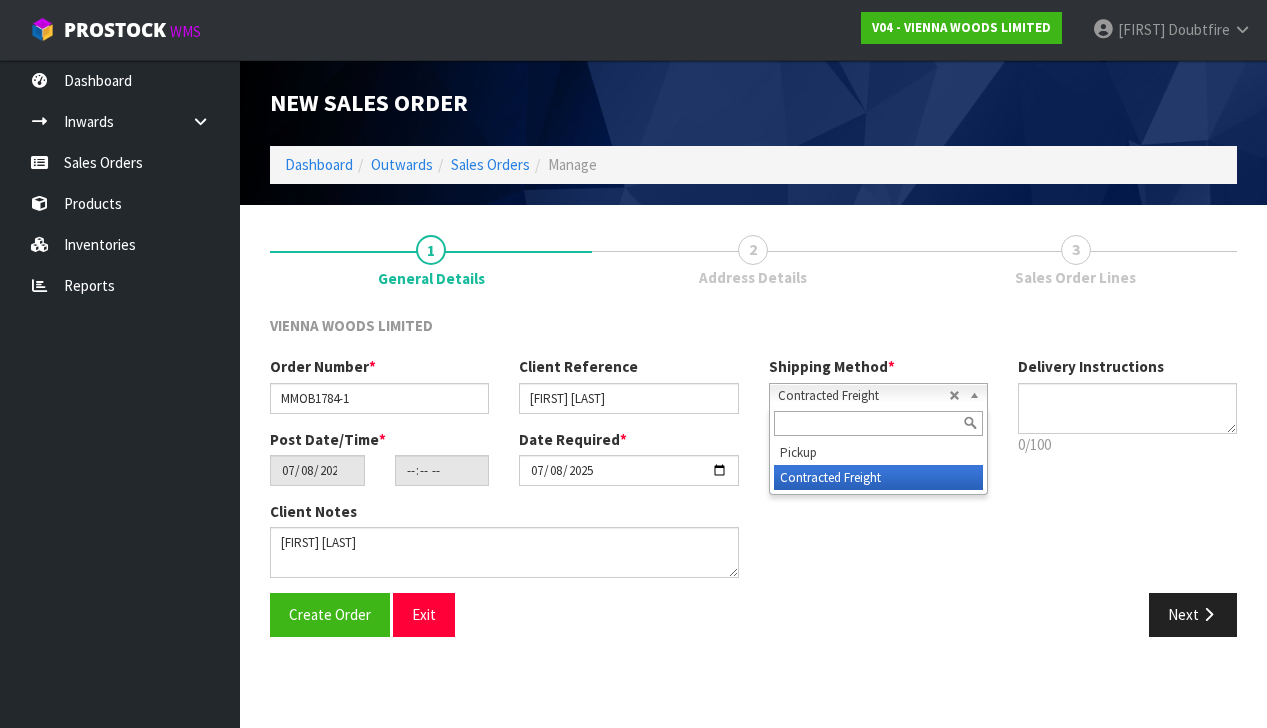 click on "Contracted Freight" at bounding box center [863, 396] 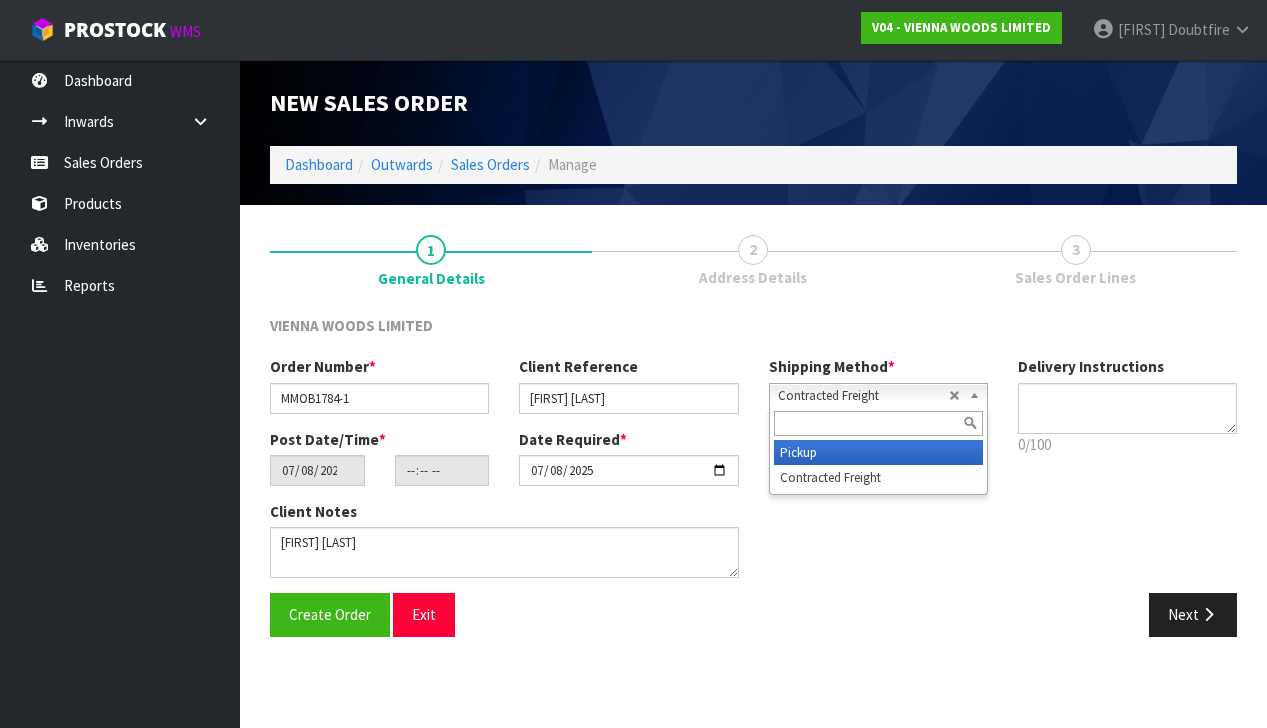 click on "Pickup" at bounding box center [878, 452] 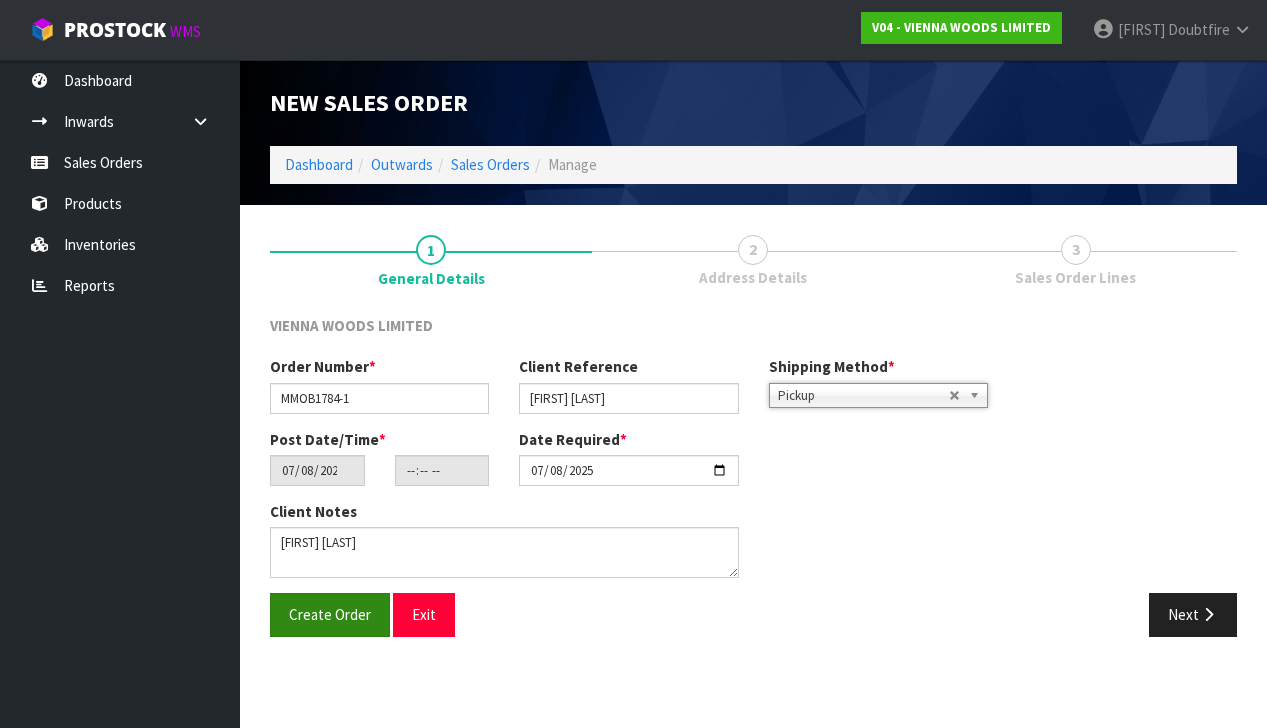 click on "Create Order" at bounding box center [330, 614] 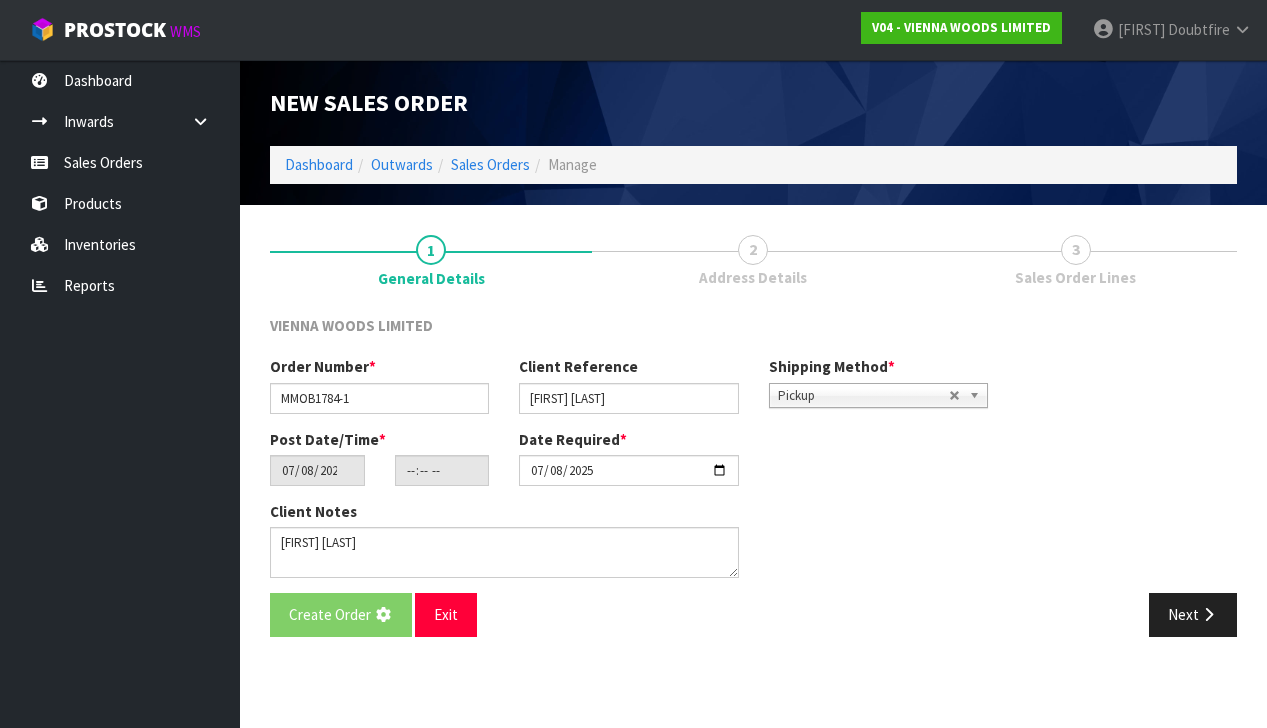 scroll, scrollTop: 0, scrollLeft: 0, axis: both 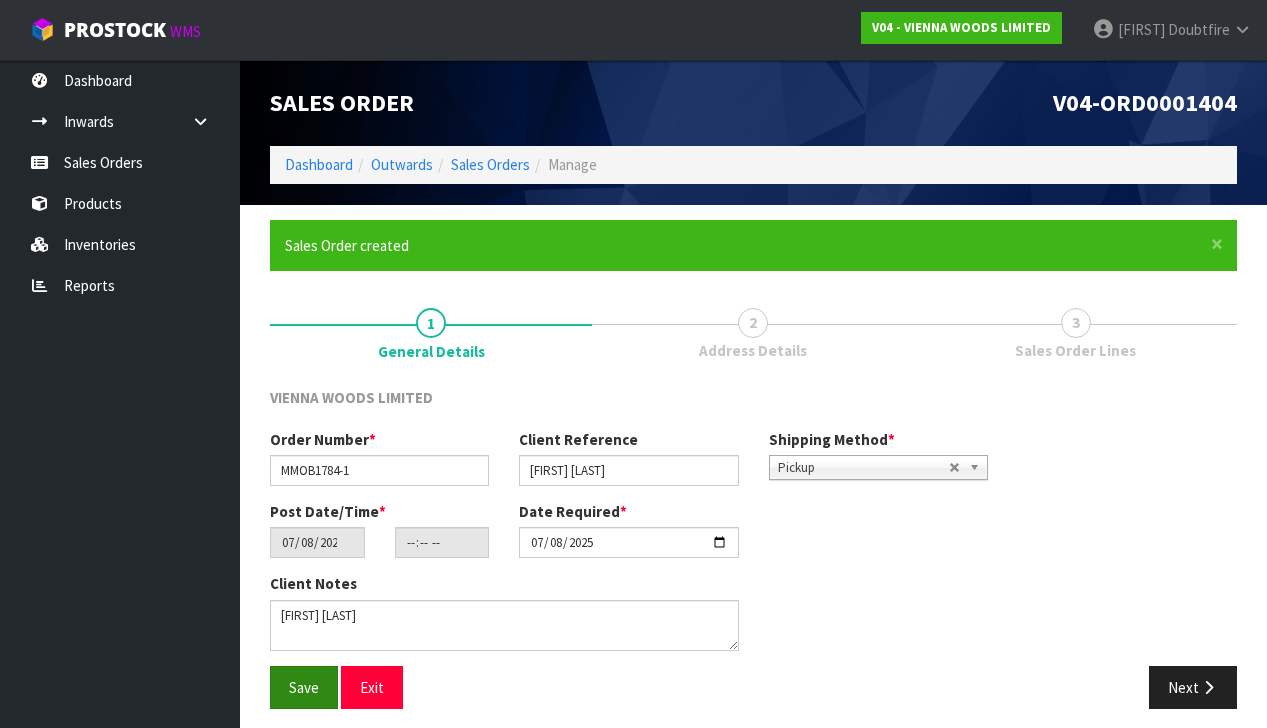 click on "Save" at bounding box center (304, 687) 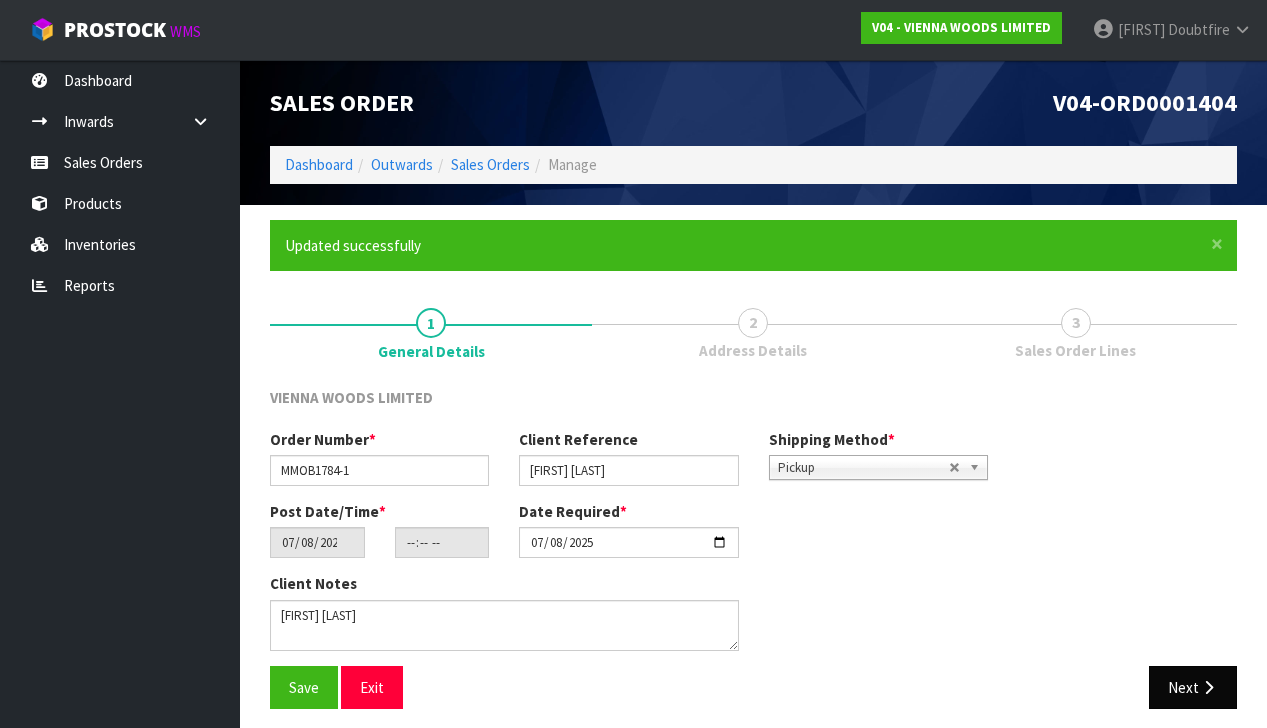 scroll, scrollTop: 6, scrollLeft: -2, axis: both 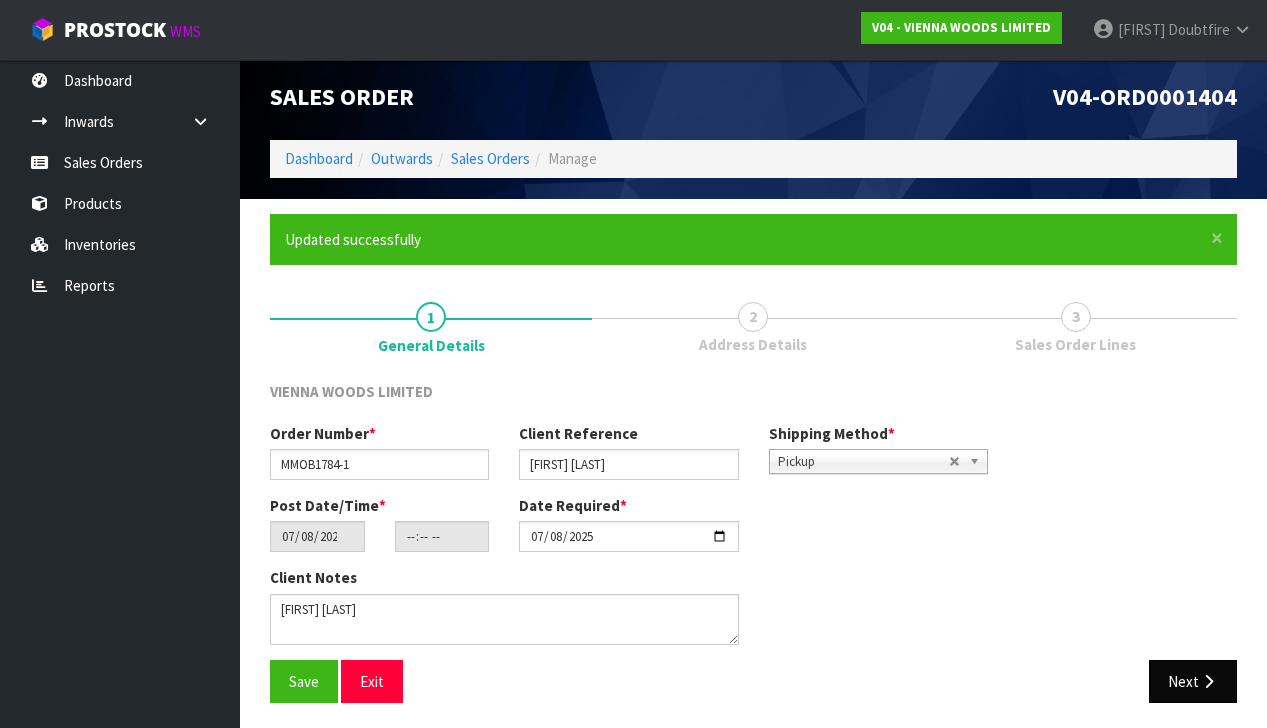 click on "Next" at bounding box center (1193, 681) 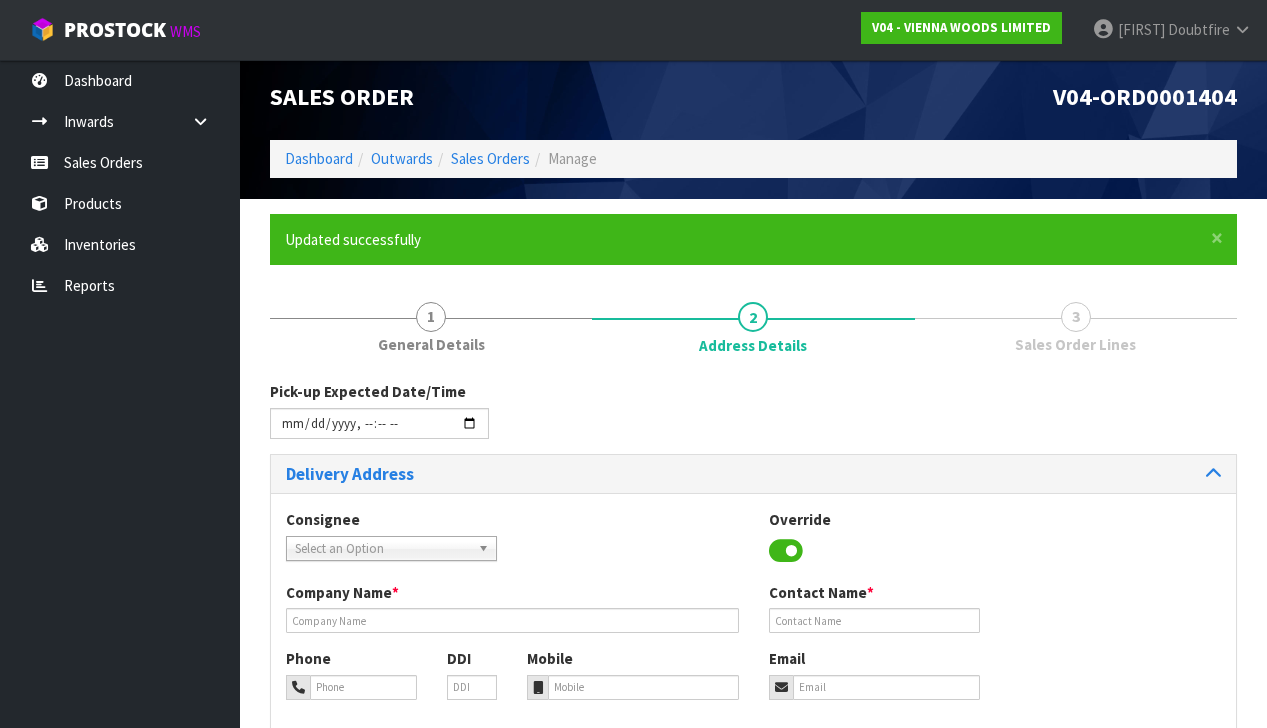 scroll, scrollTop: 1, scrollLeft: 0, axis: vertical 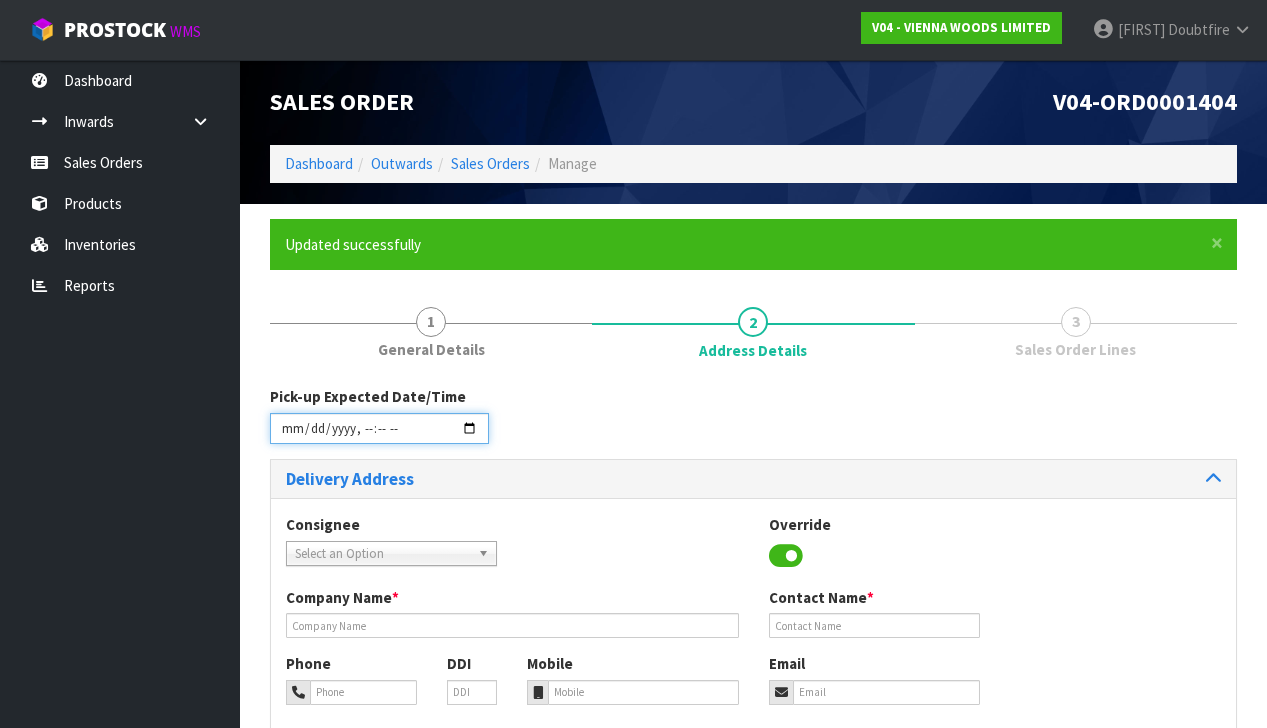 click at bounding box center [379, 428] 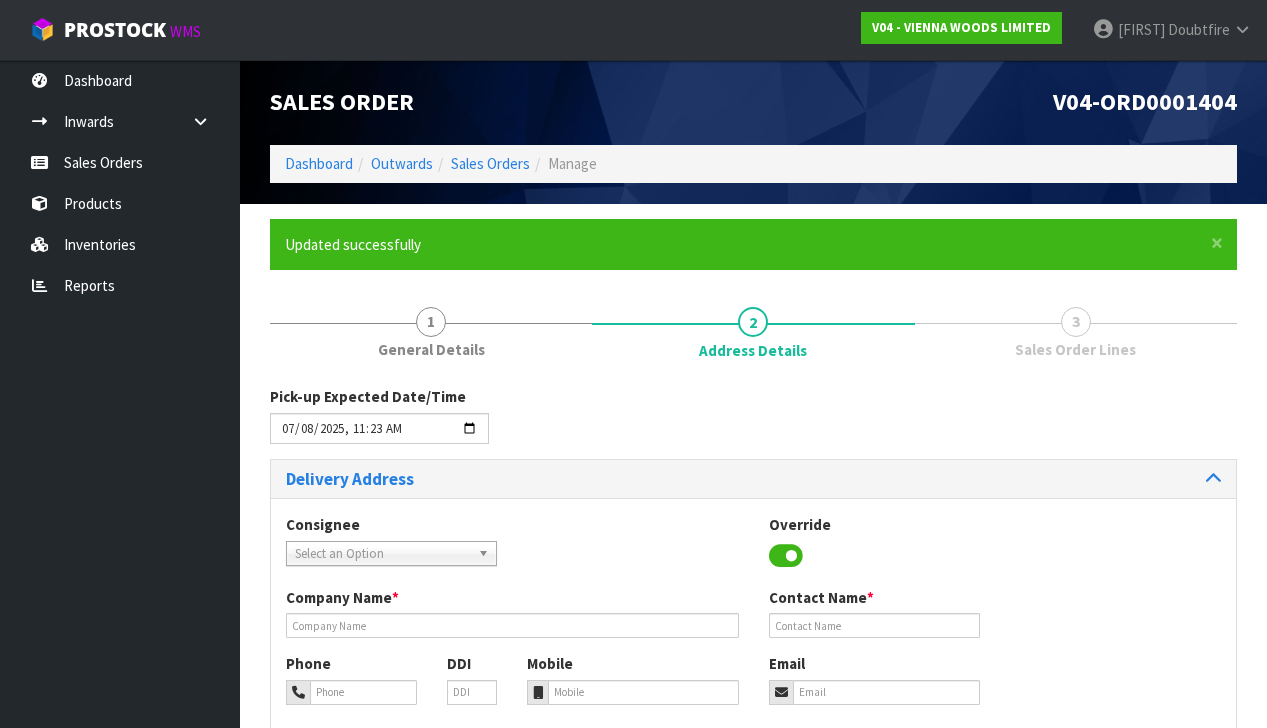 click on "Pick-up Expected Date/Time" at bounding box center (753, 422) 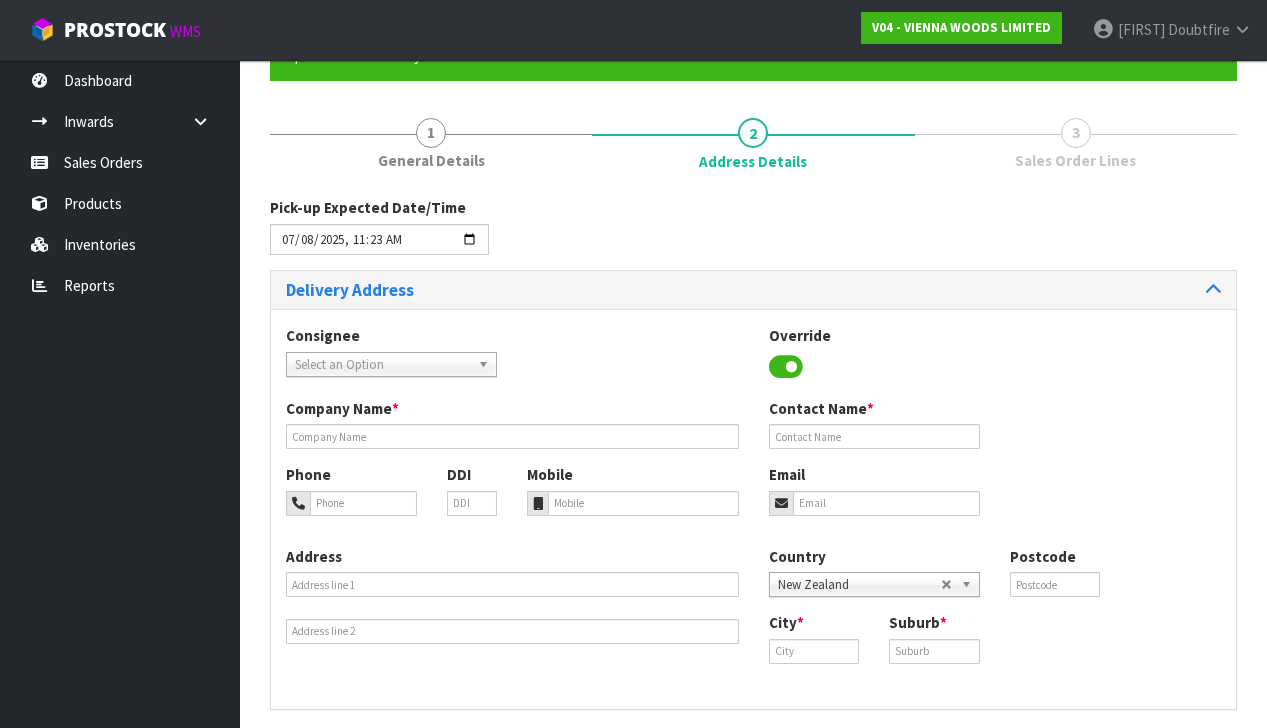 scroll, scrollTop: 205, scrollLeft: 0, axis: vertical 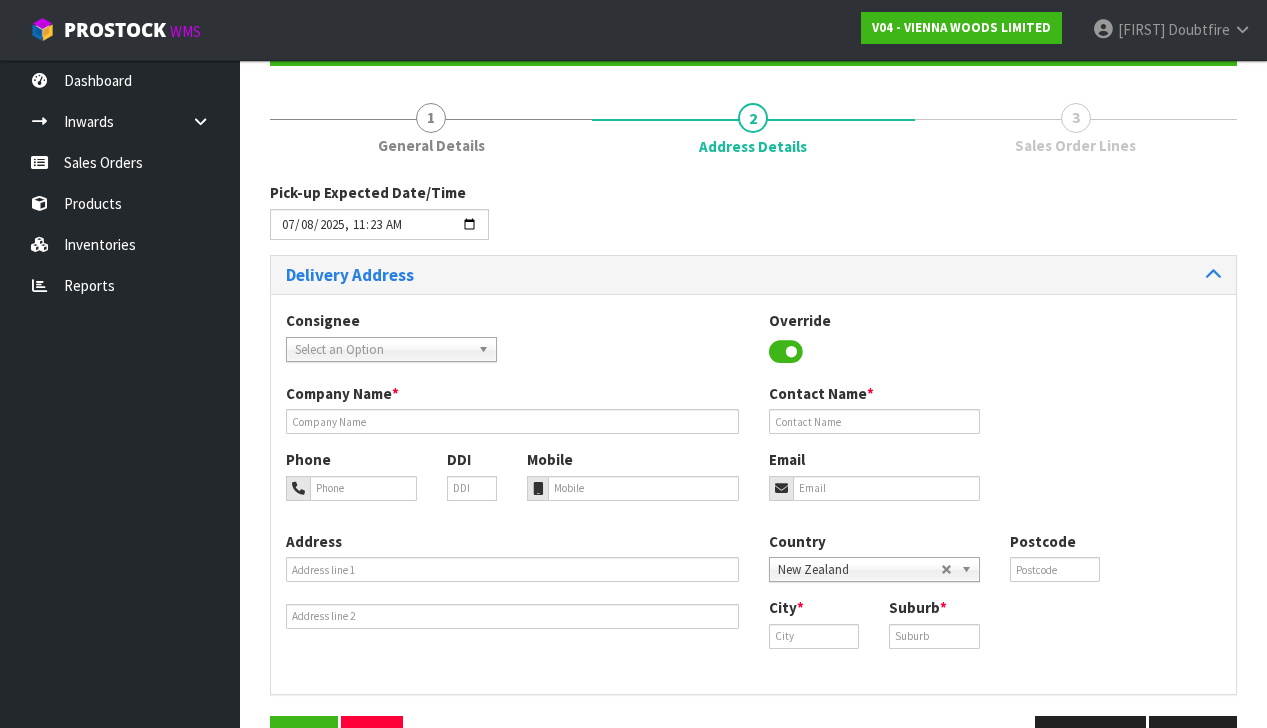 click on "Select an Option" at bounding box center (382, 350) 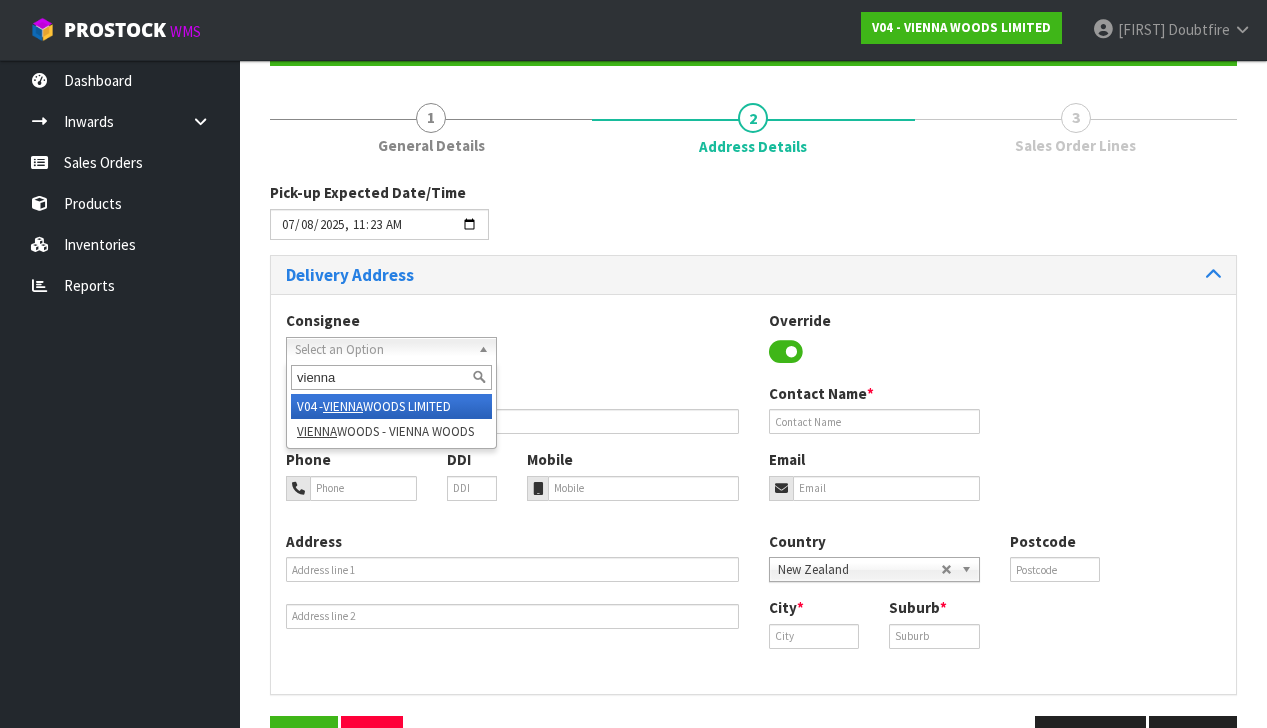 type on "vienna" 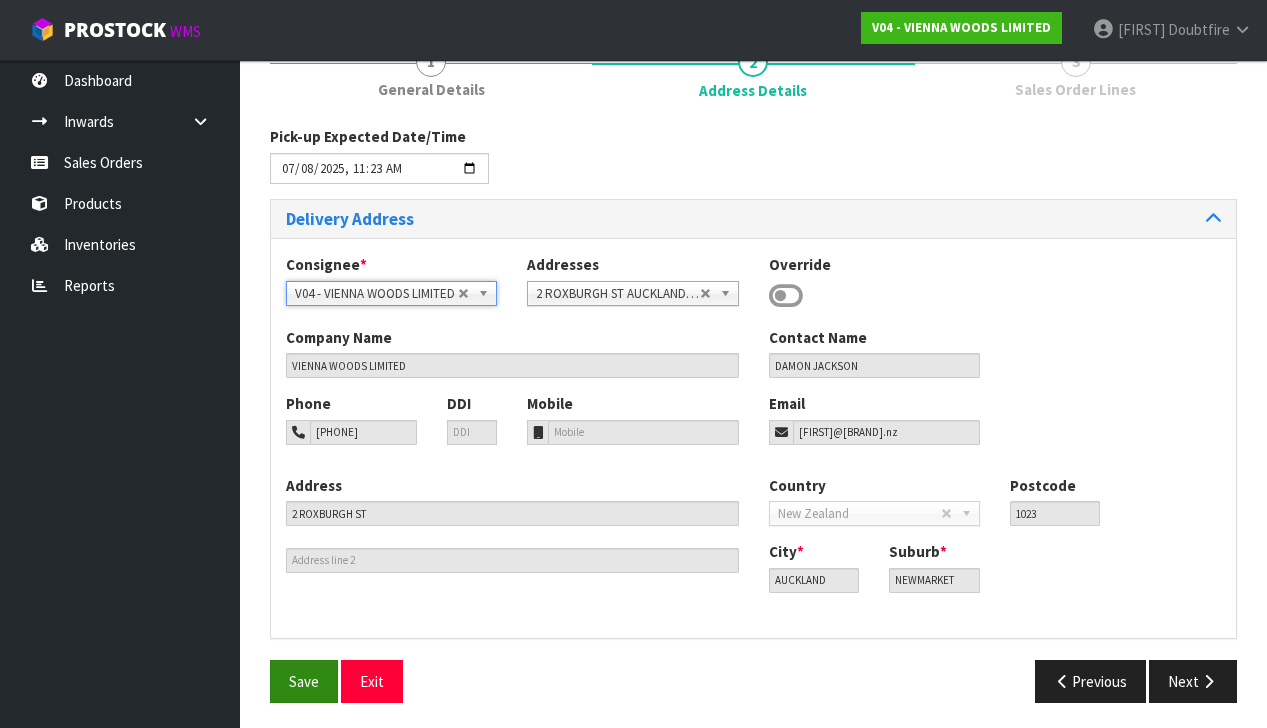 scroll, scrollTop: 260, scrollLeft: 0, axis: vertical 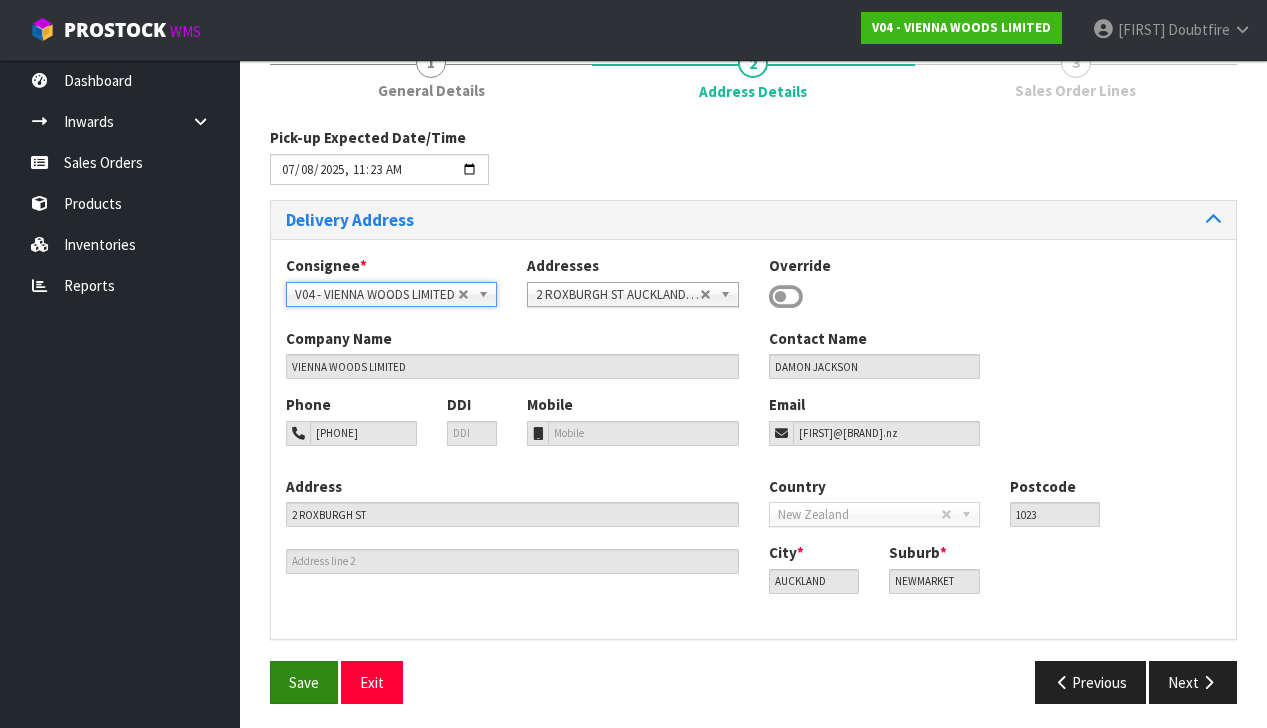 click on "Save" at bounding box center (304, 682) 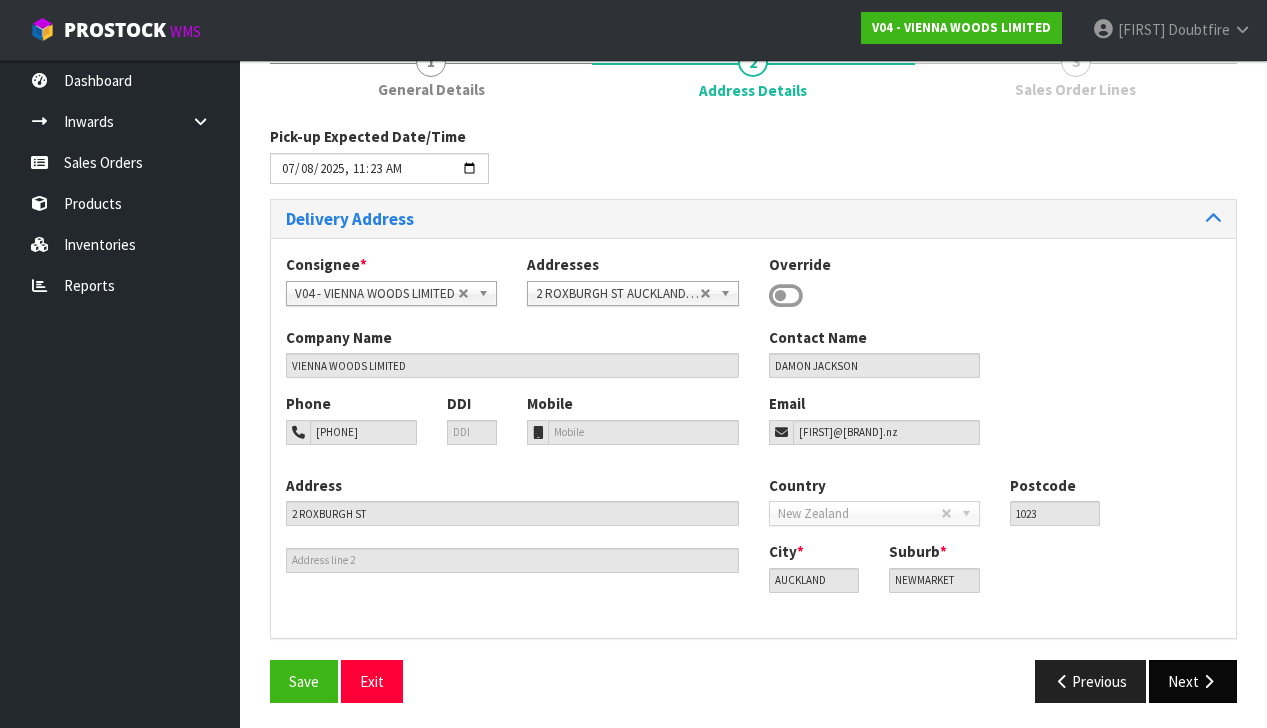 scroll, scrollTop: 260, scrollLeft: 0, axis: vertical 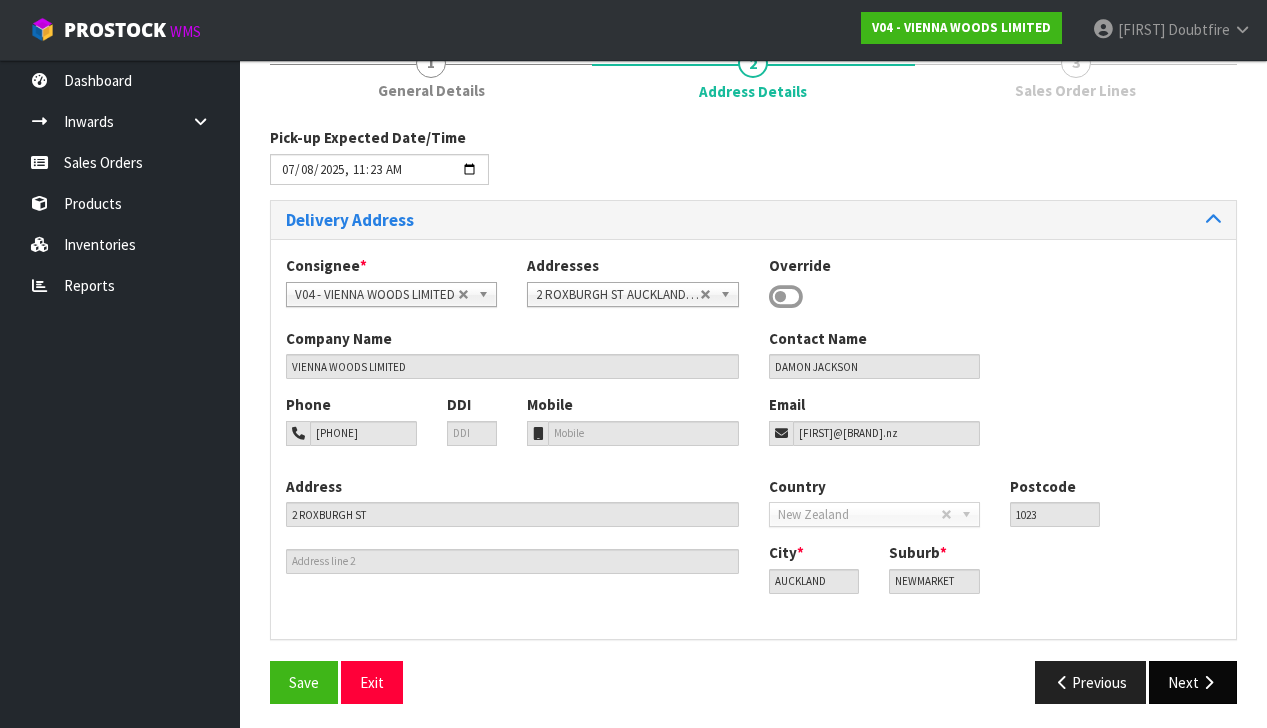 click on "Next" at bounding box center [1193, 682] 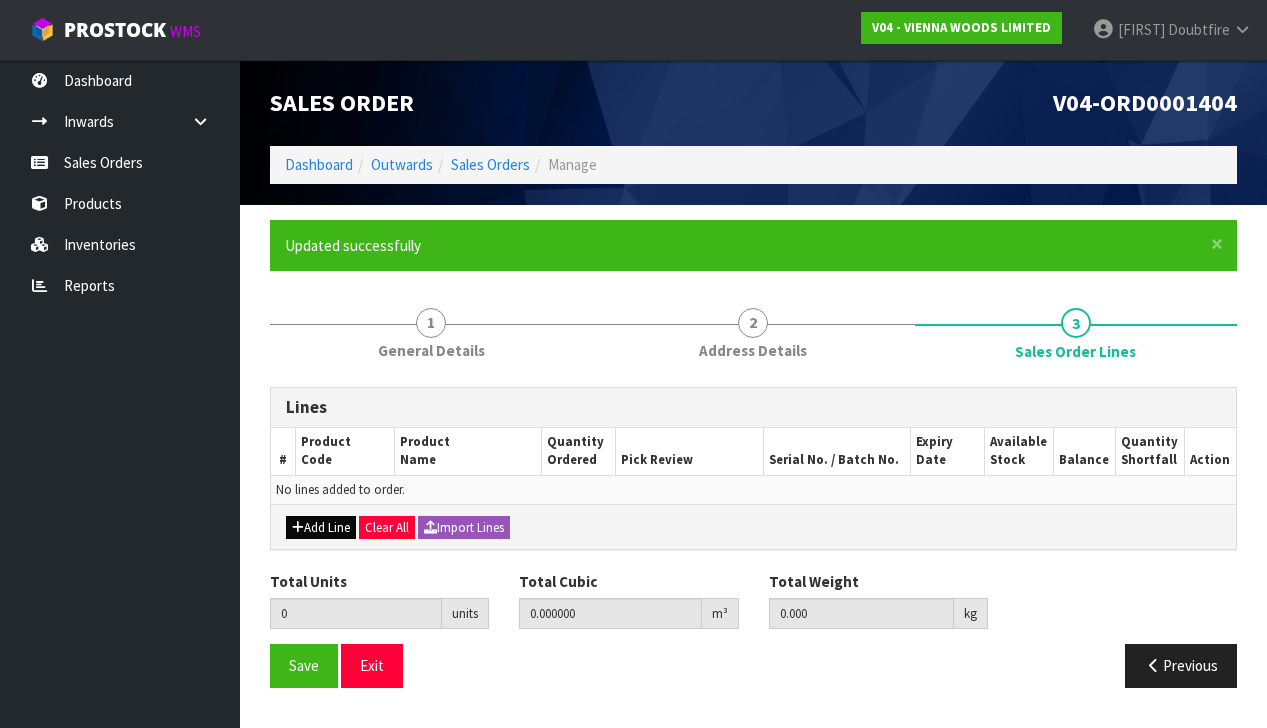 click on "Add Line" at bounding box center [321, 528] 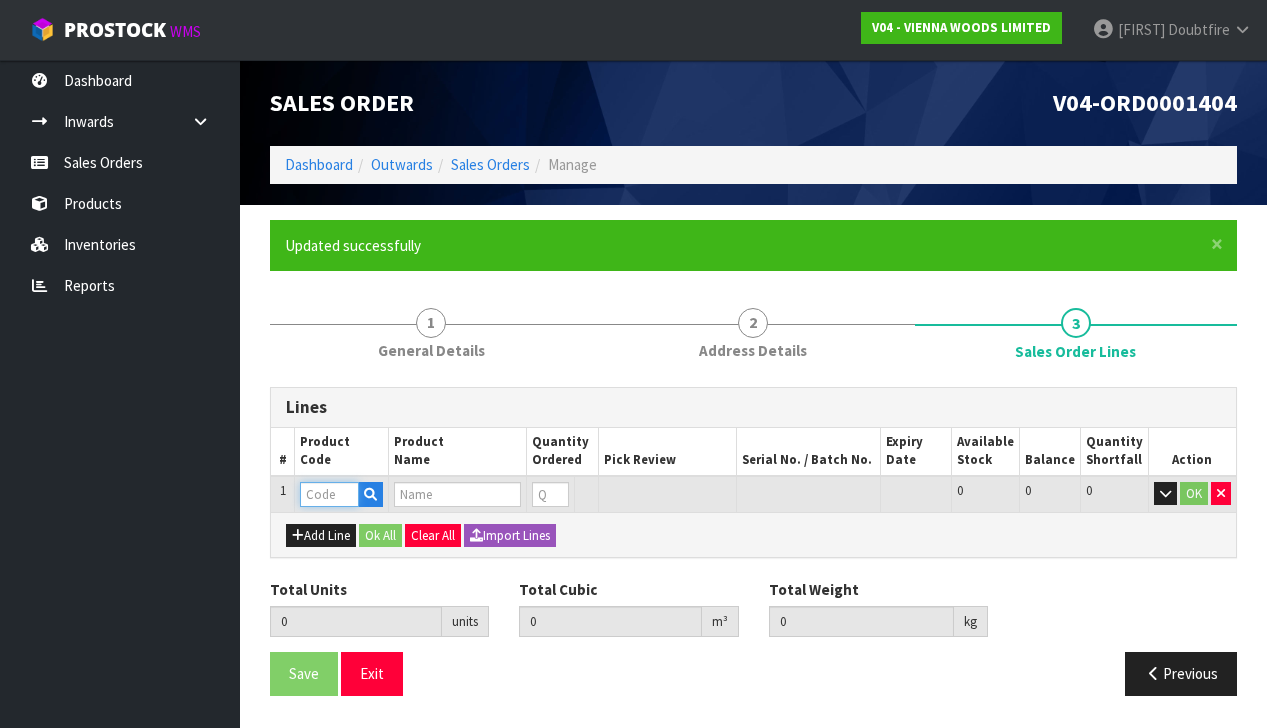 click at bounding box center [329, 494] 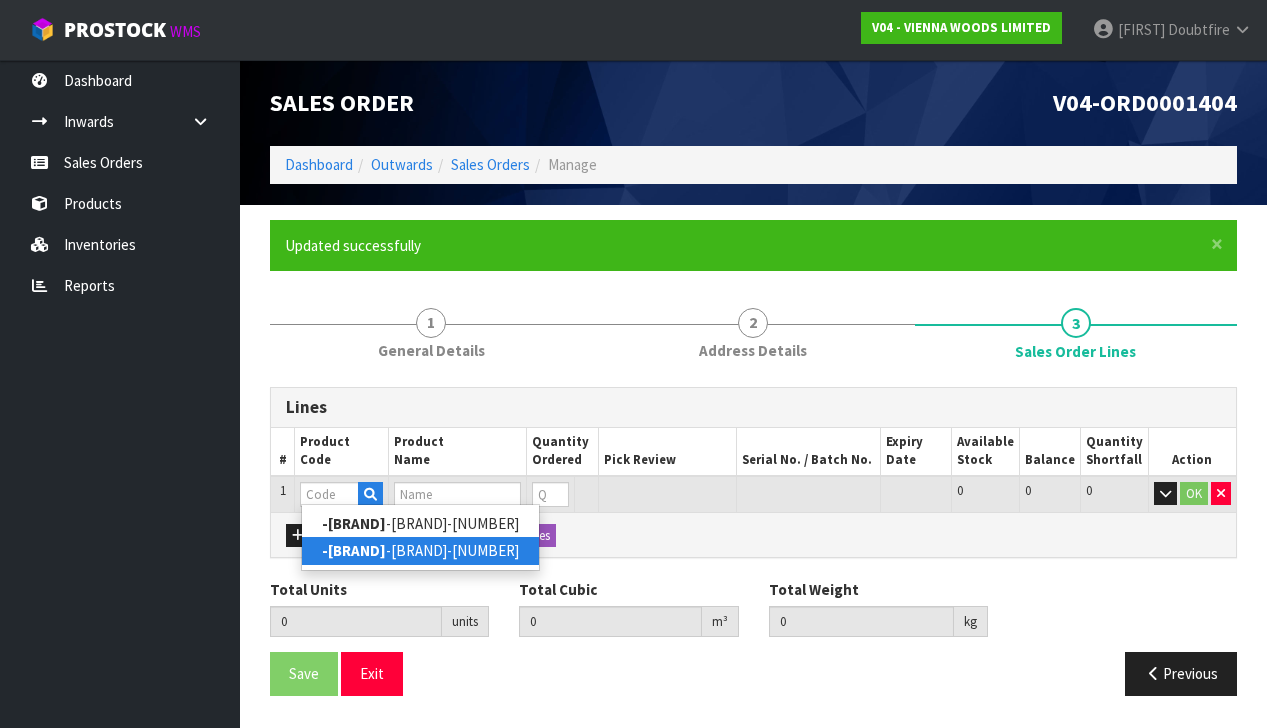 click on "-[BRAND]-[NUMBER]" at bounding box center [420, 550] 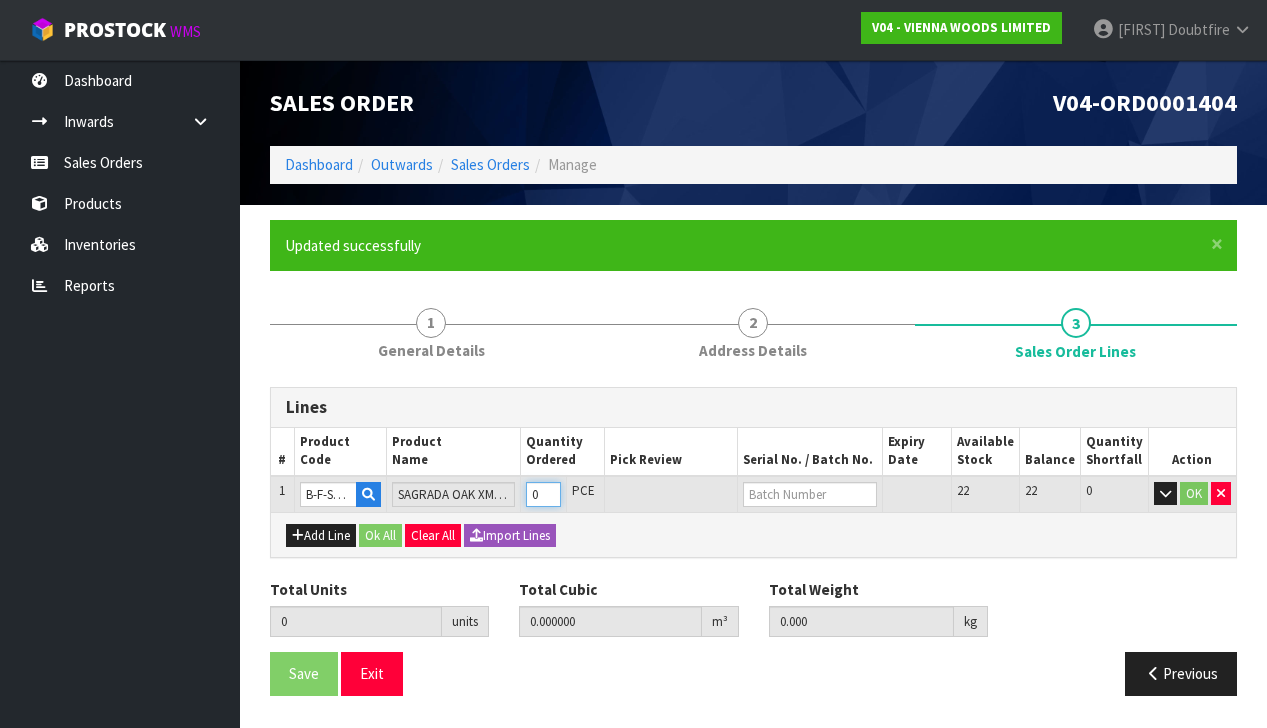 type on "1" 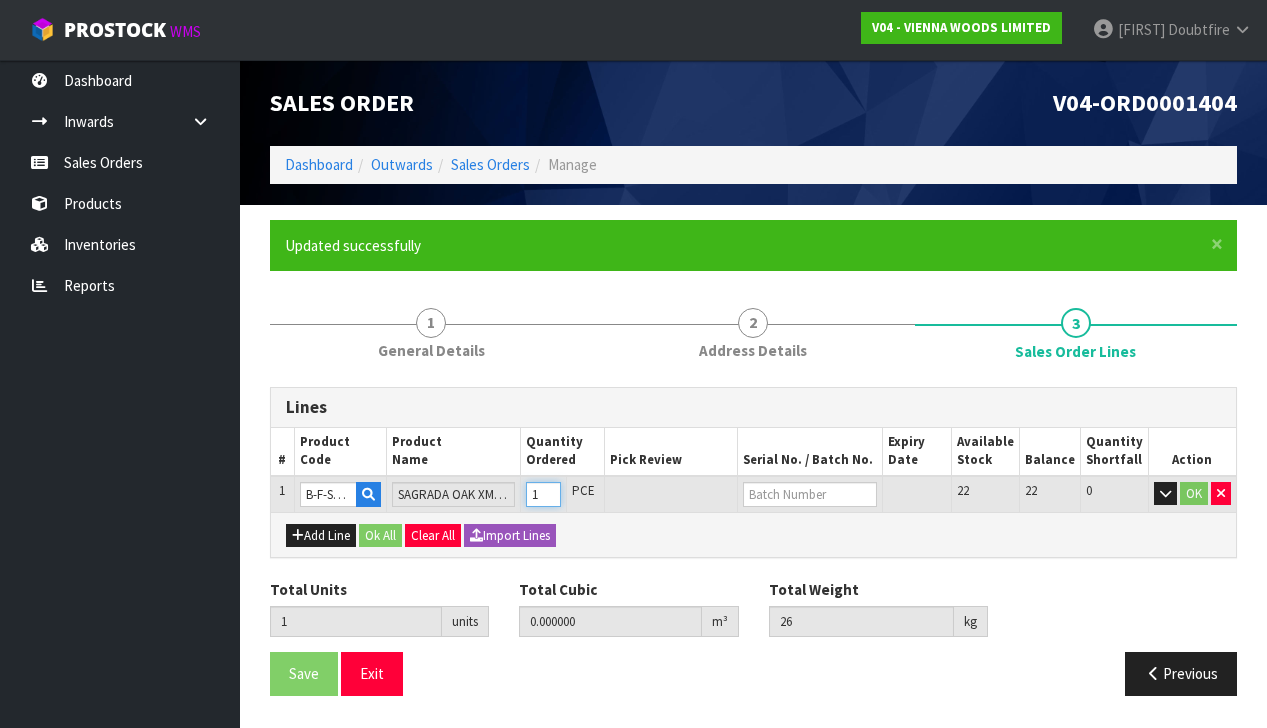 click on "1" at bounding box center (543, 494) 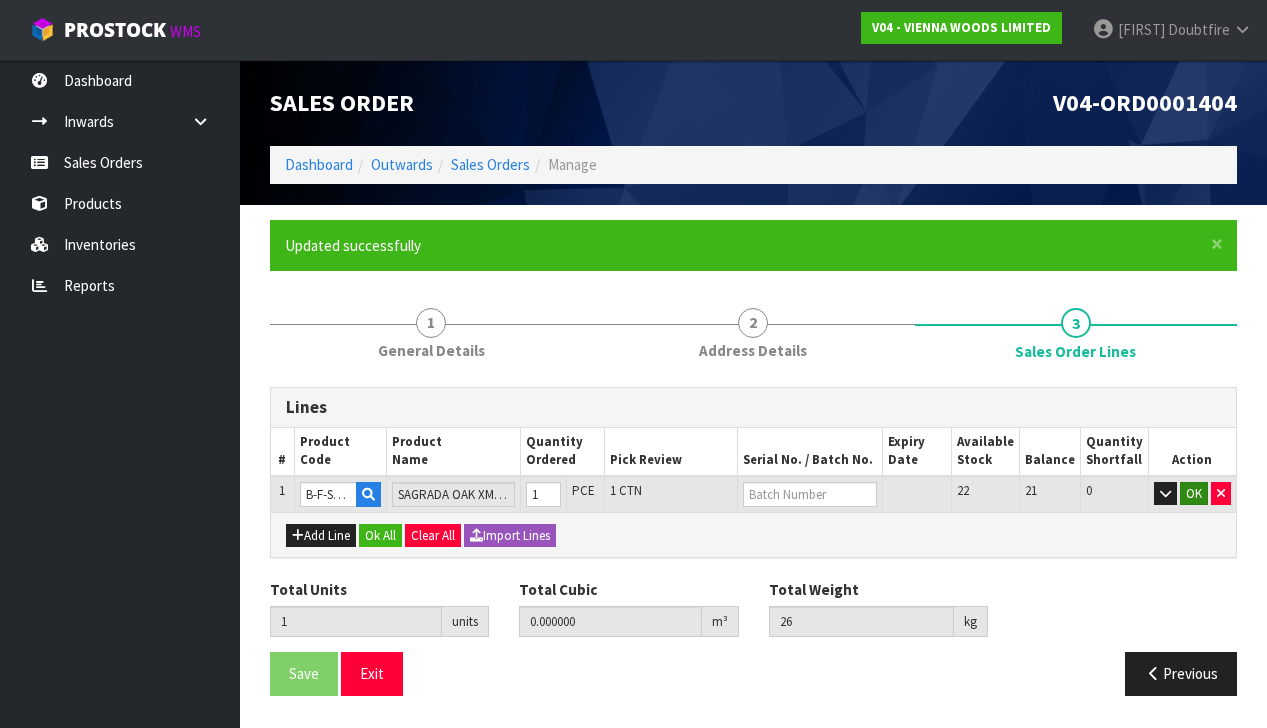 click on "OK" at bounding box center [1194, 494] 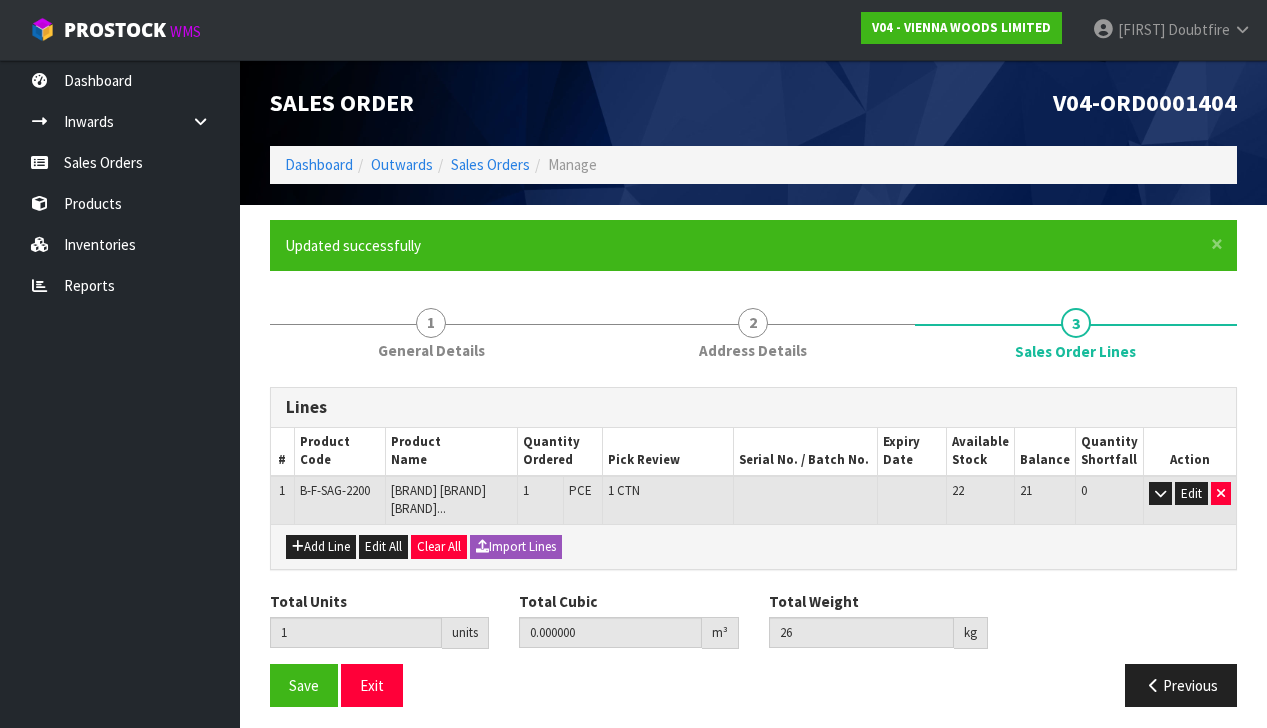 click on "[BRAND] [BRAND] [BRAND]..." at bounding box center (451, 500) 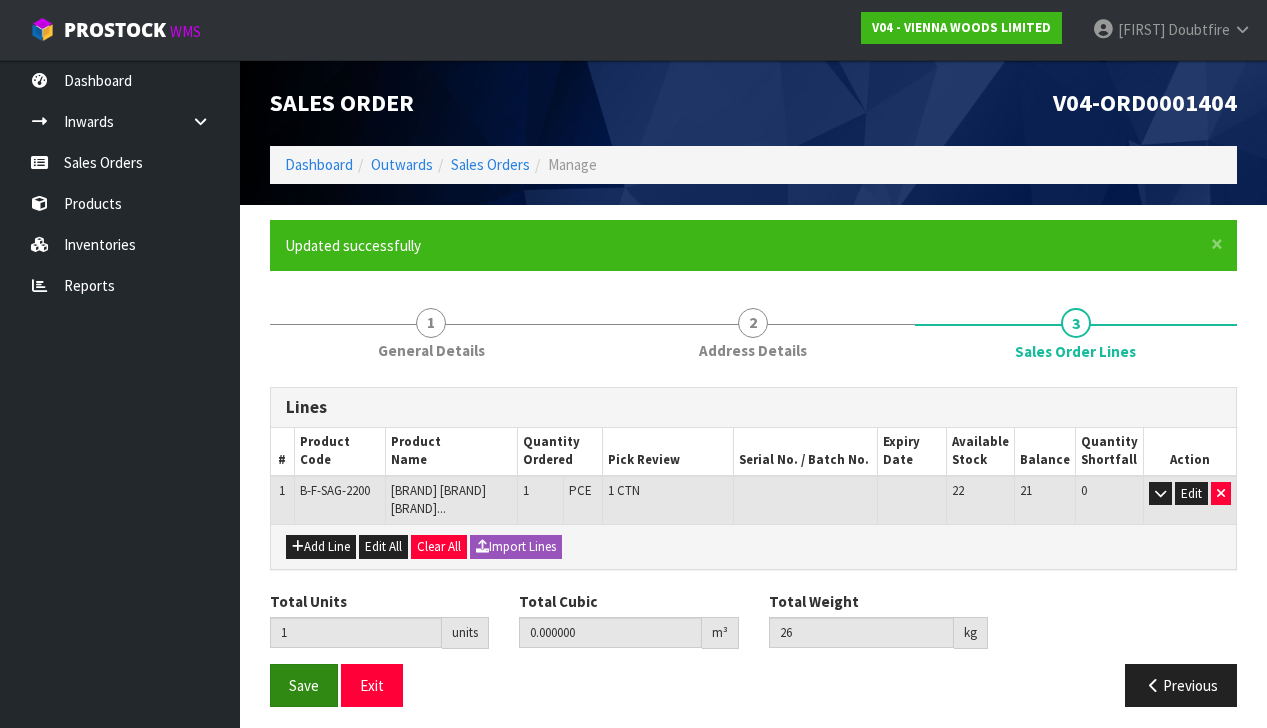click on "Save" at bounding box center [304, 685] 